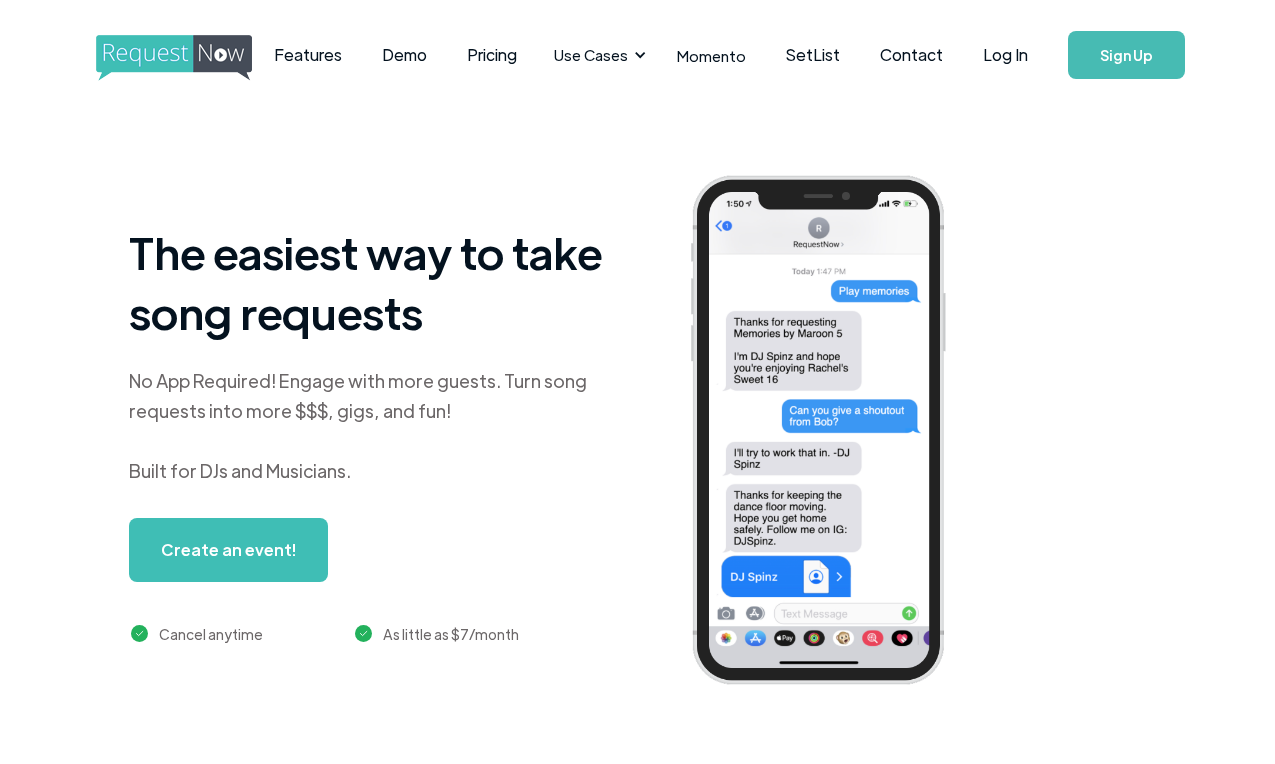 scroll, scrollTop: 0, scrollLeft: 0, axis: both 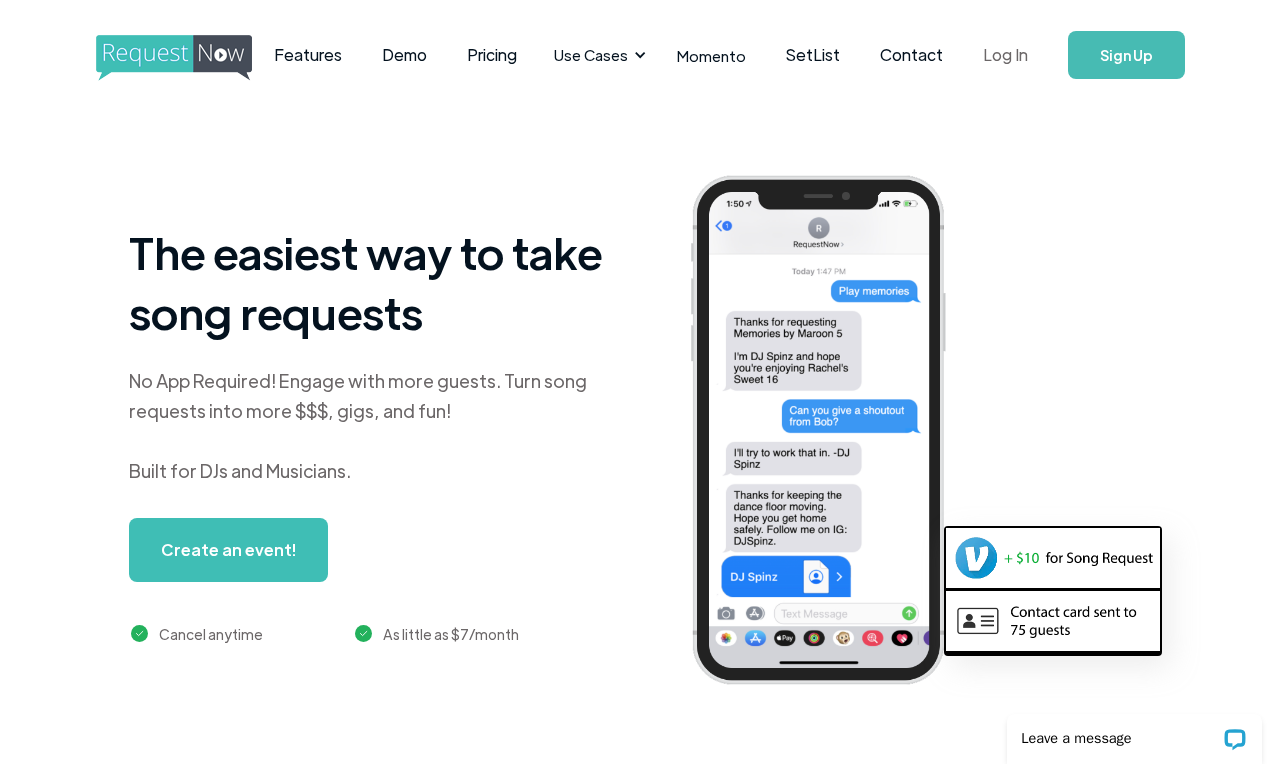 click on "Log In" at bounding box center [1005, 55] 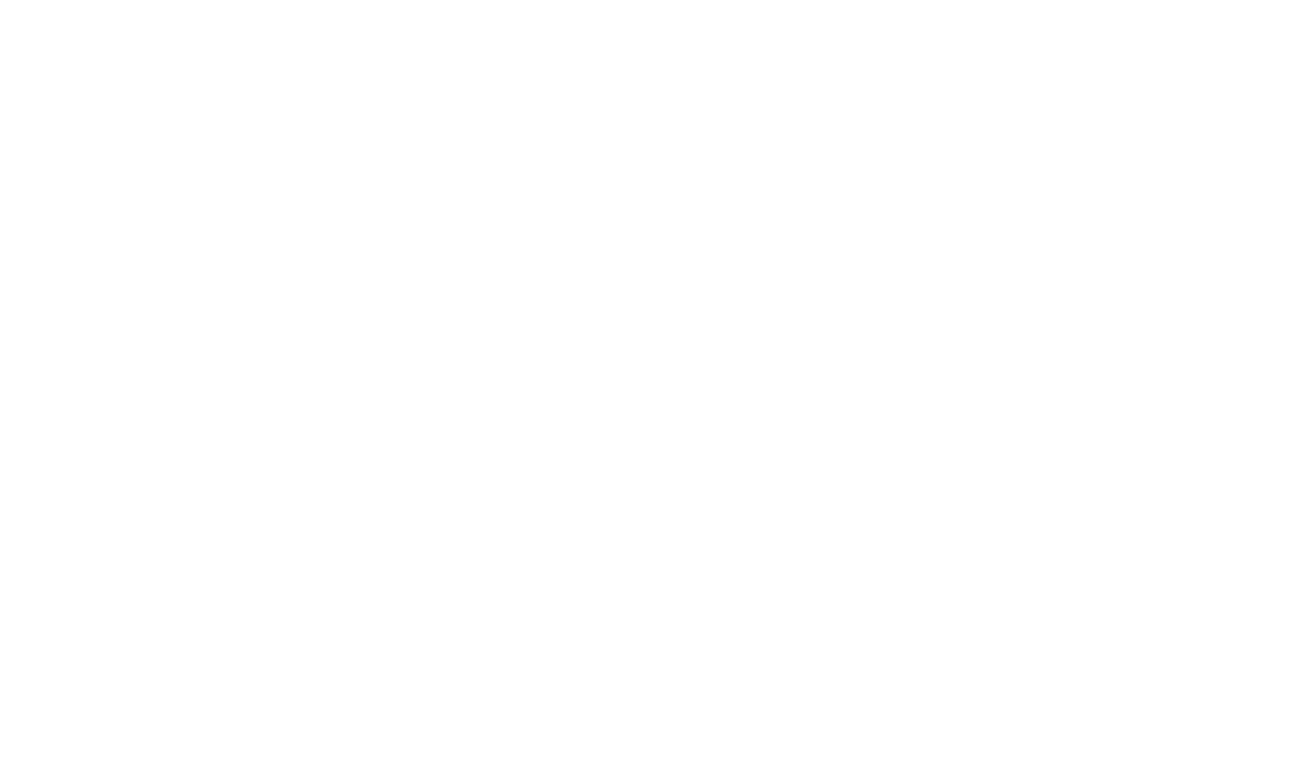 scroll, scrollTop: 0, scrollLeft: 0, axis: both 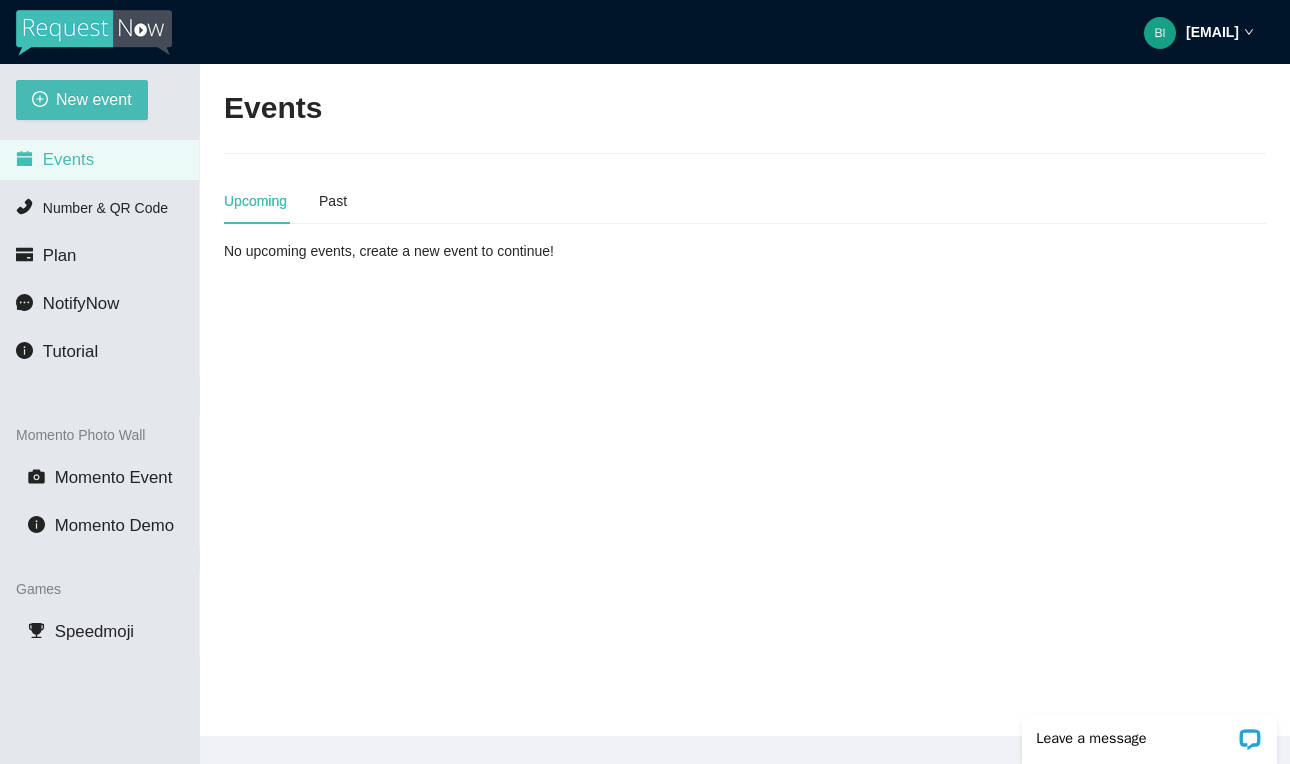 click on "Upcoming" at bounding box center (255, 201) 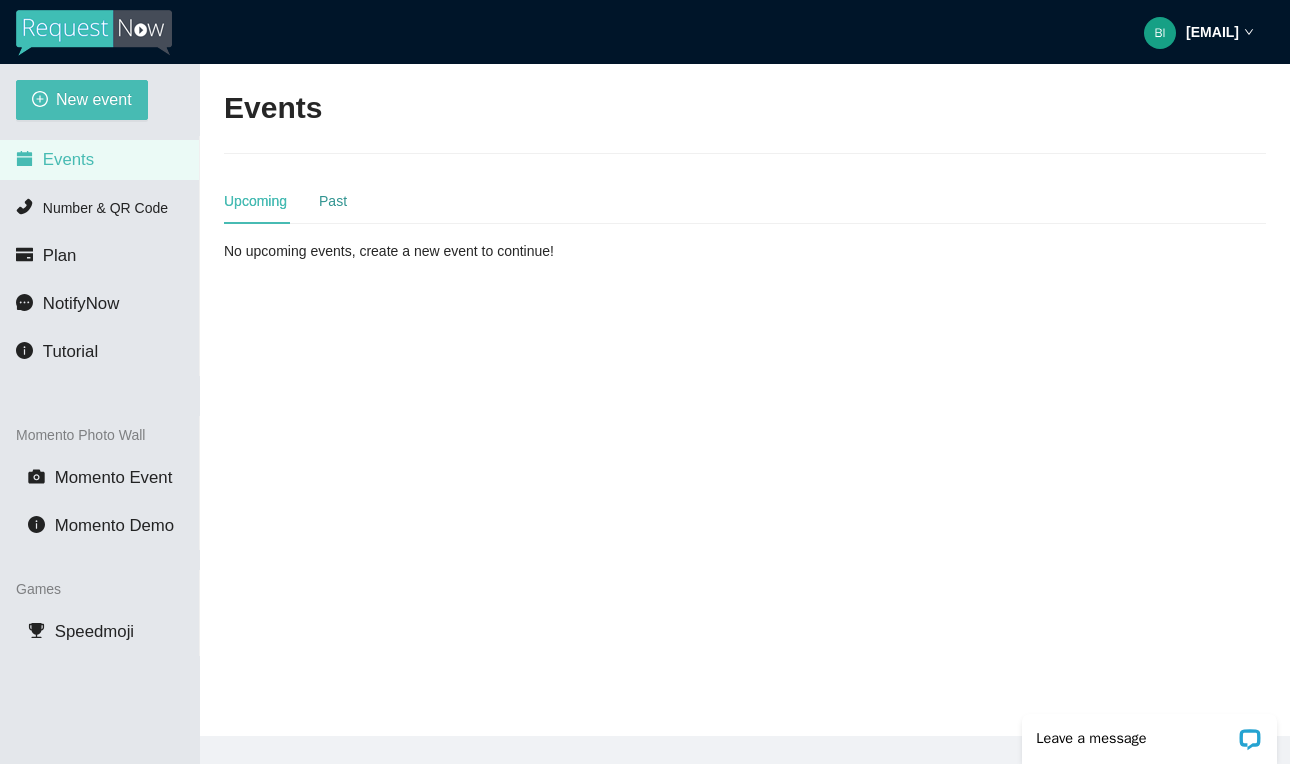 click on "Past" at bounding box center (333, 201) 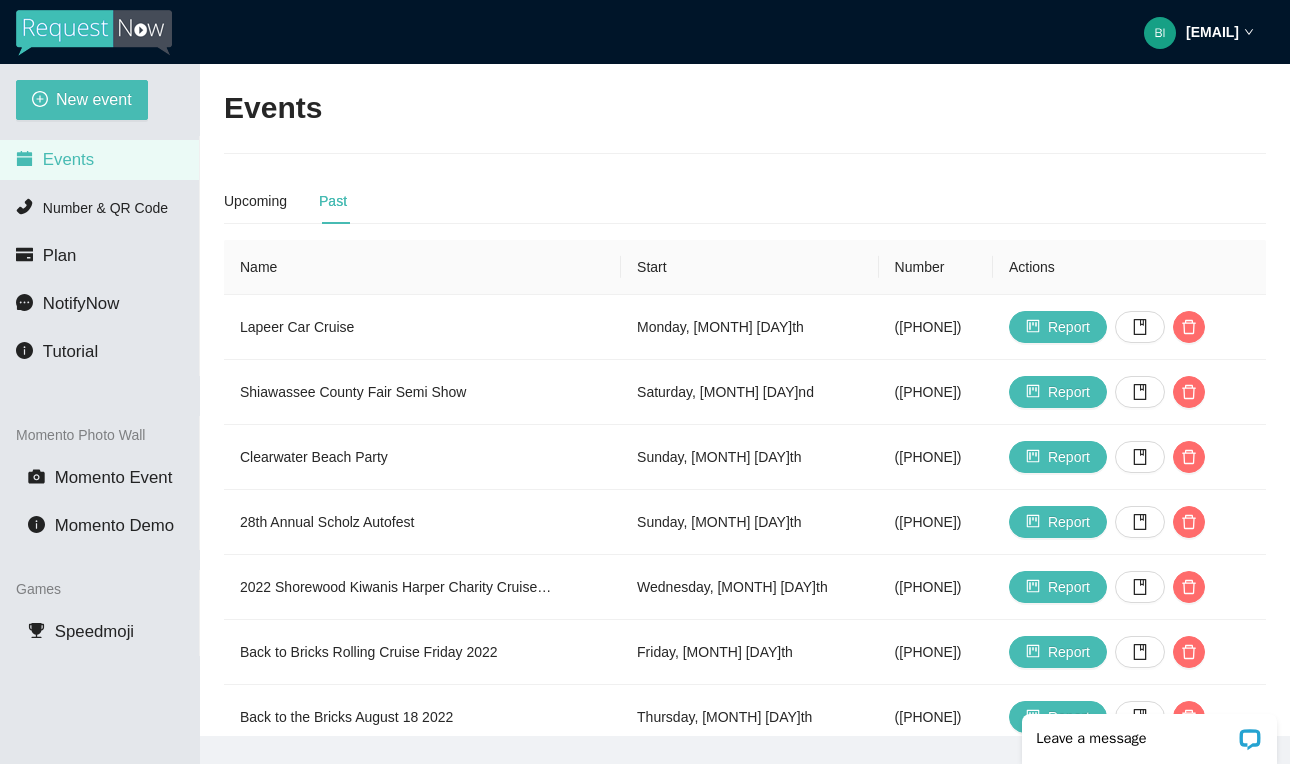 click on "Events" at bounding box center (99, 160) 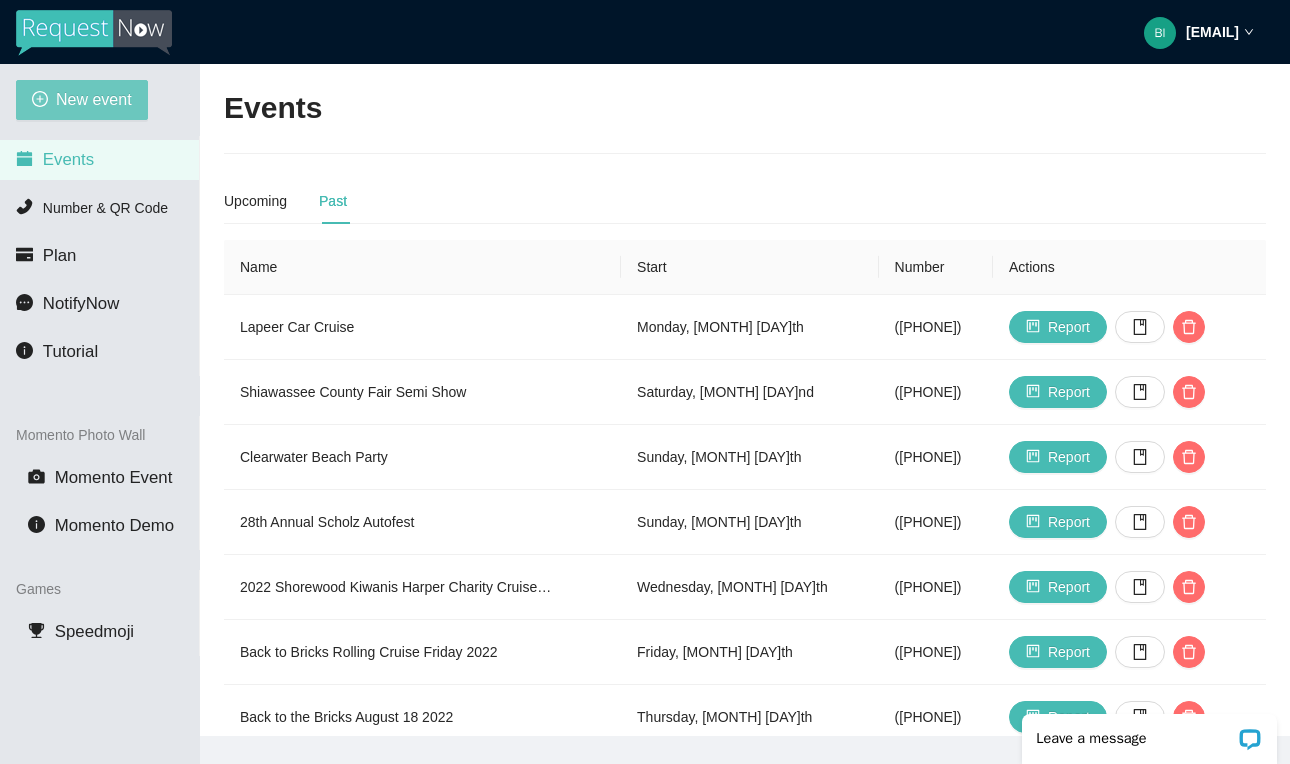 click on "New event" at bounding box center [94, 99] 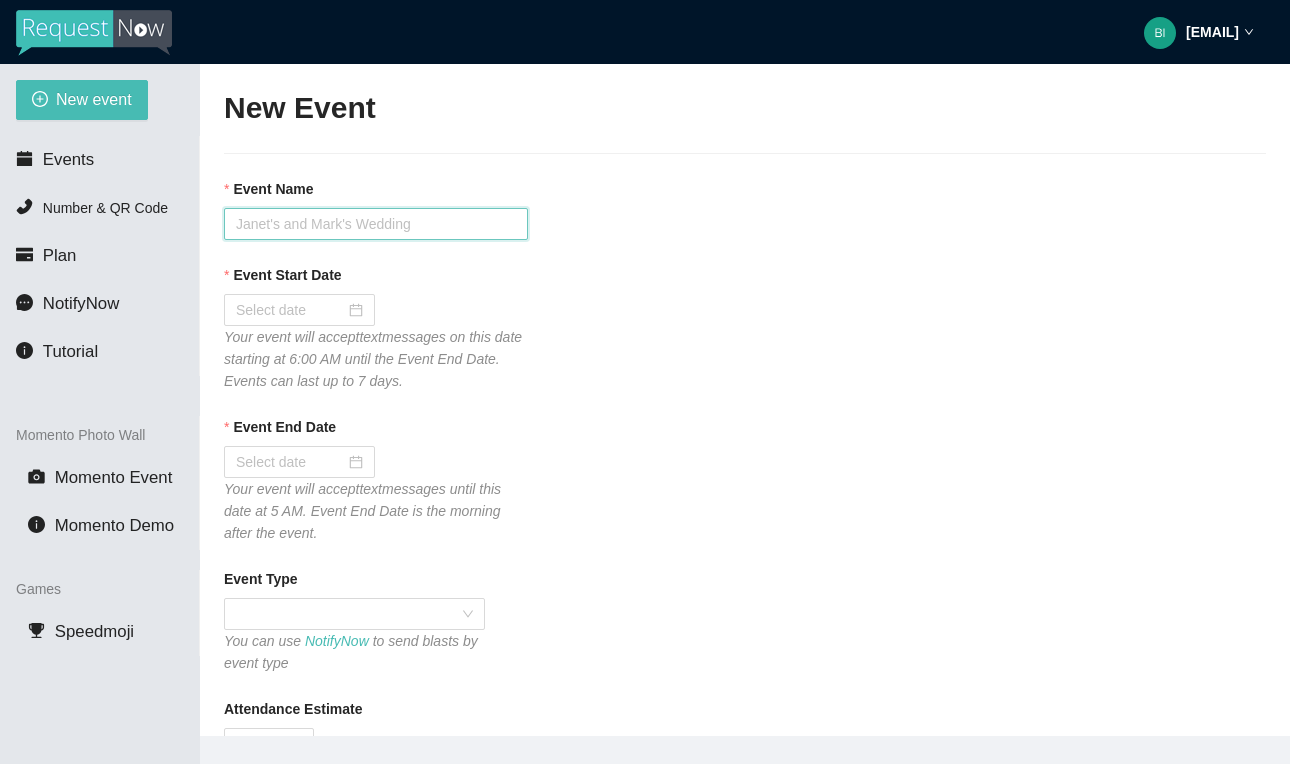 click on "Event Name" at bounding box center (376, 224) 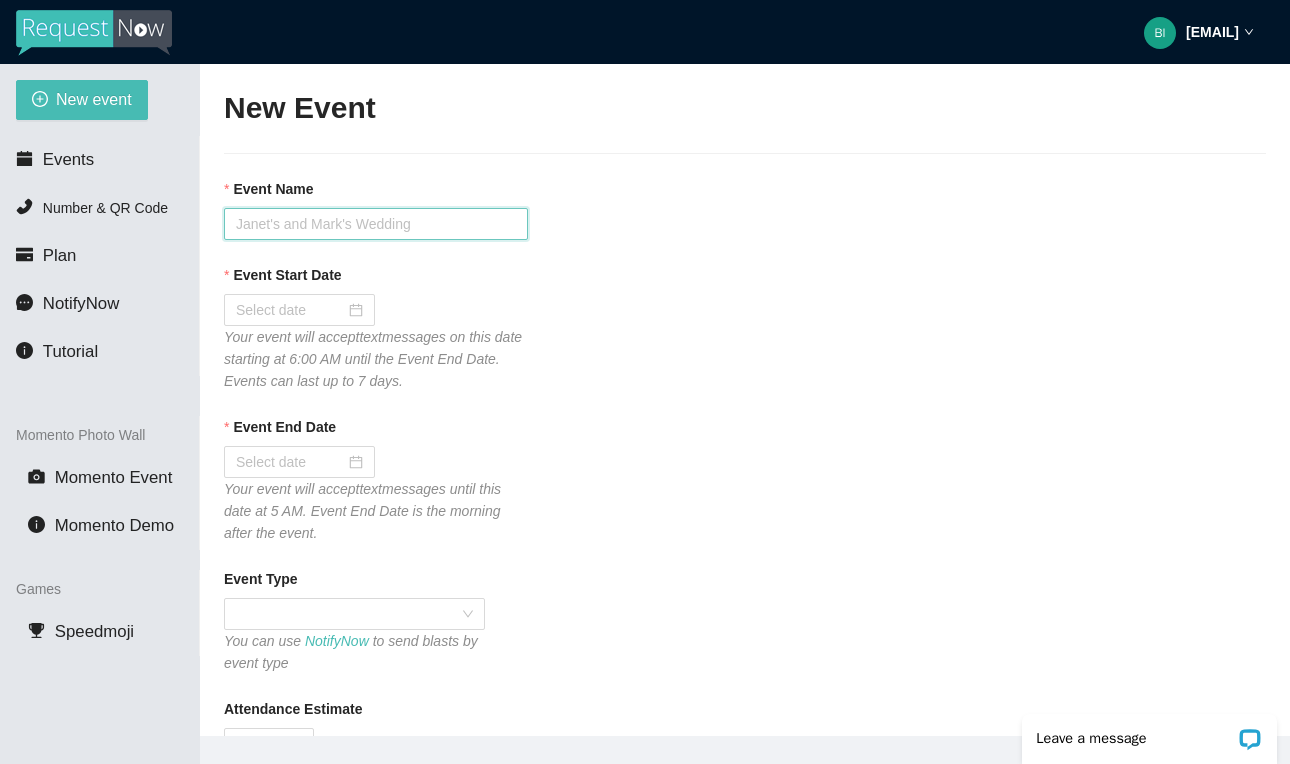 scroll, scrollTop: 0, scrollLeft: 0, axis: both 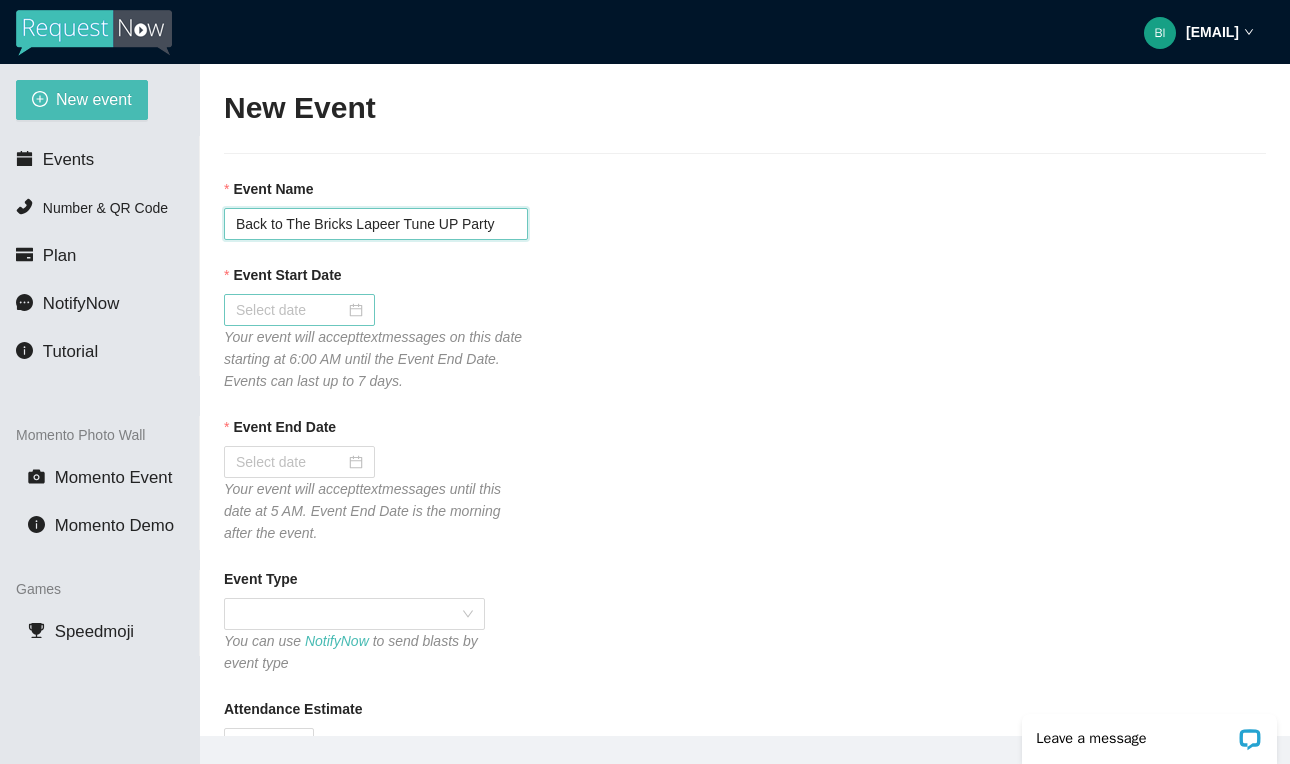 type on "Back to The Bricks Lapeer Tune UP Party" 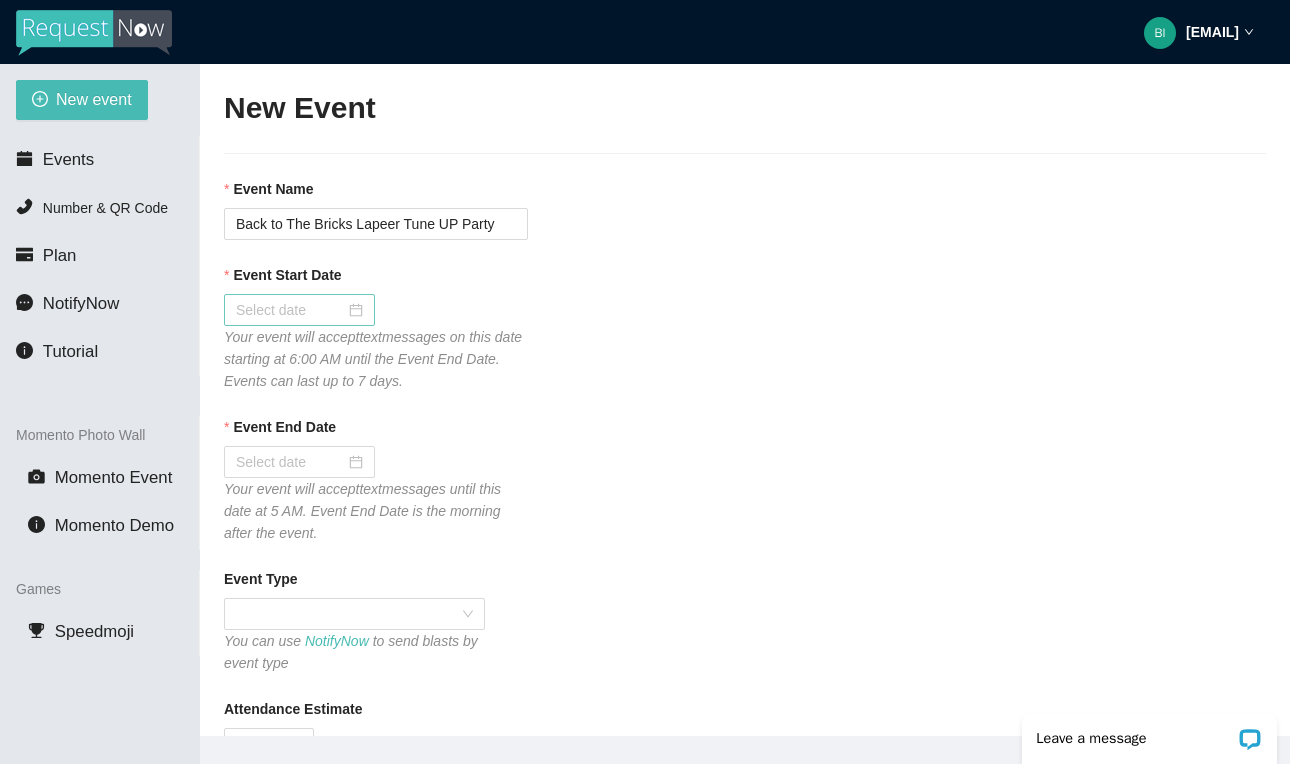 click at bounding box center (299, 310) 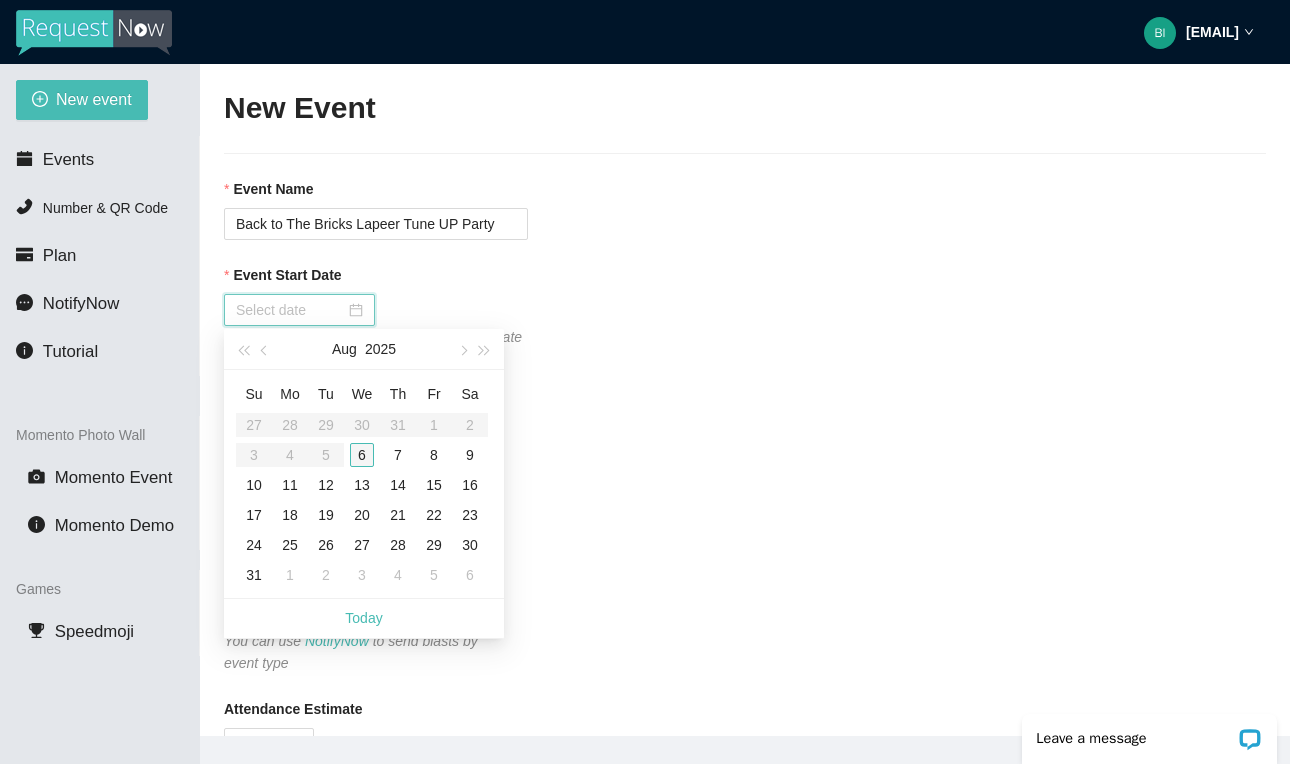 type on "08/06/2025" 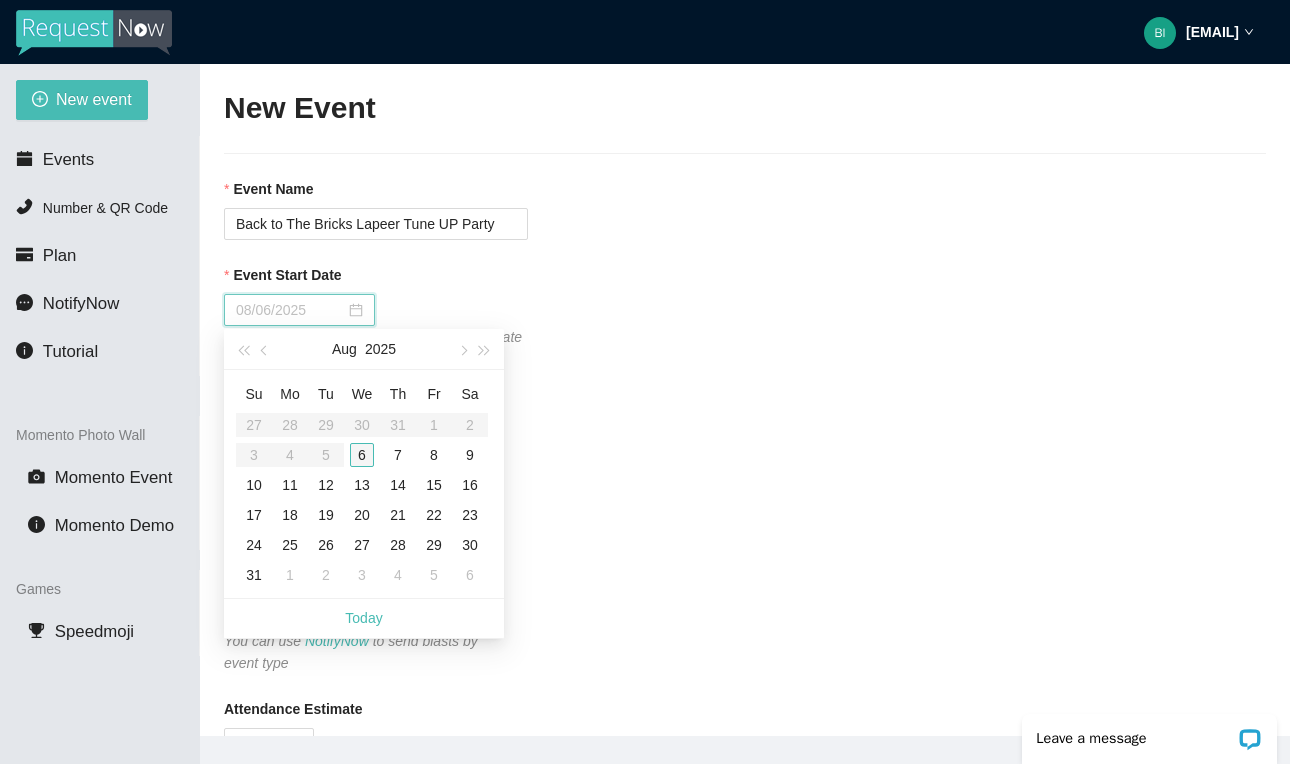click on "6" at bounding box center (362, 455) 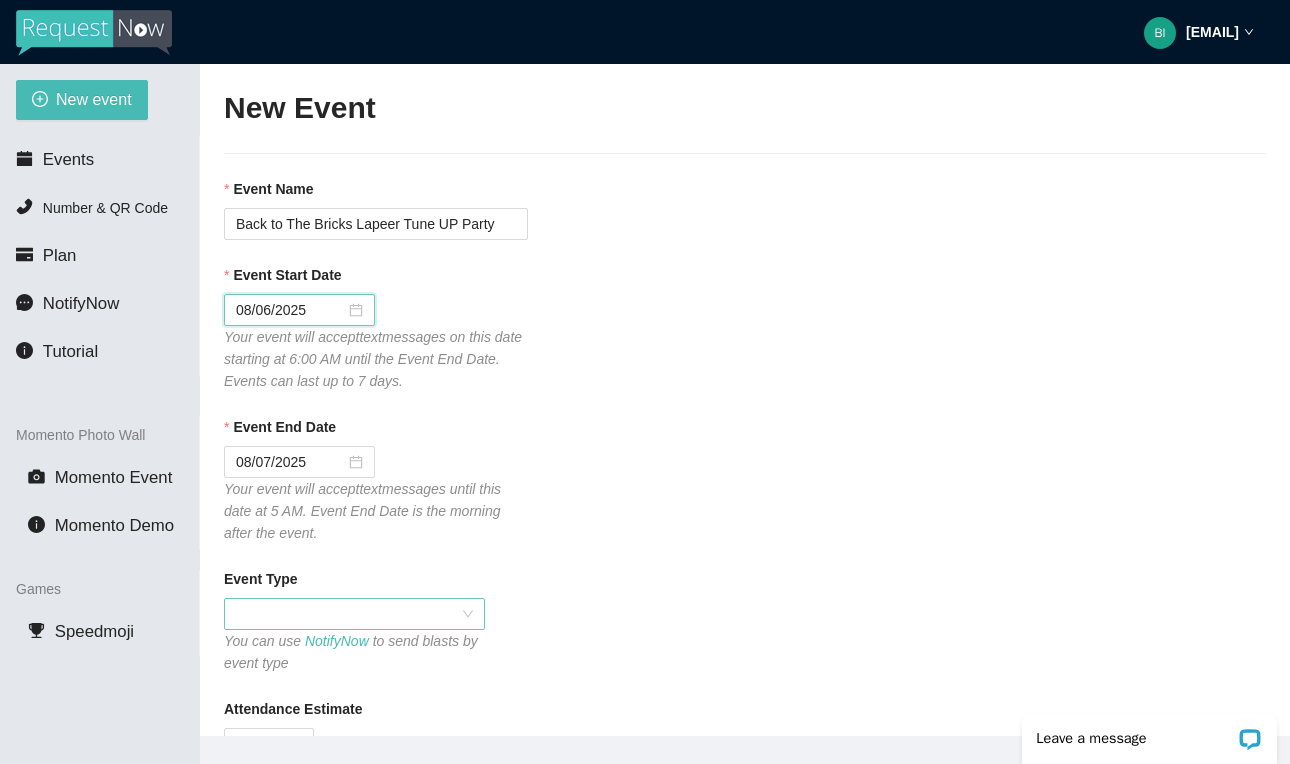 click at bounding box center [354, 614] 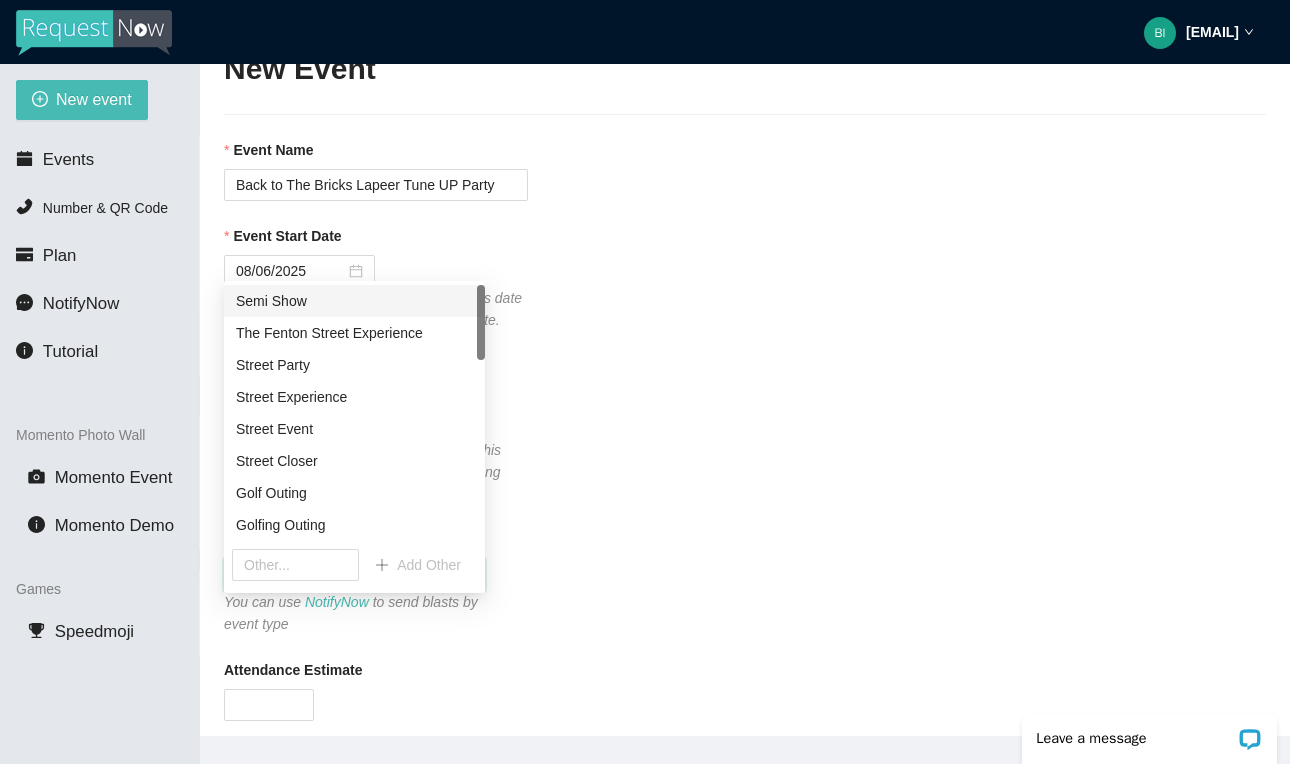 scroll, scrollTop: 52, scrollLeft: 0, axis: vertical 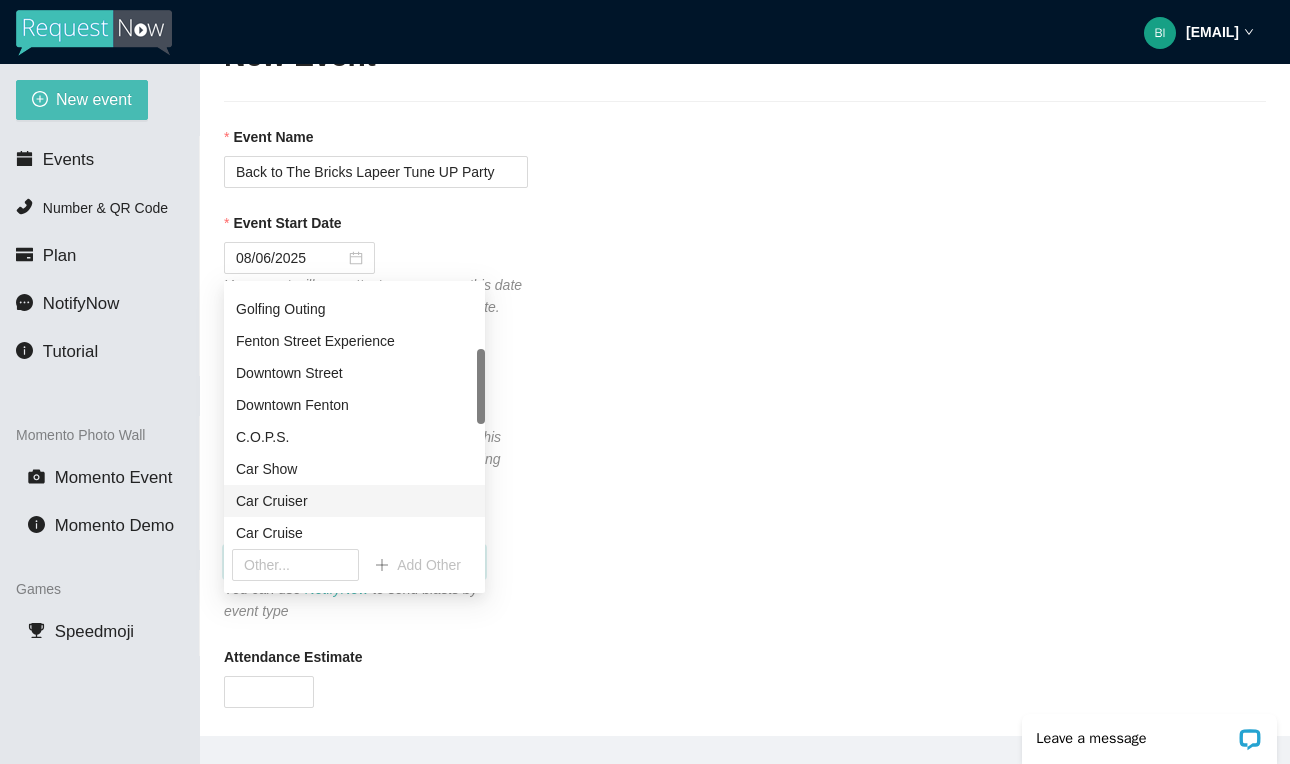 click on "Car Cruiser" at bounding box center [354, 501] 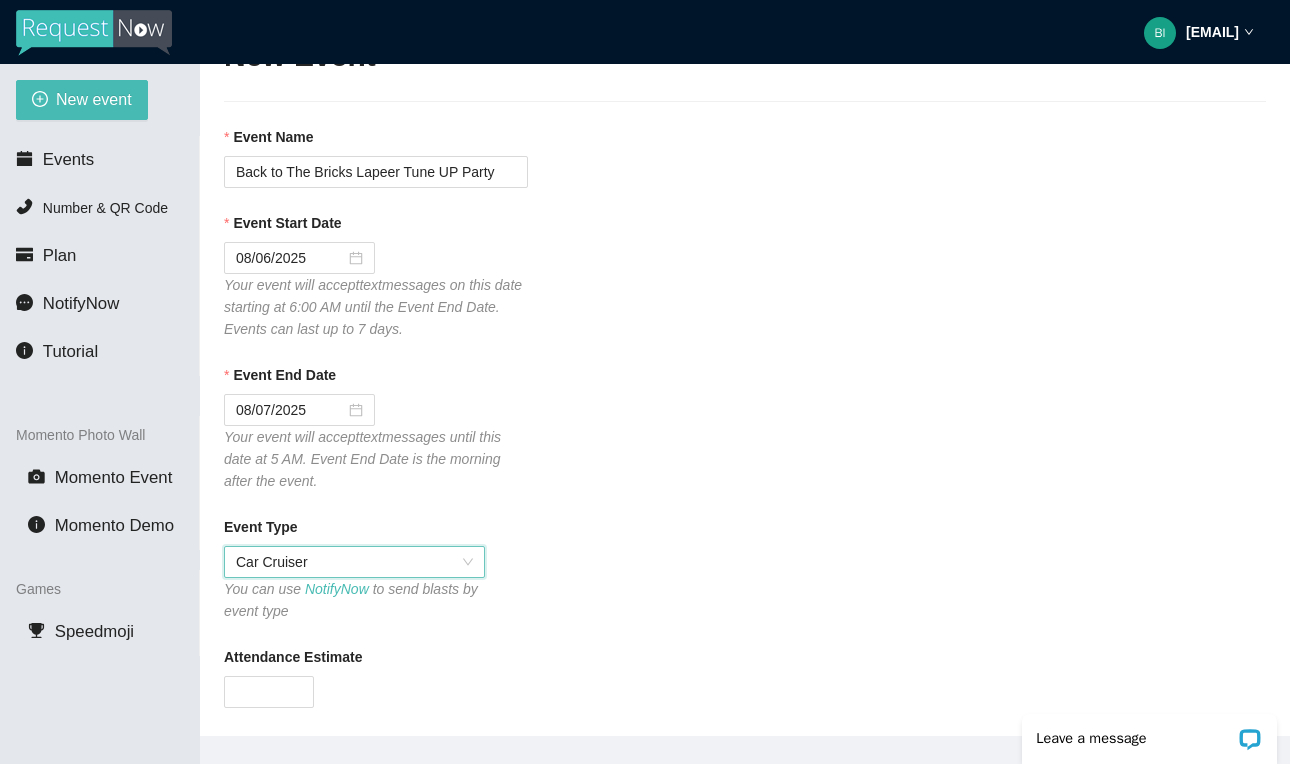 click on "Car Cruiser" at bounding box center (354, 562) 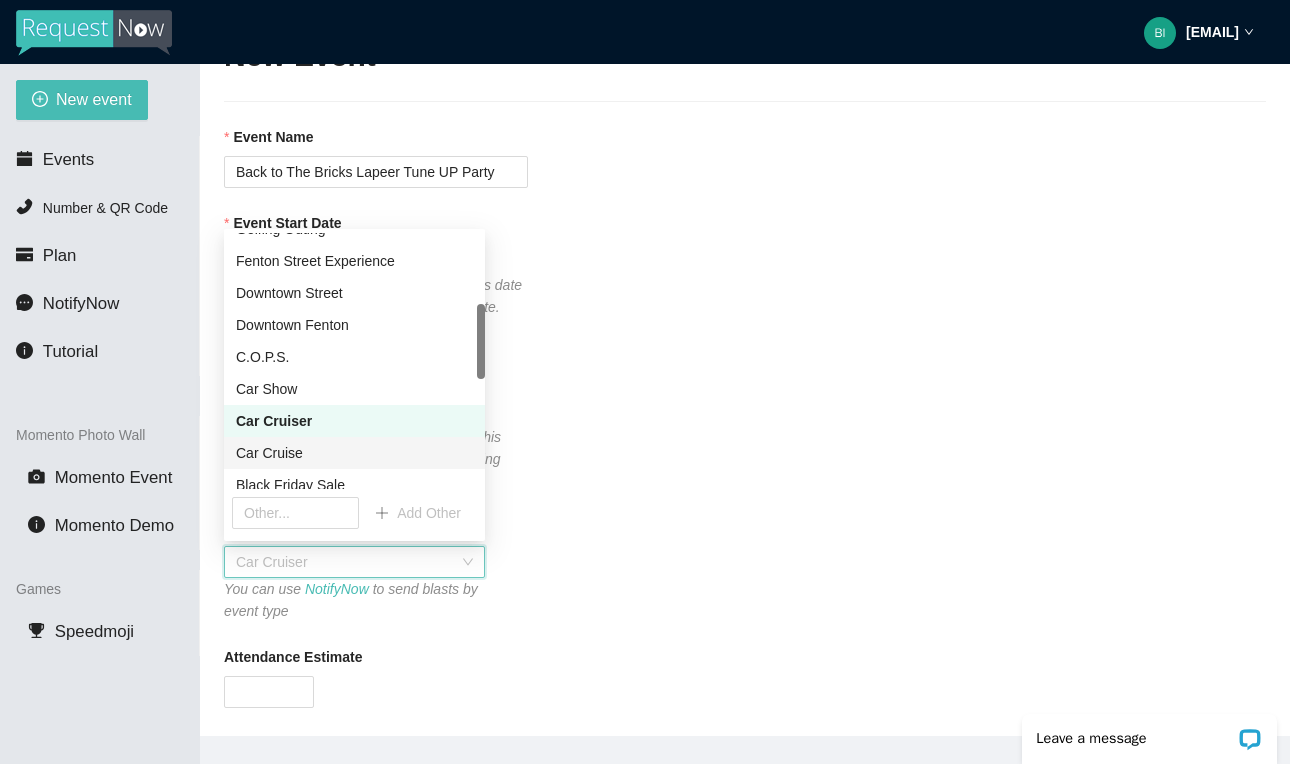 scroll, scrollTop: 244, scrollLeft: 0, axis: vertical 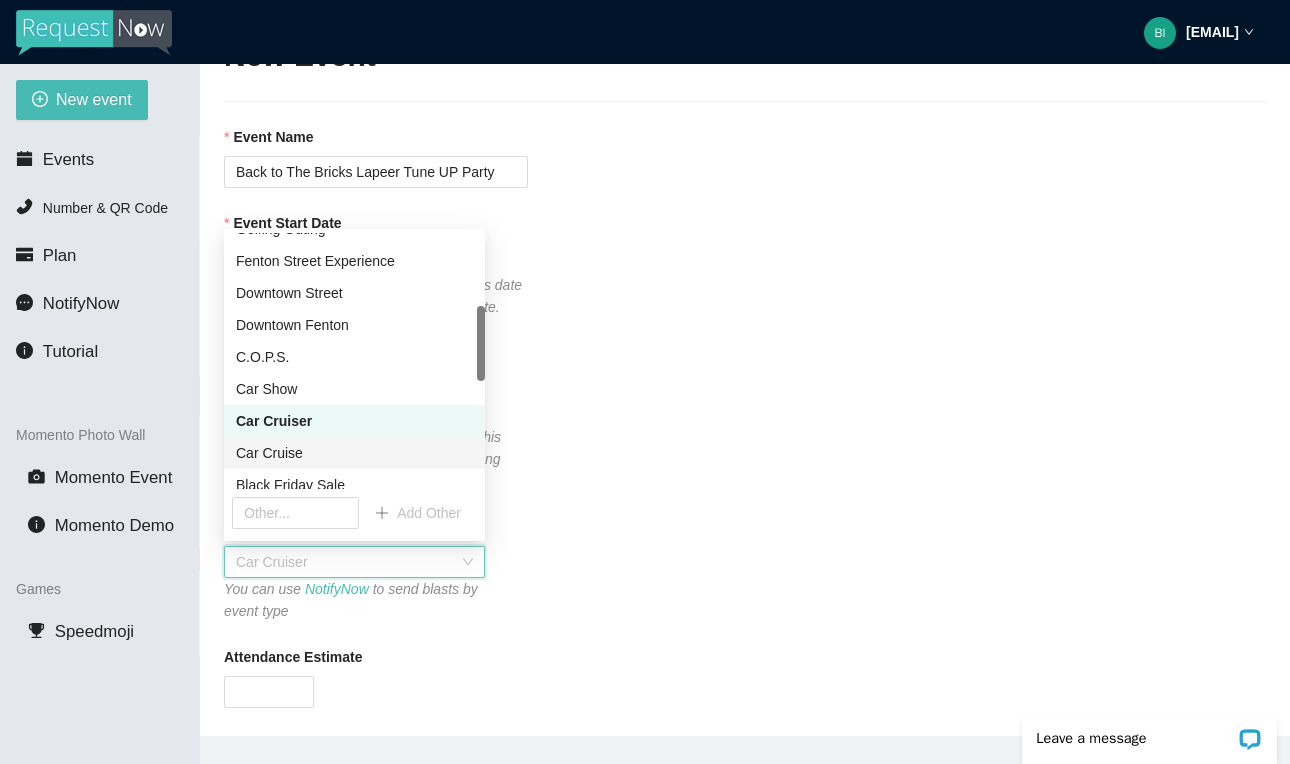 click on "Car Cruise" at bounding box center (354, 453) 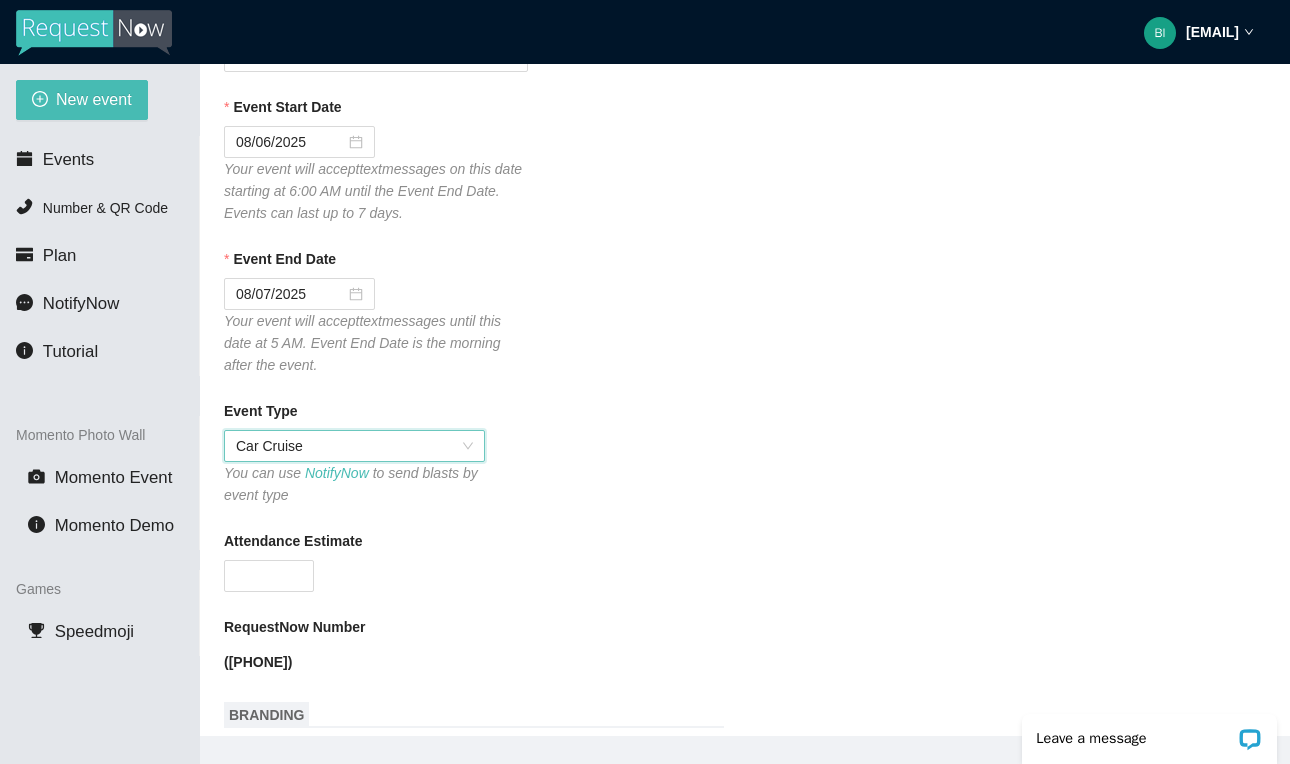 scroll, scrollTop: 181, scrollLeft: 0, axis: vertical 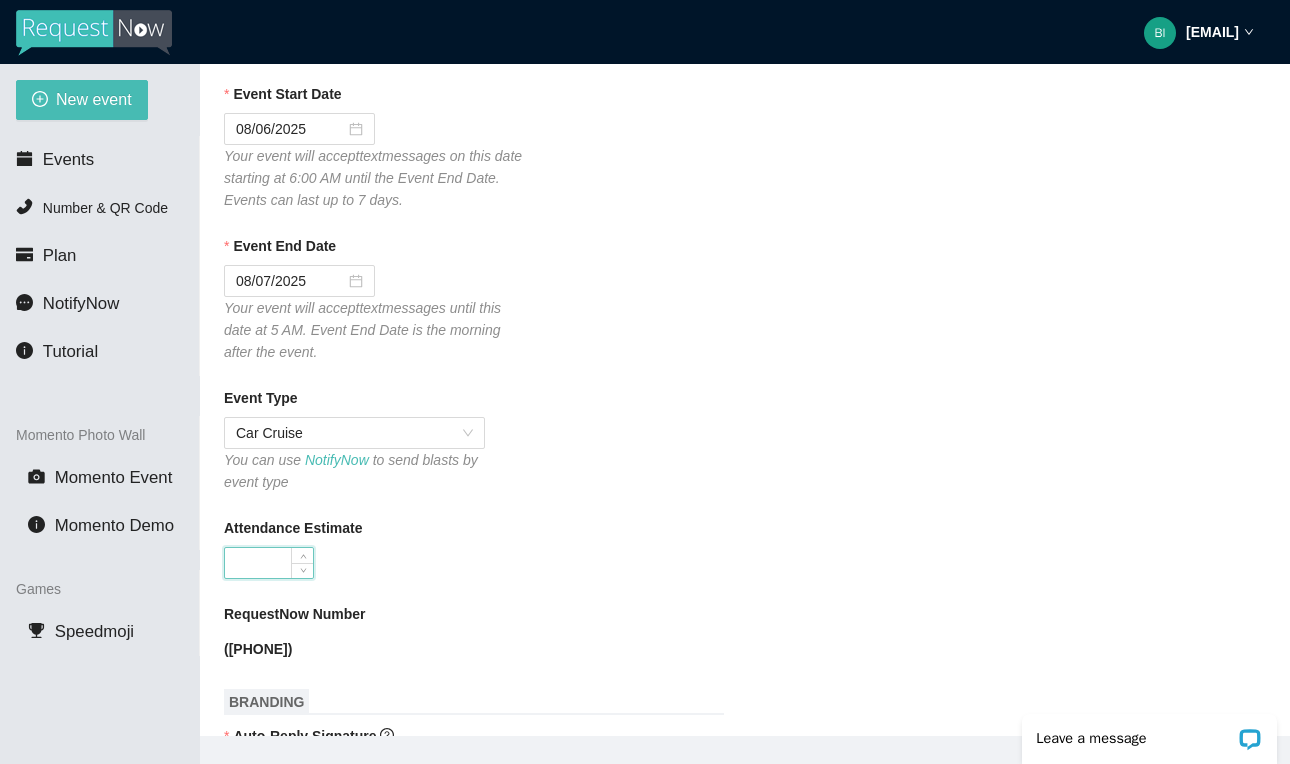 click on "Attendance Estimate" at bounding box center [269, 563] 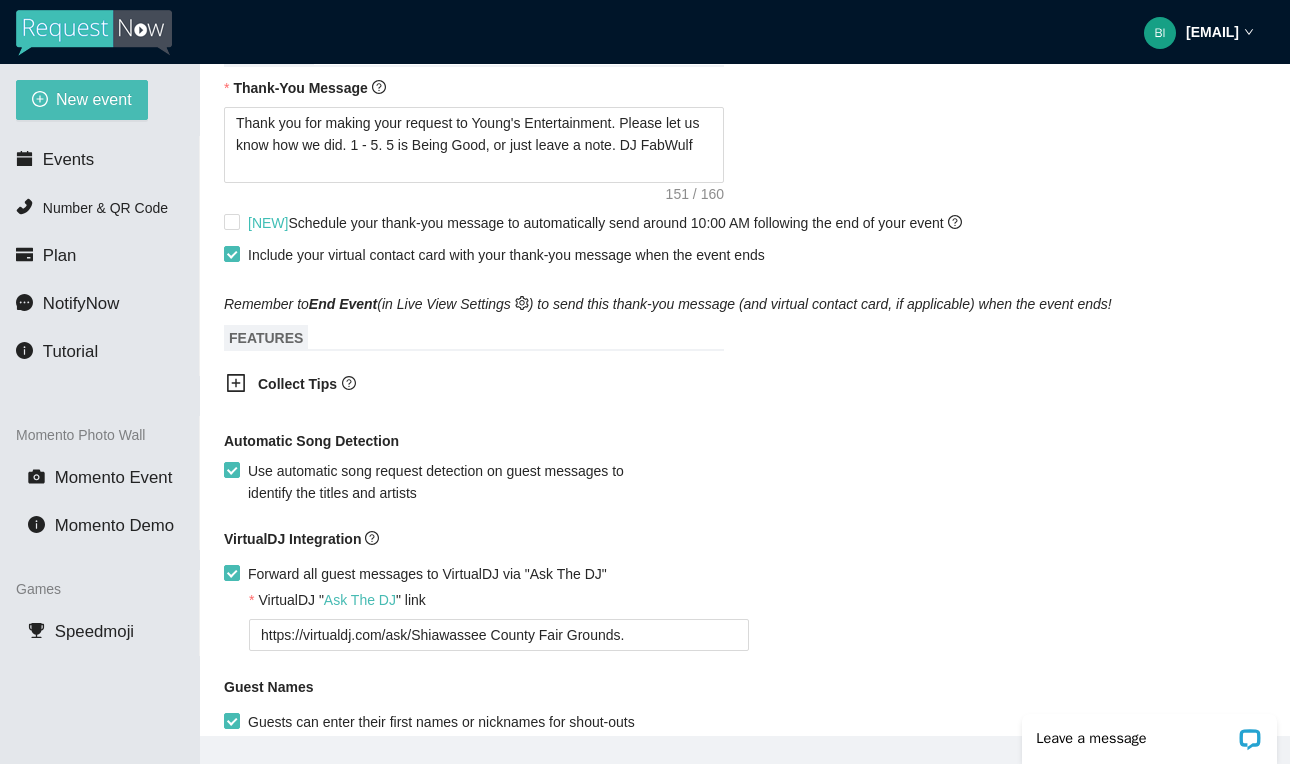 scroll, scrollTop: 959, scrollLeft: 0, axis: vertical 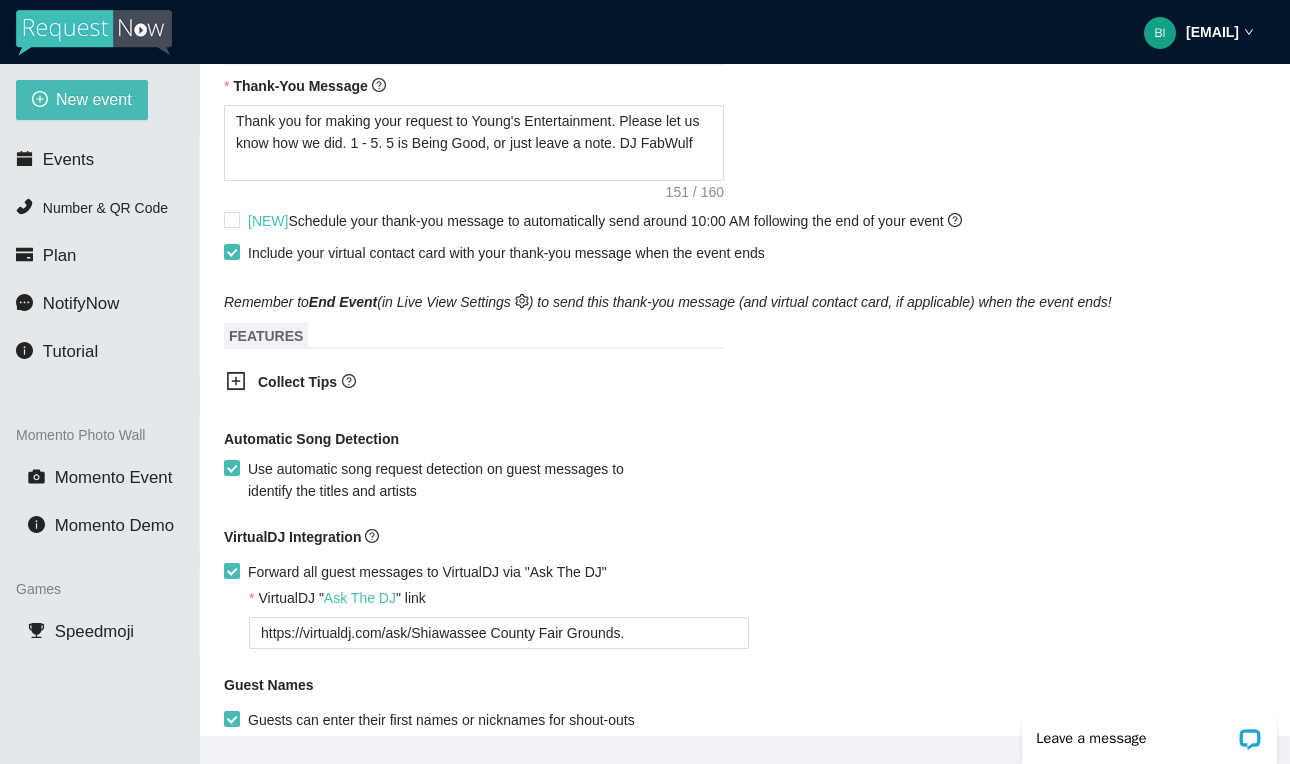 type on "1000" 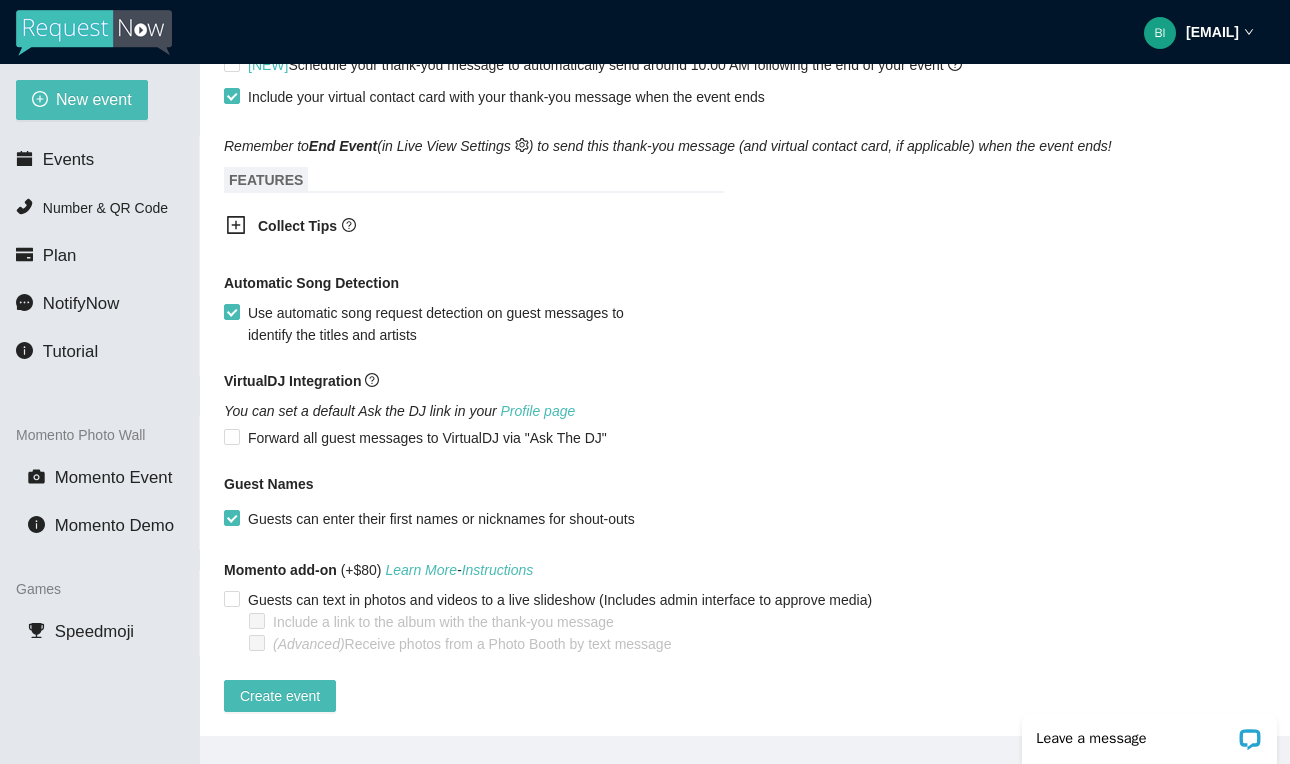 scroll, scrollTop: 1129, scrollLeft: 0, axis: vertical 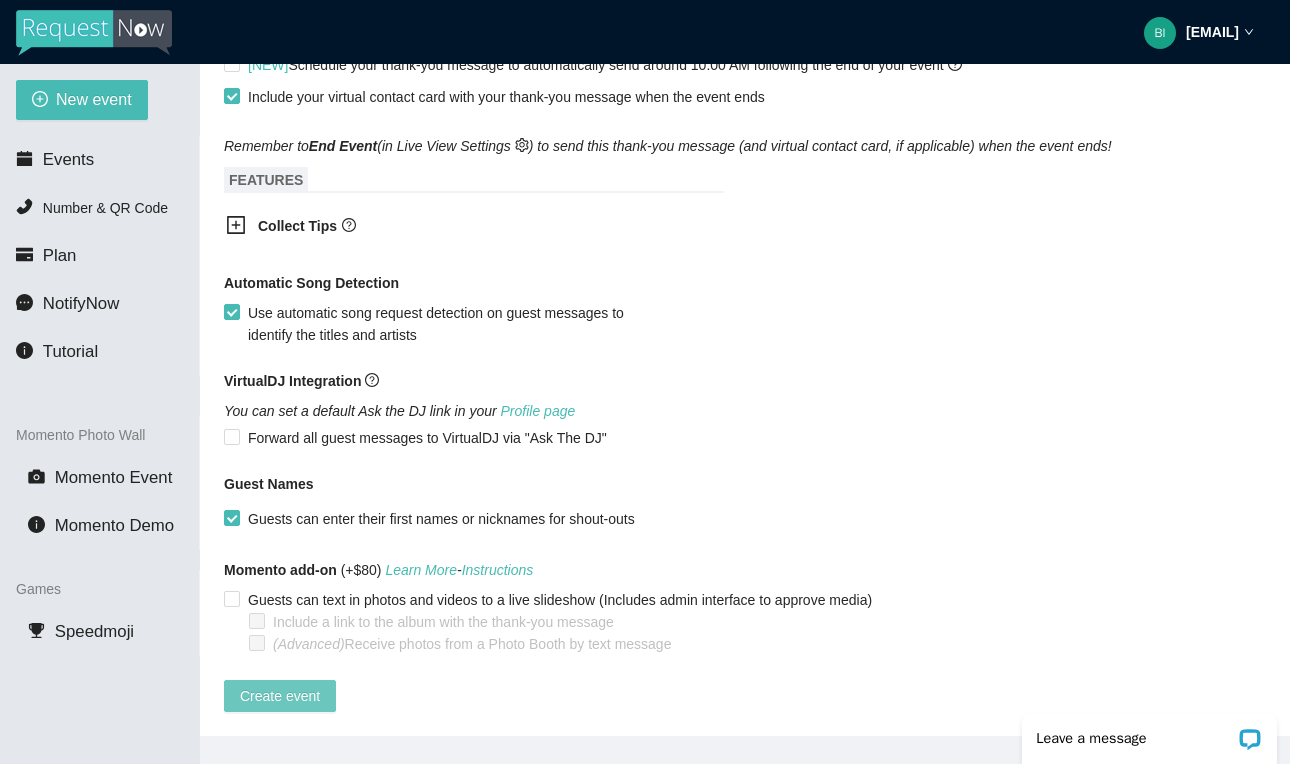 click on "Create event" at bounding box center (280, 696) 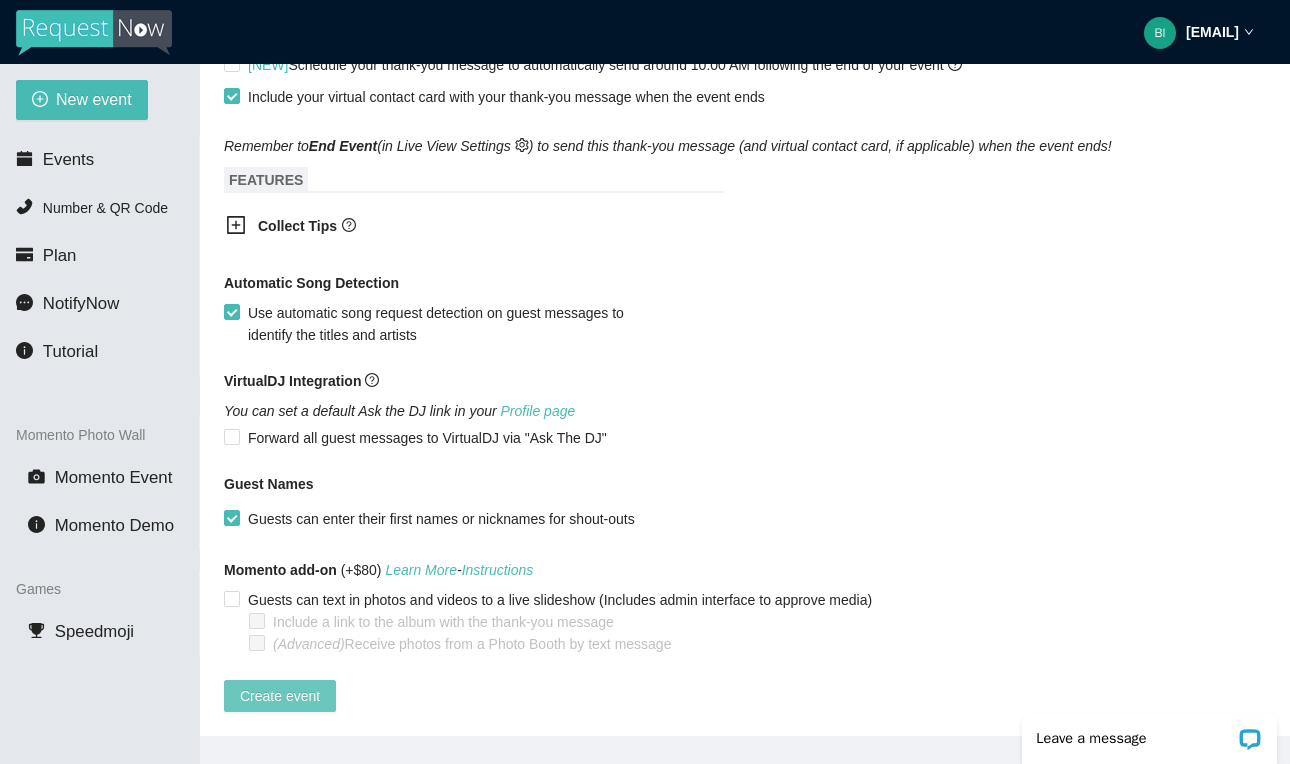 scroll, scrollTop: 1129, scrollLeft: 0, axis: vertical 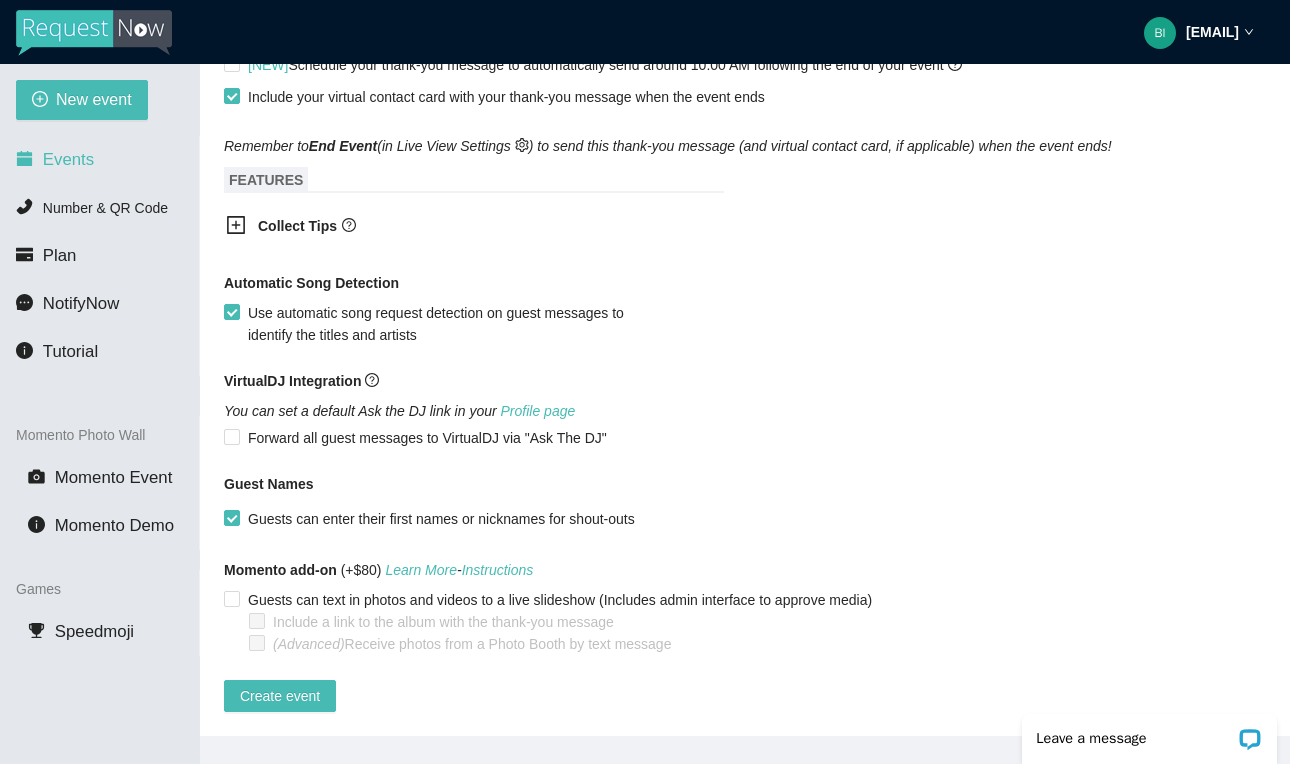 click on "Events" at bounding box center [68, 159] 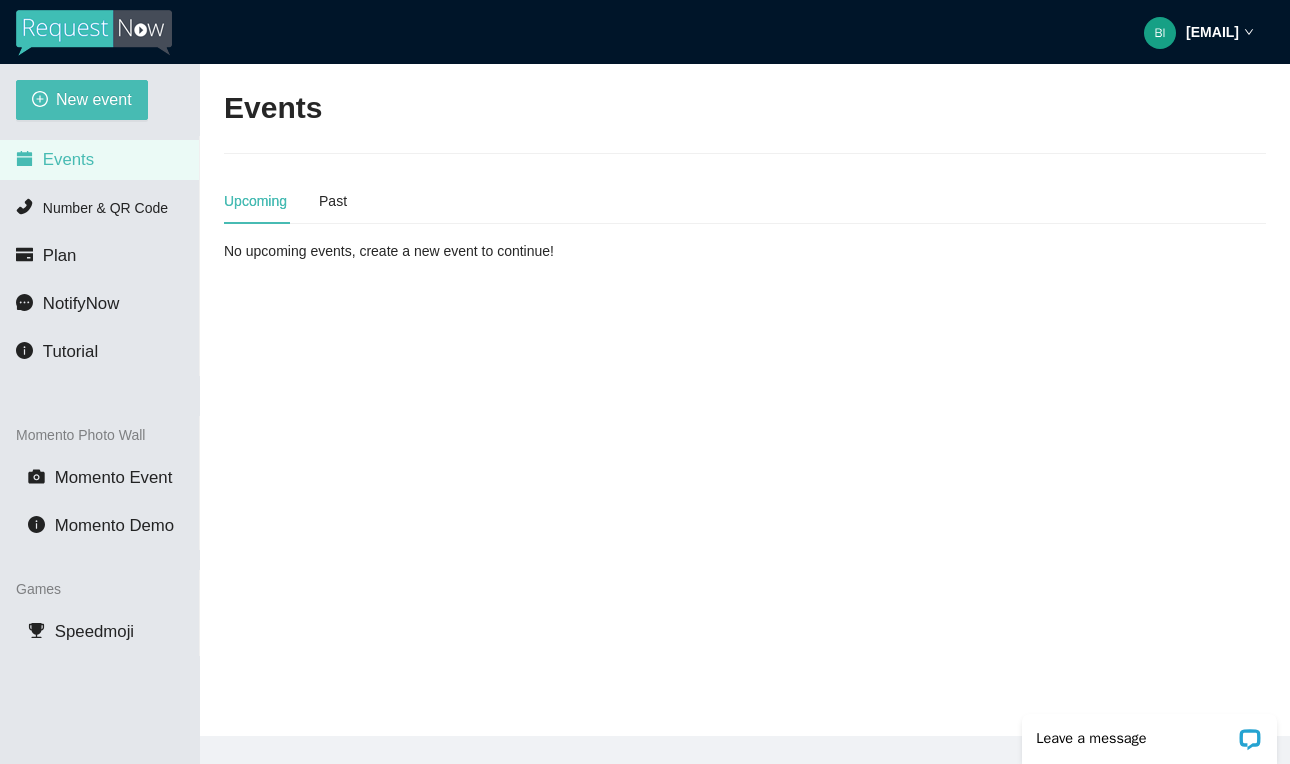 click on "Upcoming" at bounding box center [255, 201] 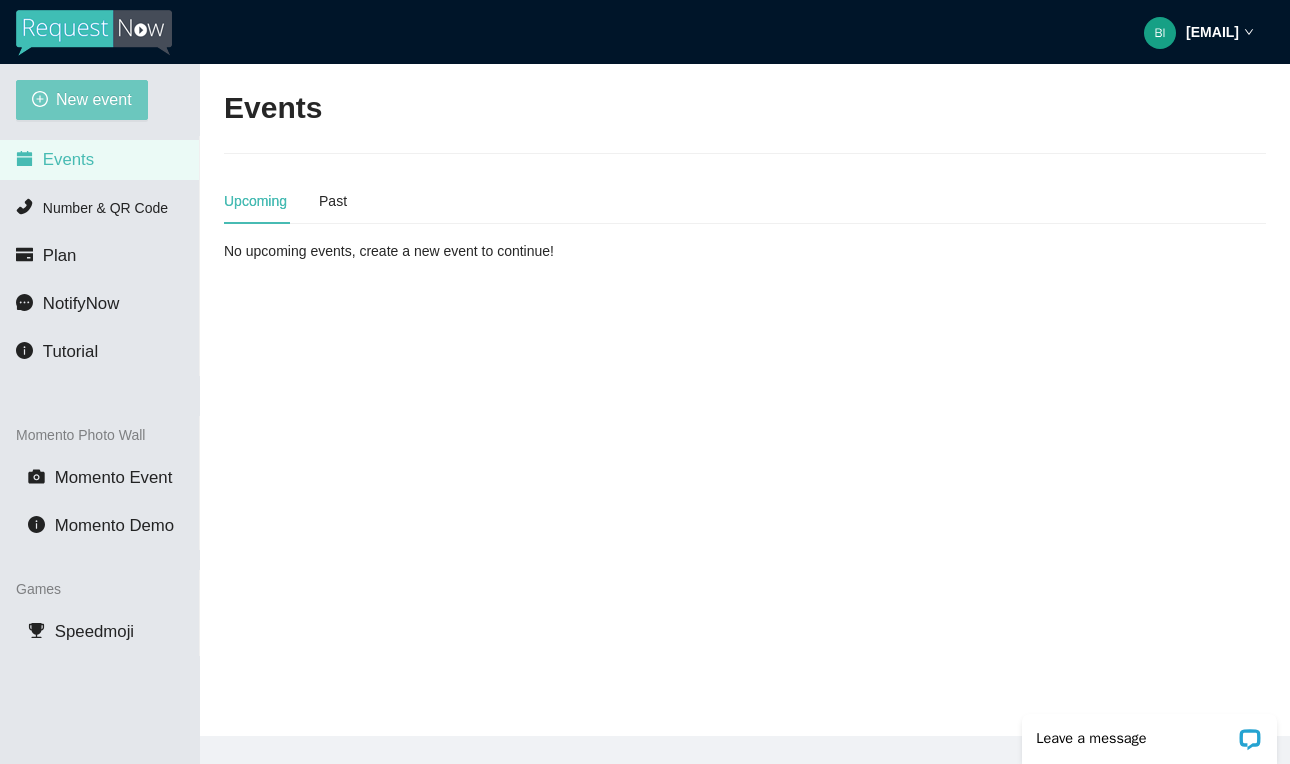 click on "New event" at bounding box center [82, 100] 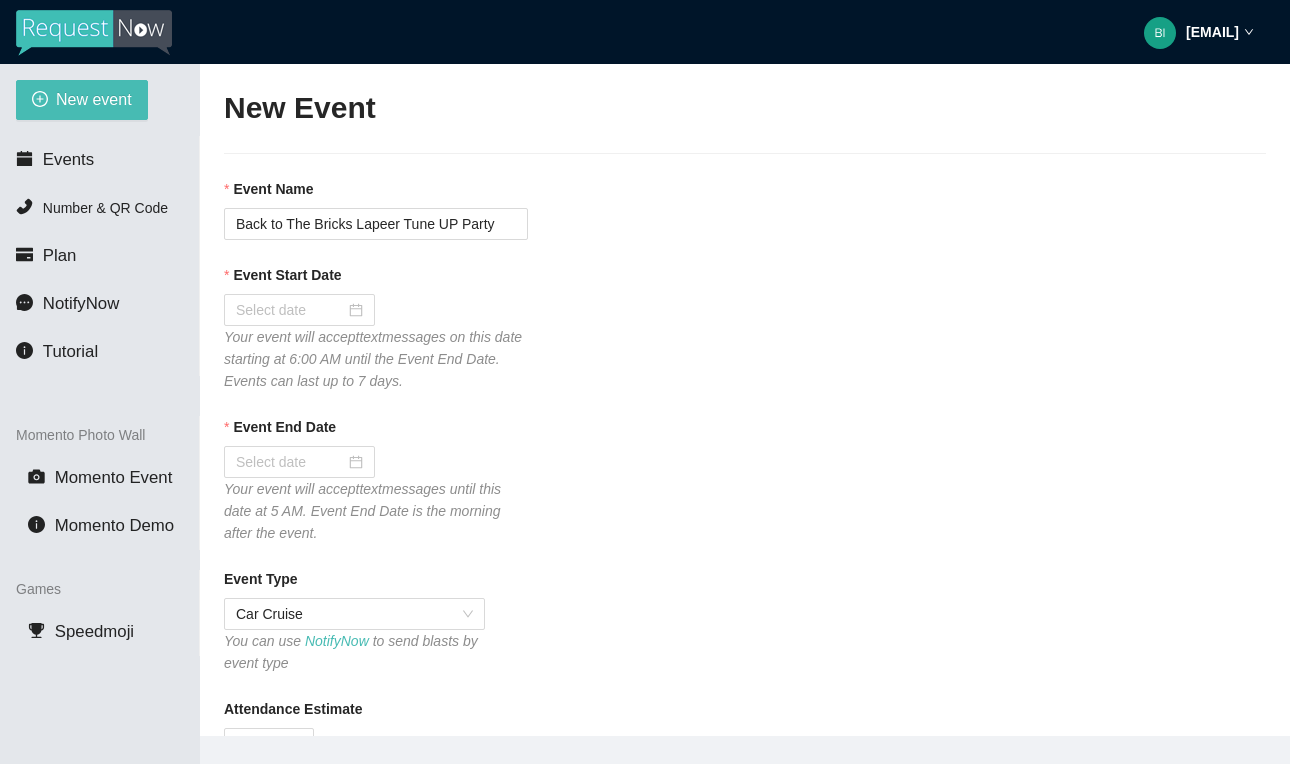 type on "https://virtualdj.com/ask/Shiawassee County Fair Grounds." 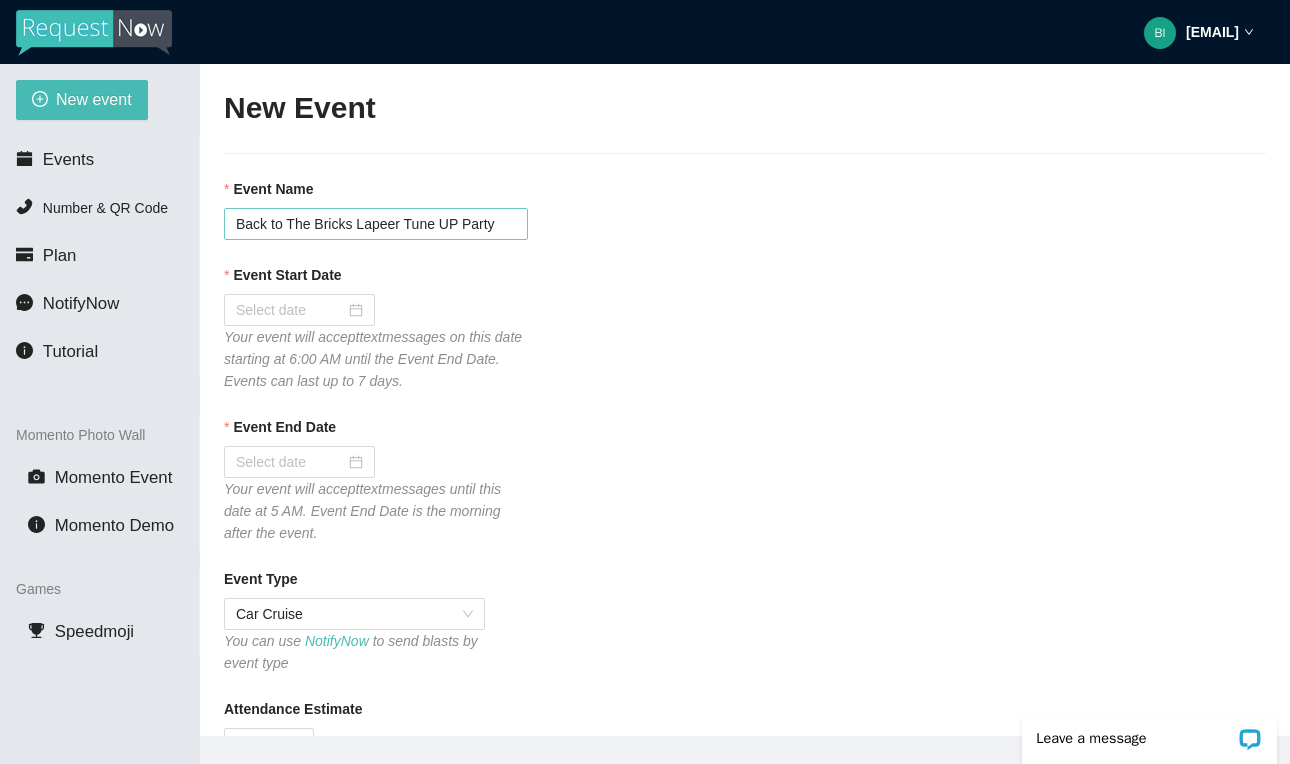 scroll, scrollTop: 0, scrollLeft: 0, axis: both 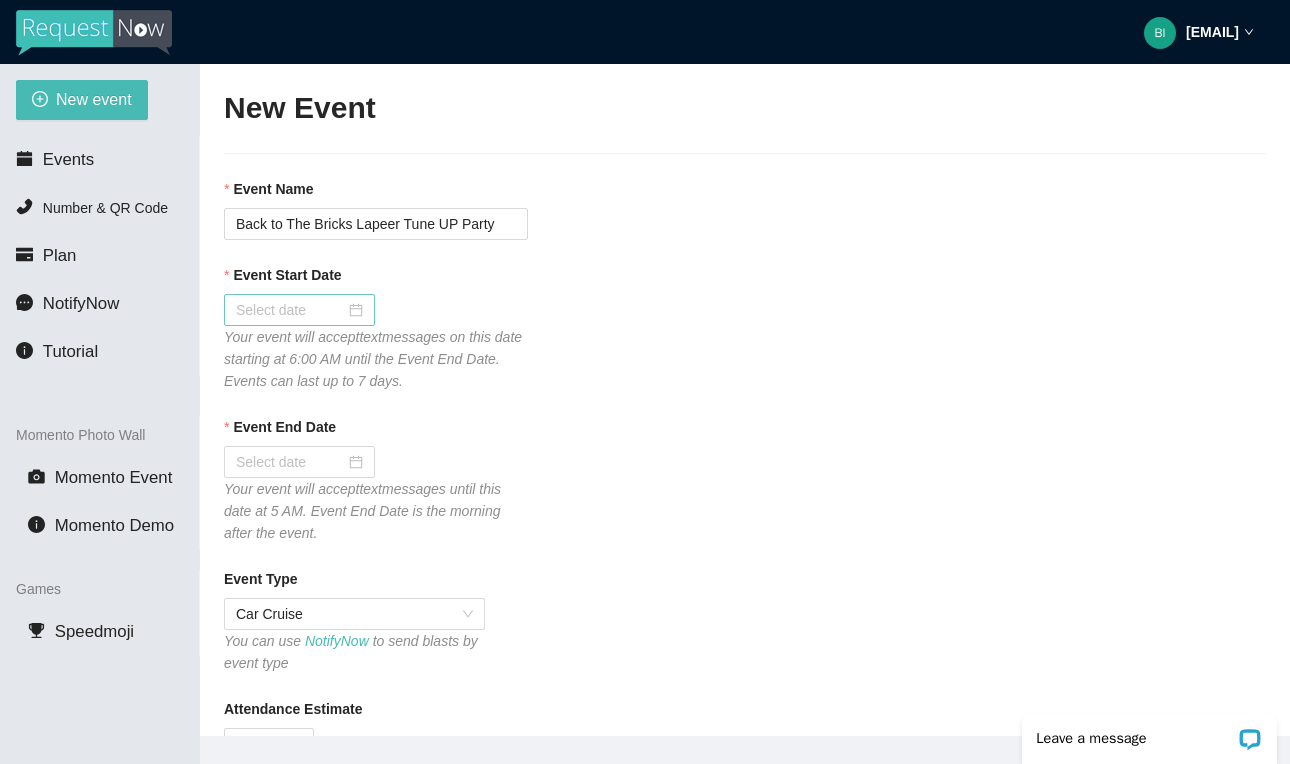 click at bounding box center (299, 310) 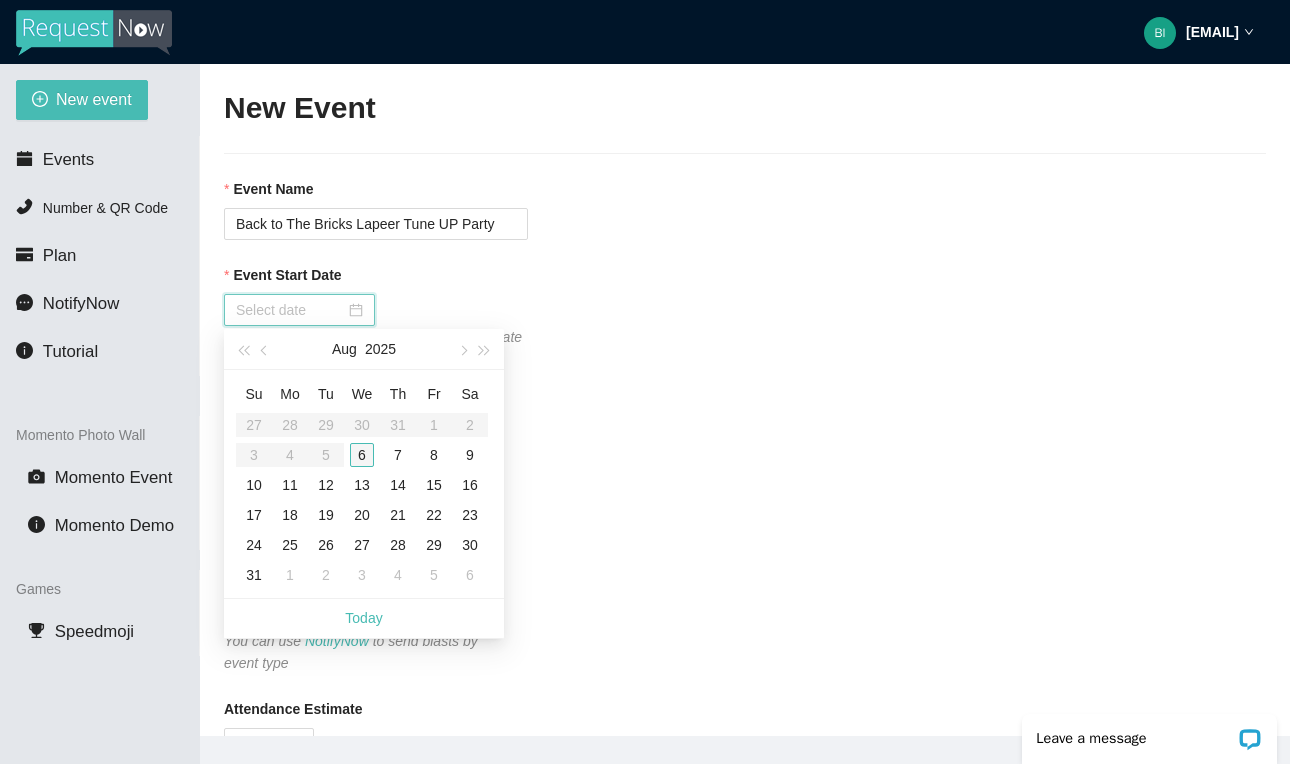 type on "08/06/2025" 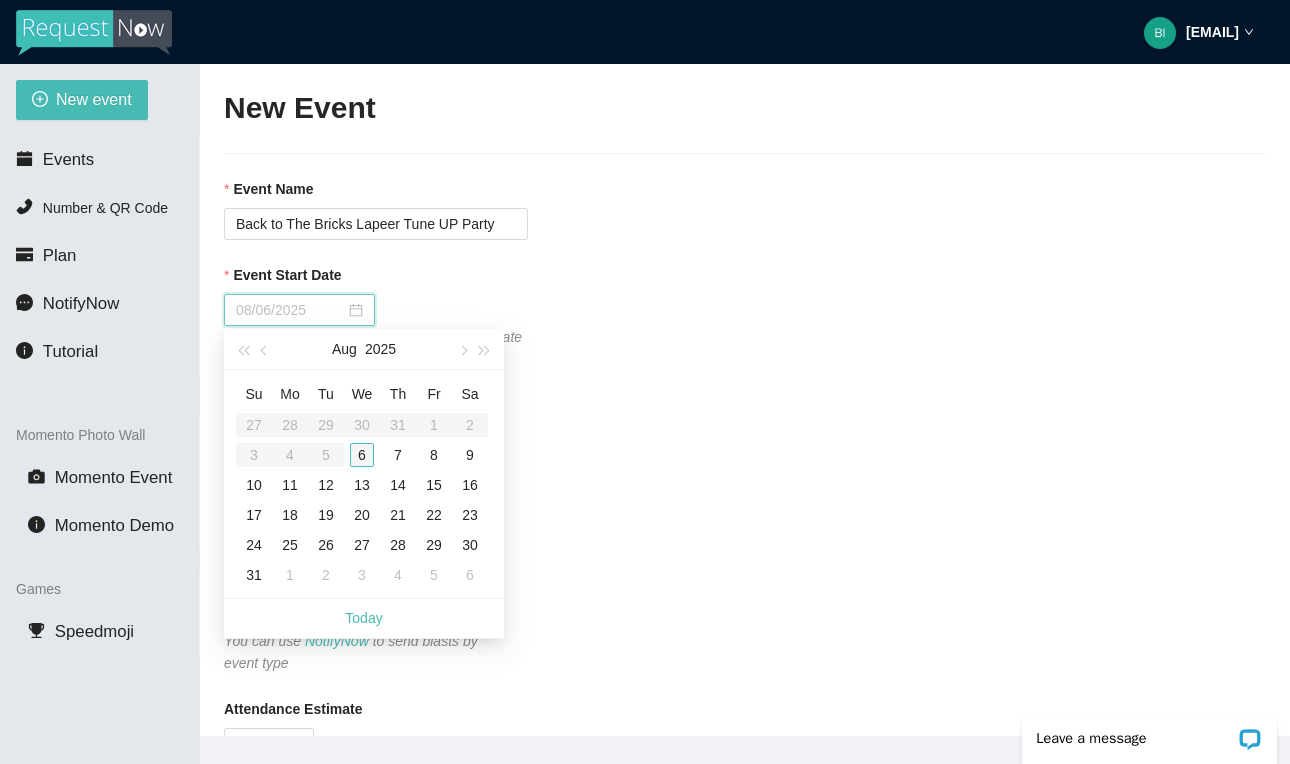 click on "6" at bounding box center [362, 455] 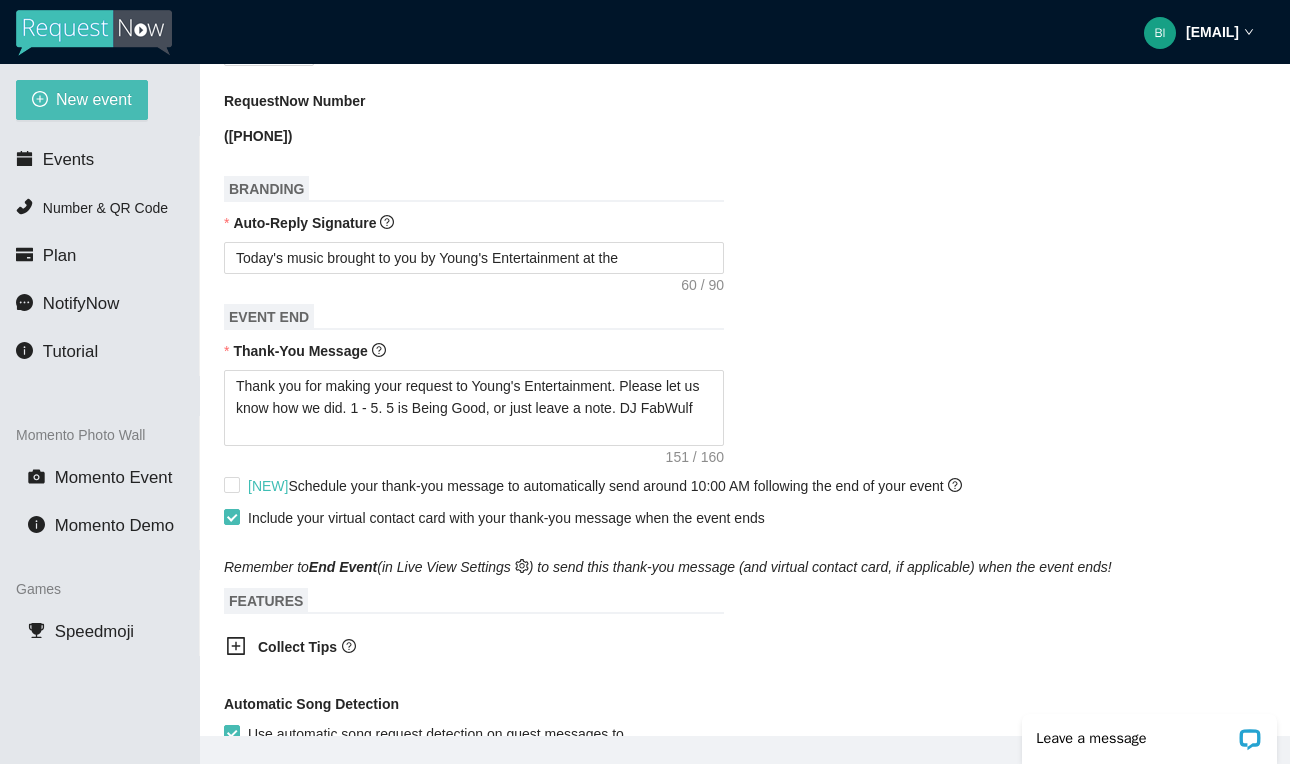 scroll, scrollTop: 696, scrollLeft: 0, axis: vertical 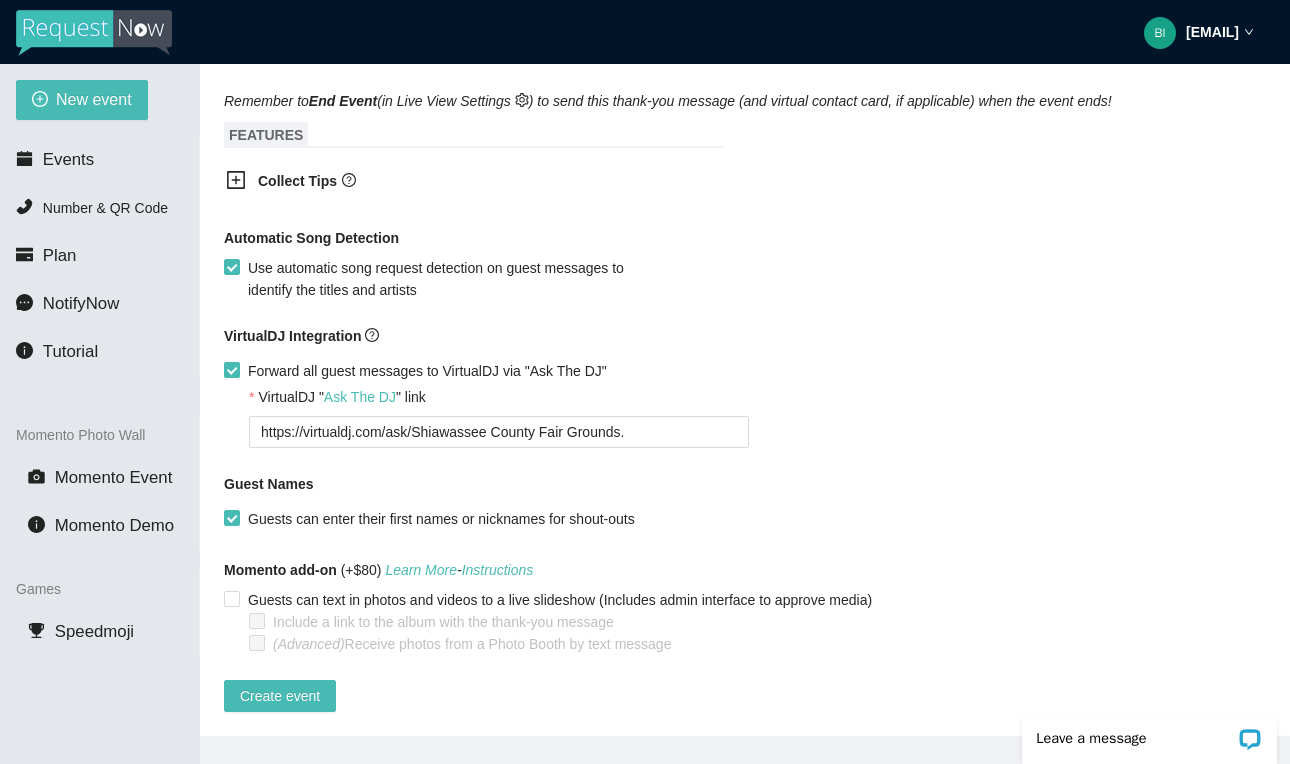 click at bounding box center [232, 370] 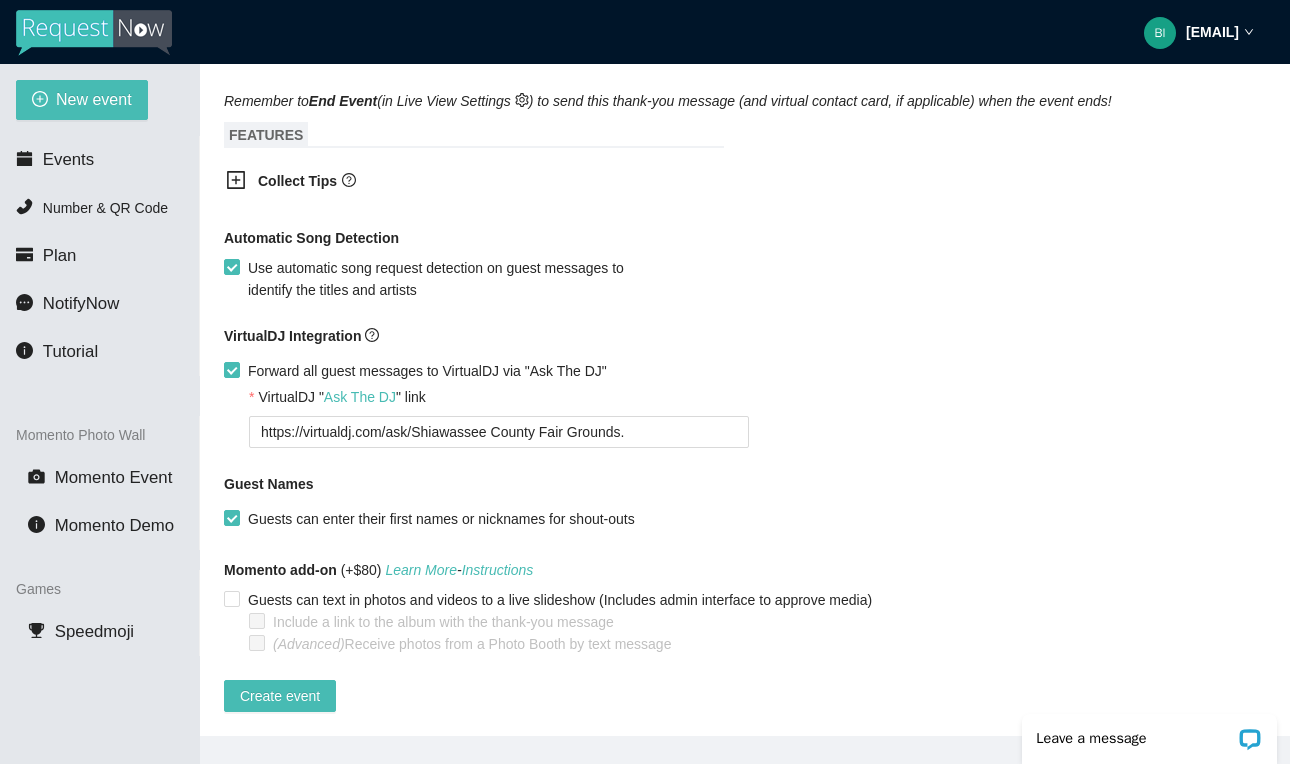 scroll, scrollTop: 1129, scrollLeft: 0, axis: vertical 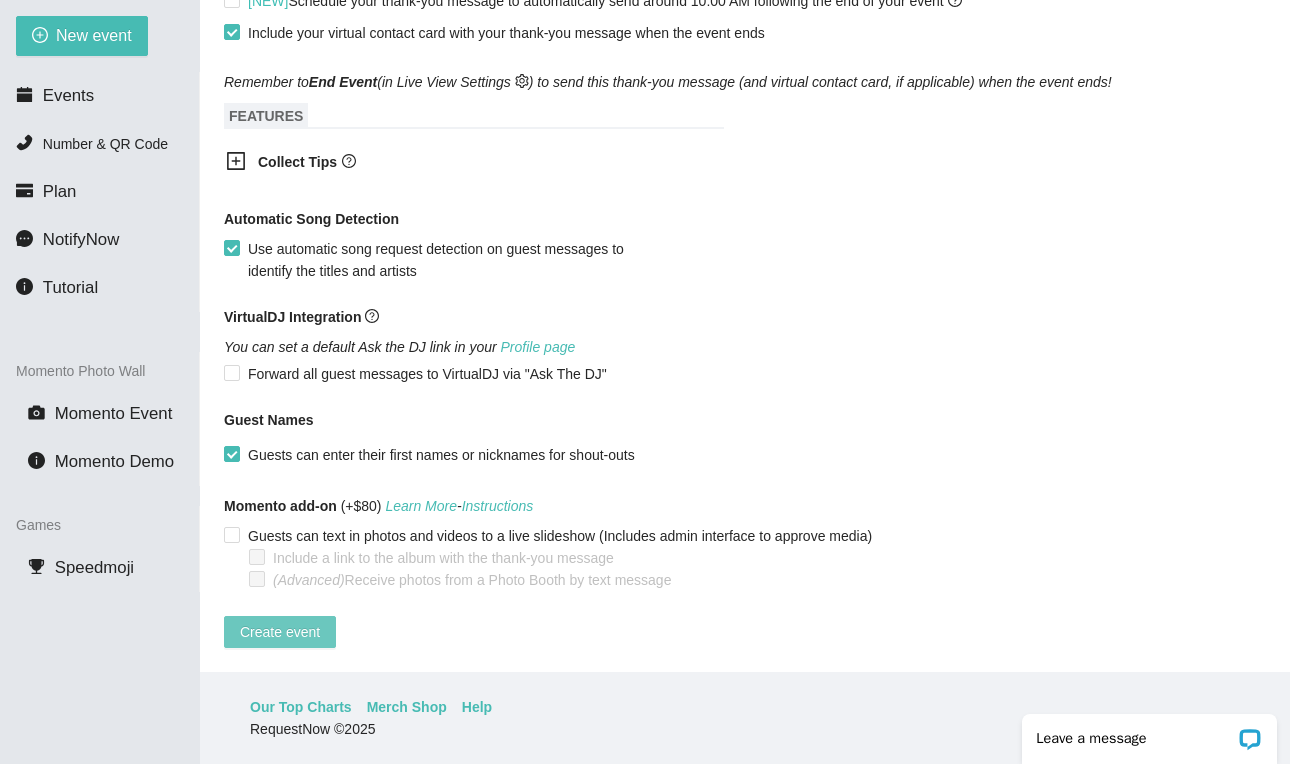 click on "Create event" at bounding box center (280, 632) 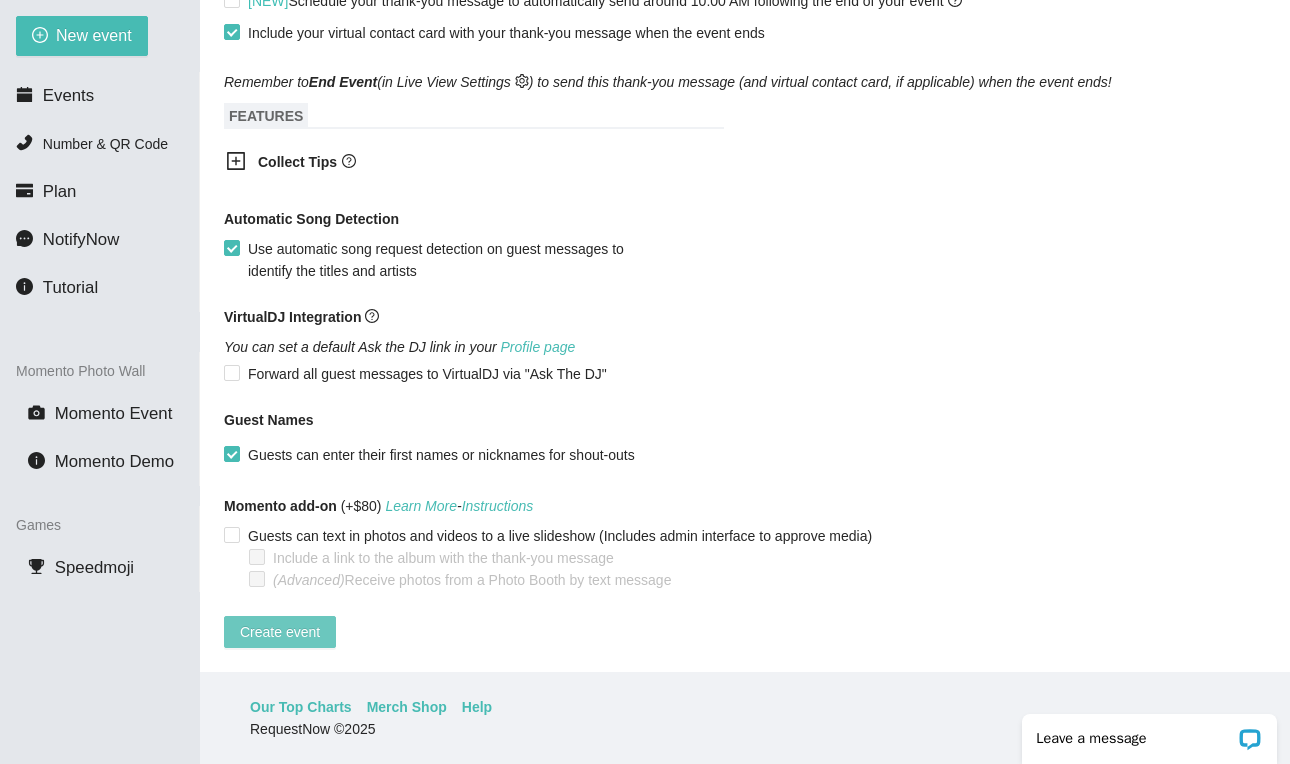 click on "Create event" at bounding box center (280, 632) 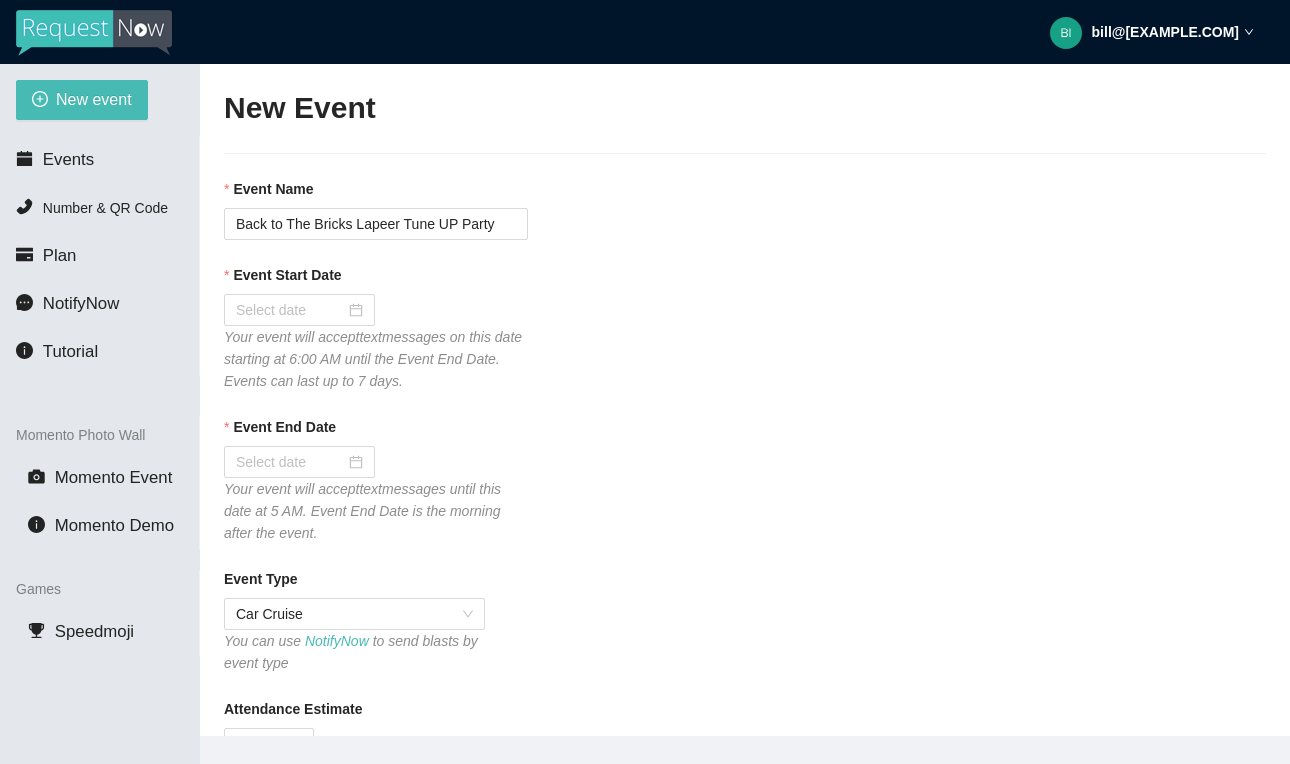 scroll, scrollTop: 0, scrollLeft: 0, axis: both 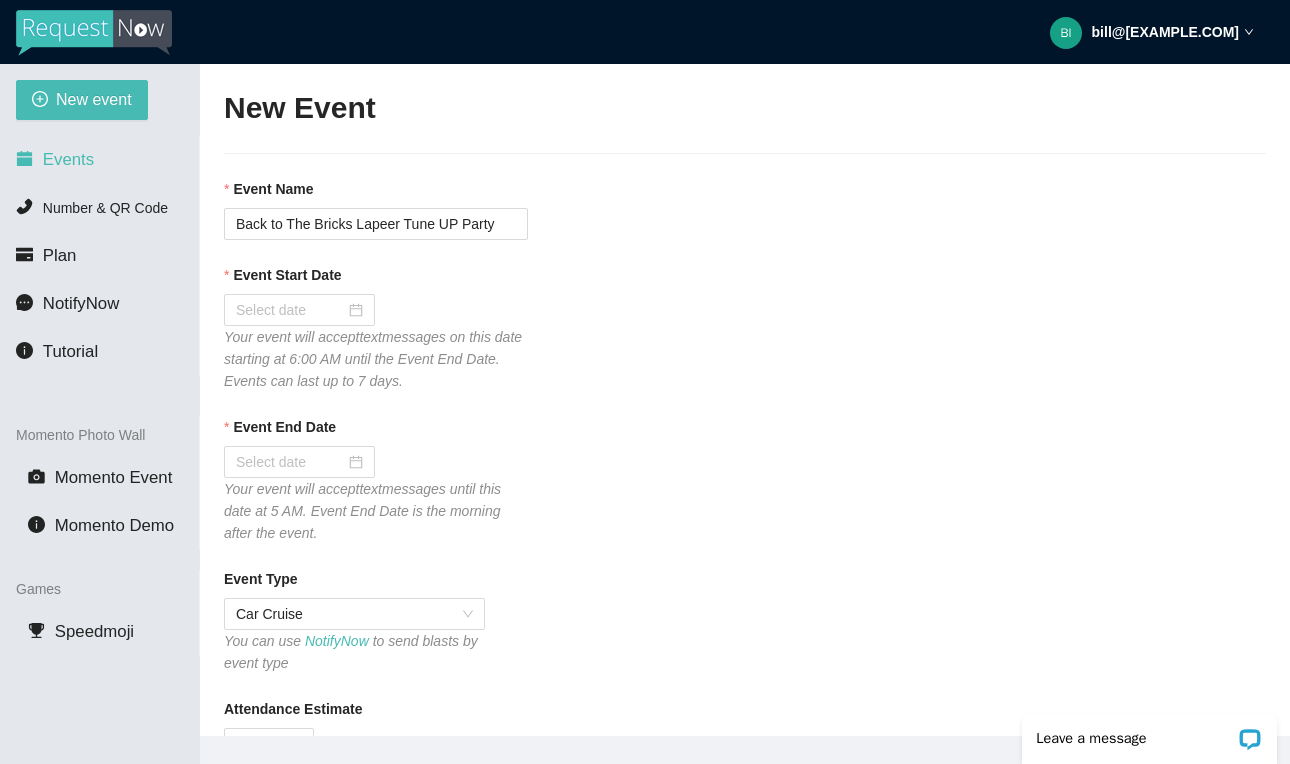 click on "Events" at bounding box center [68, 159] 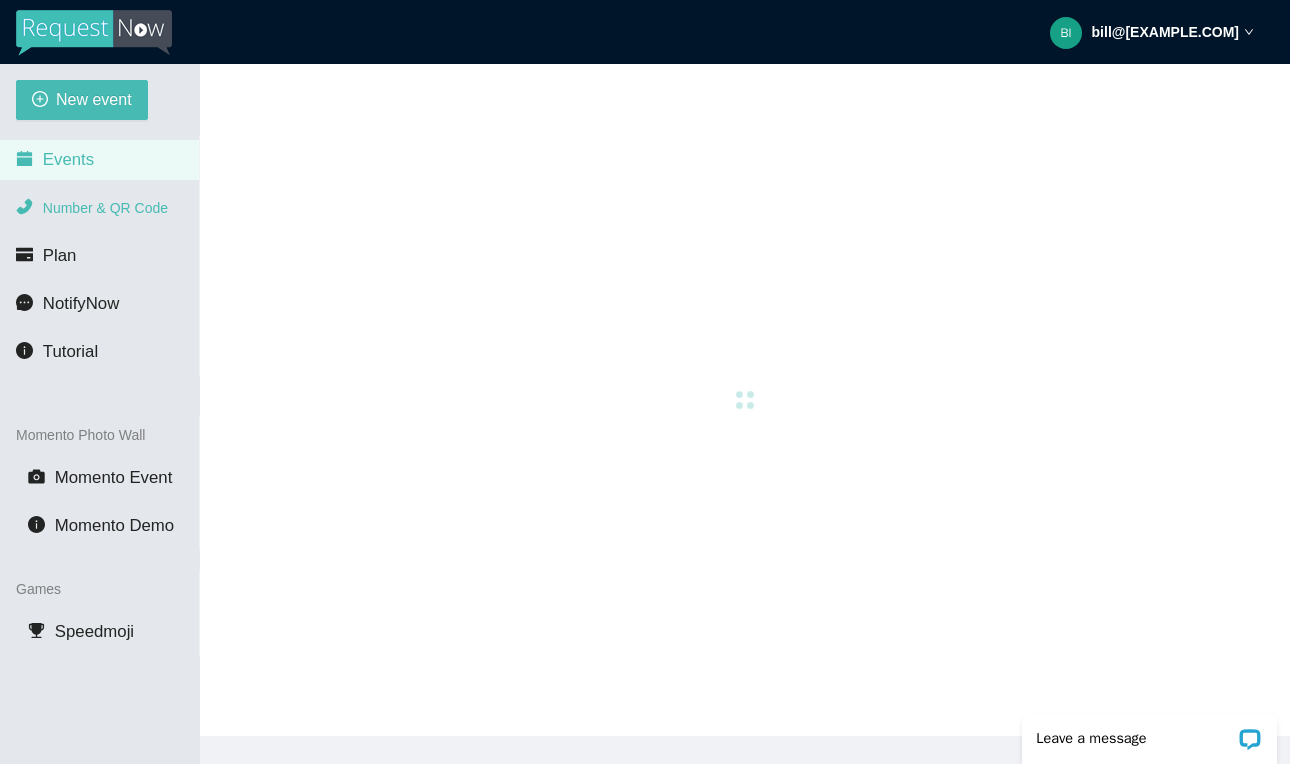 scroll, scrollTop: 0, scrollLeft: 0, axis: both 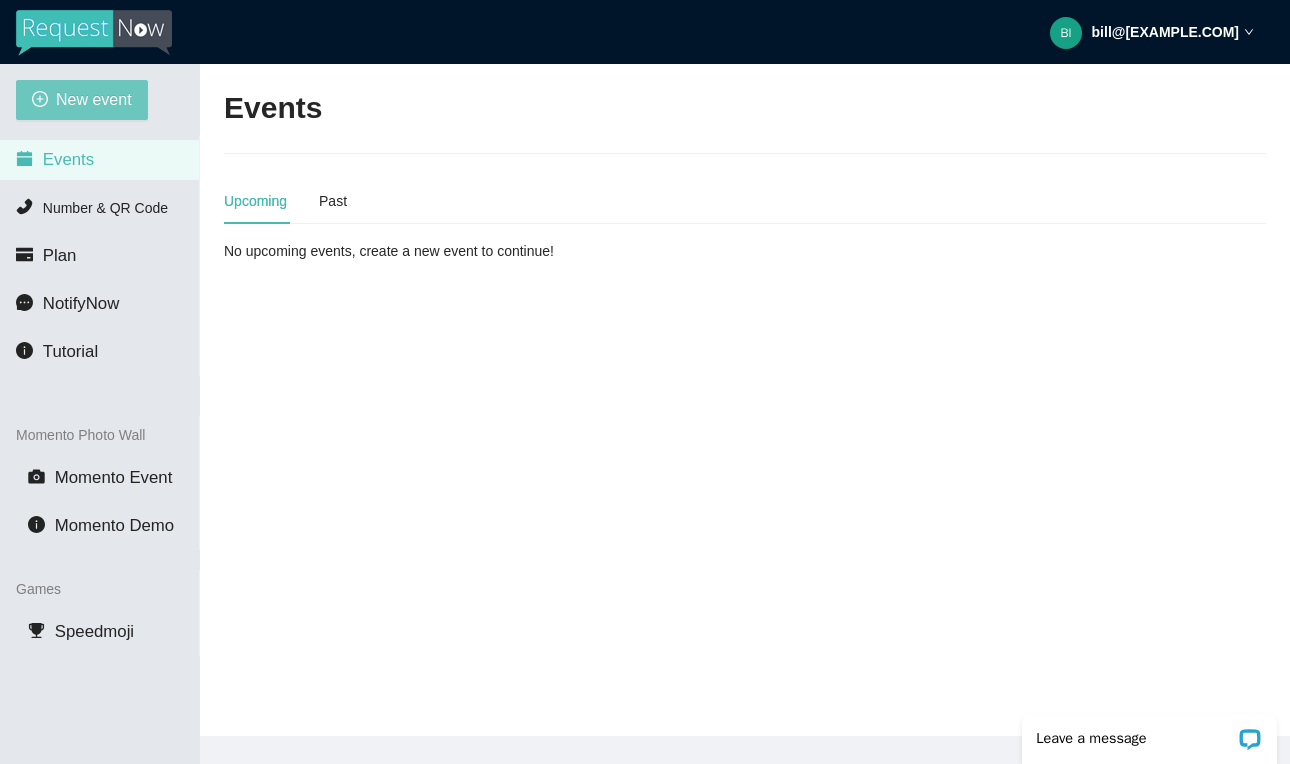 click on "New event" at bounding box center (82, 100) 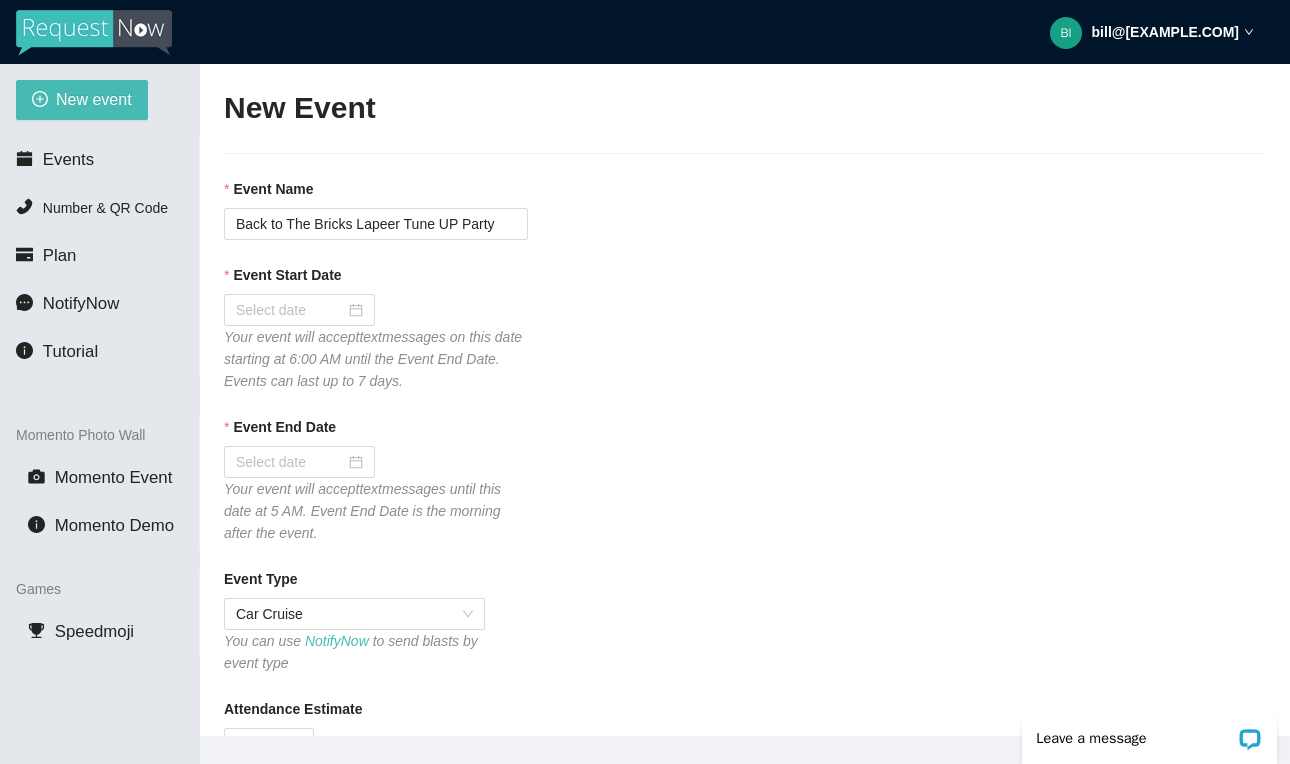 scroll, scrollTop: 0, scrollLeft: 0, axis: both 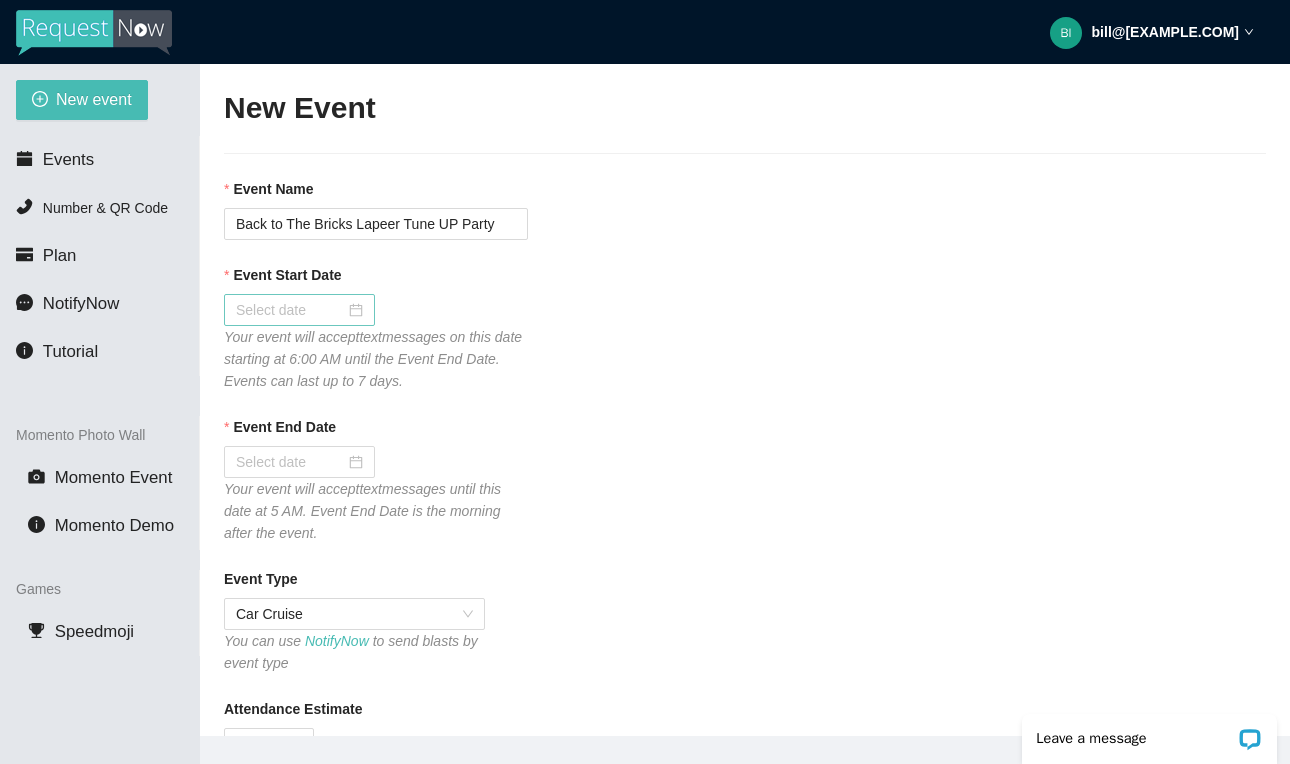 click at bounding box center [299, 310] 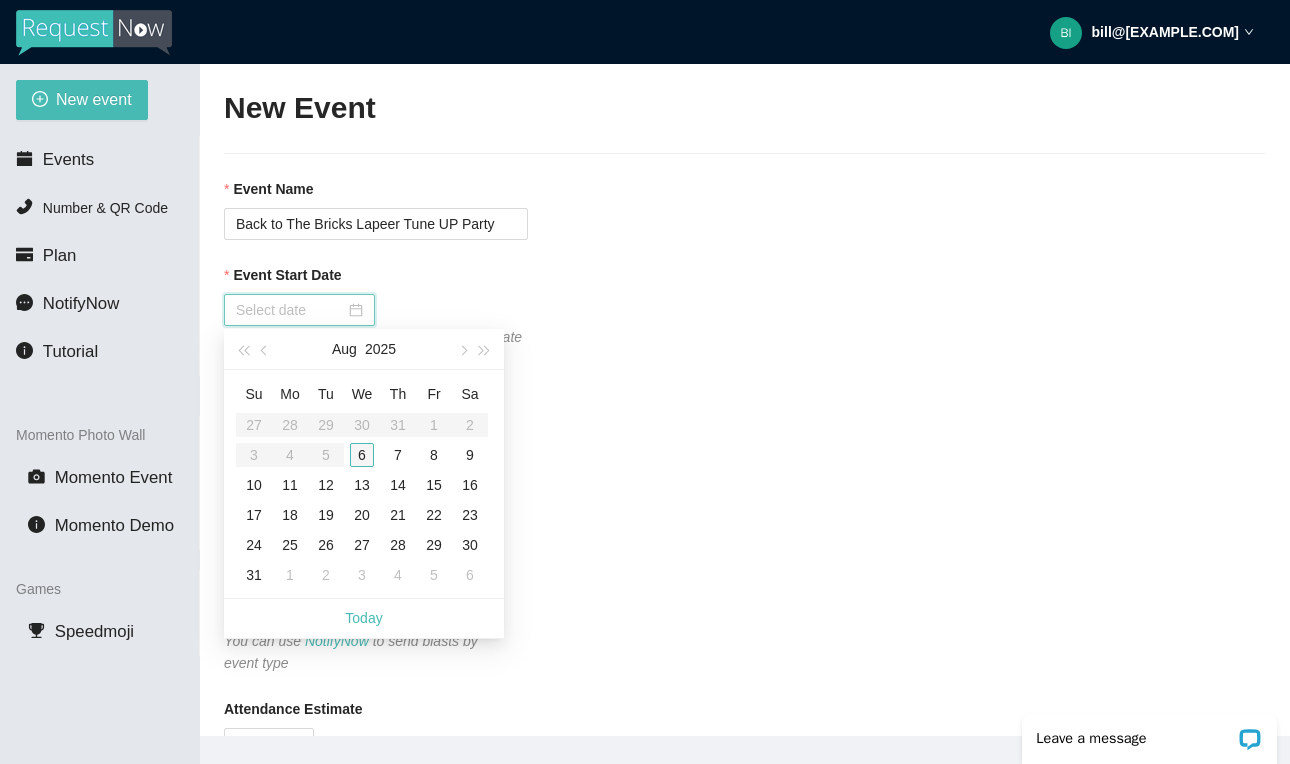 type on "08/06/2025" 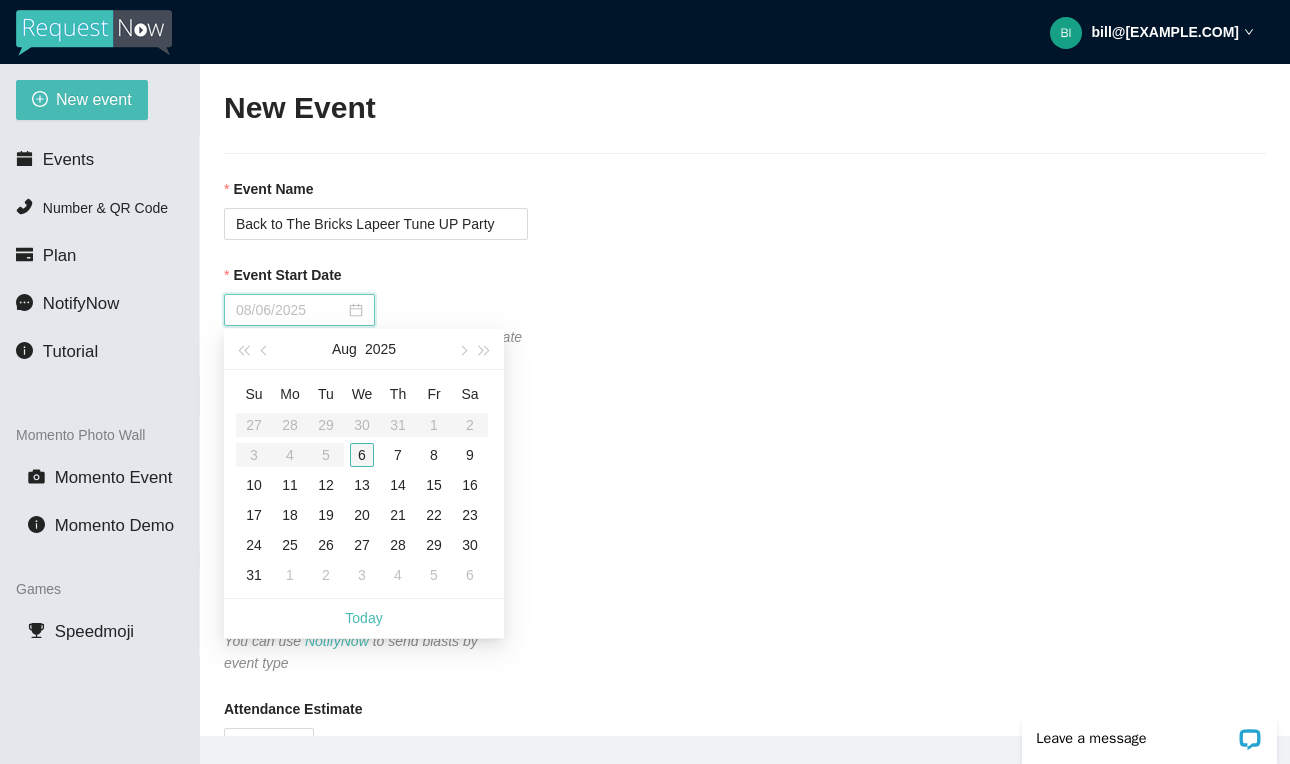 click on "6" at bounding box center (362, 455) 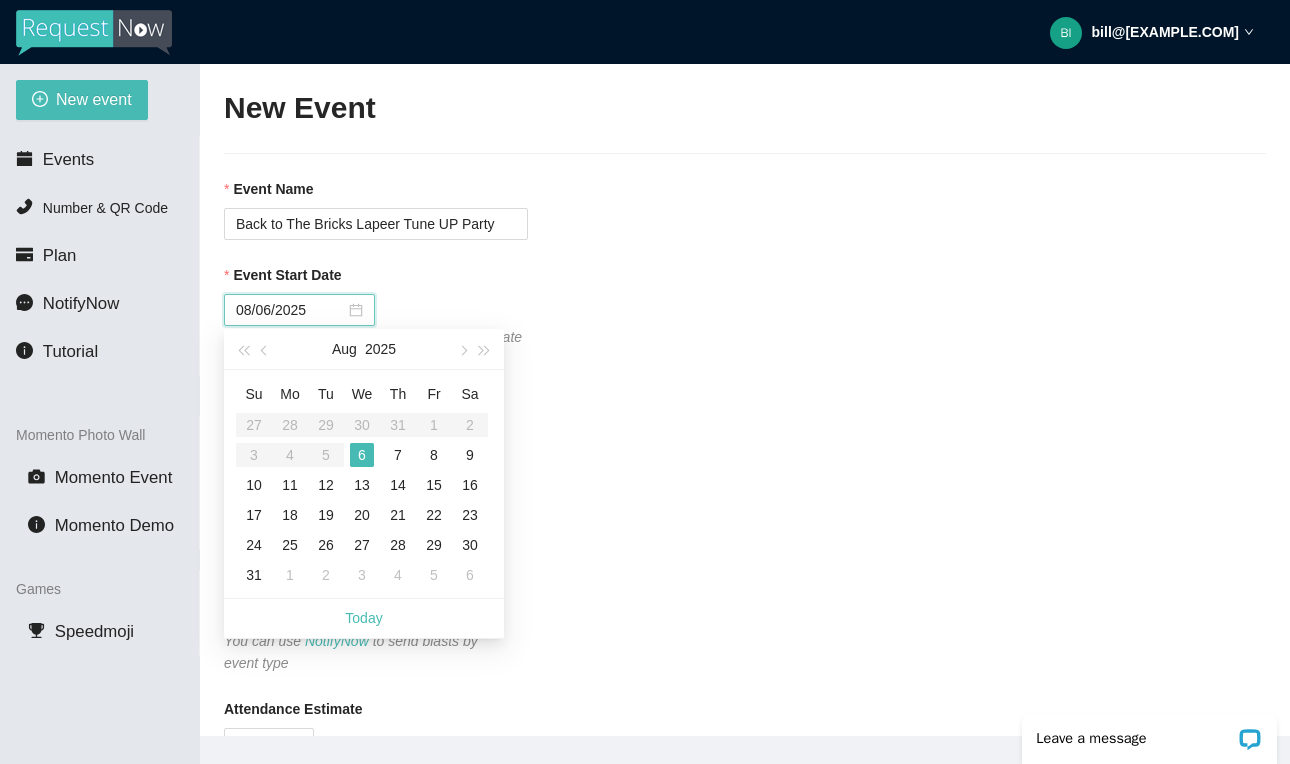 type on "08/07/2025" 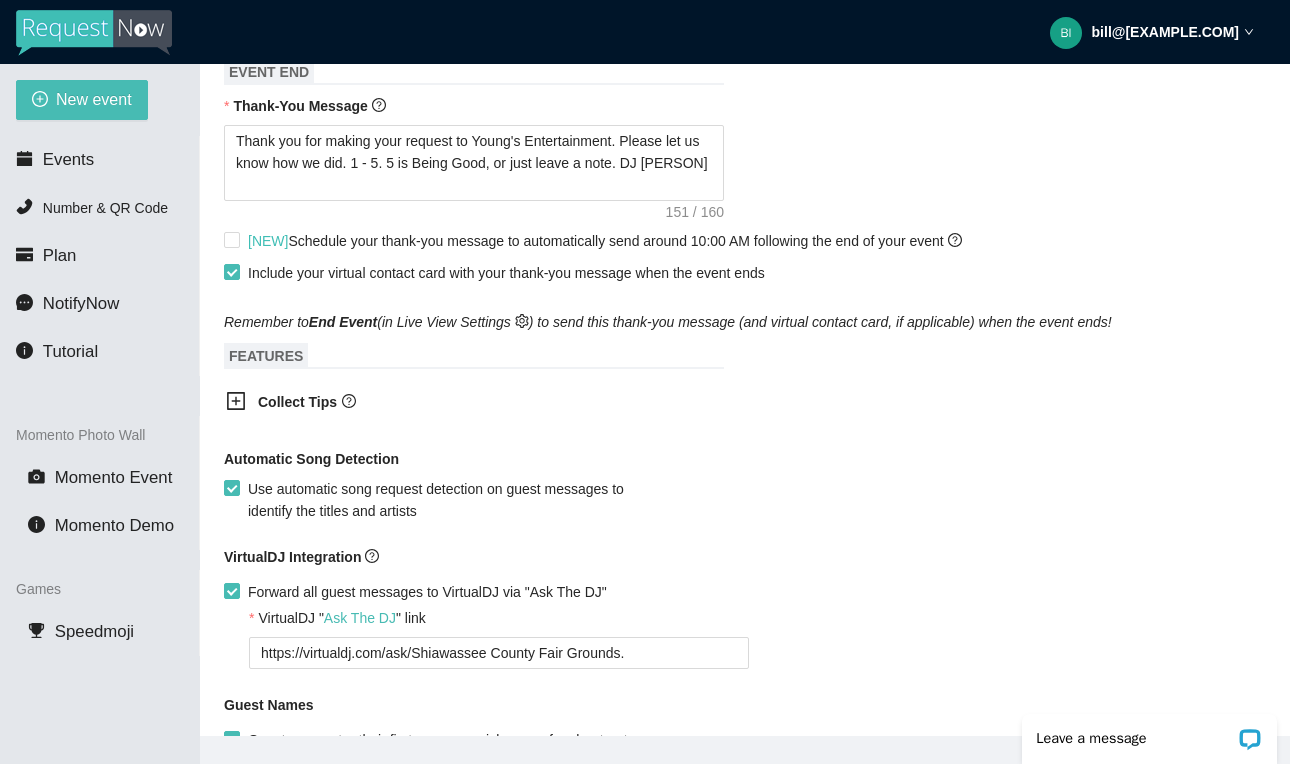 scroll, scrollTop: 961, scrollLeft: 0, axis: vertical 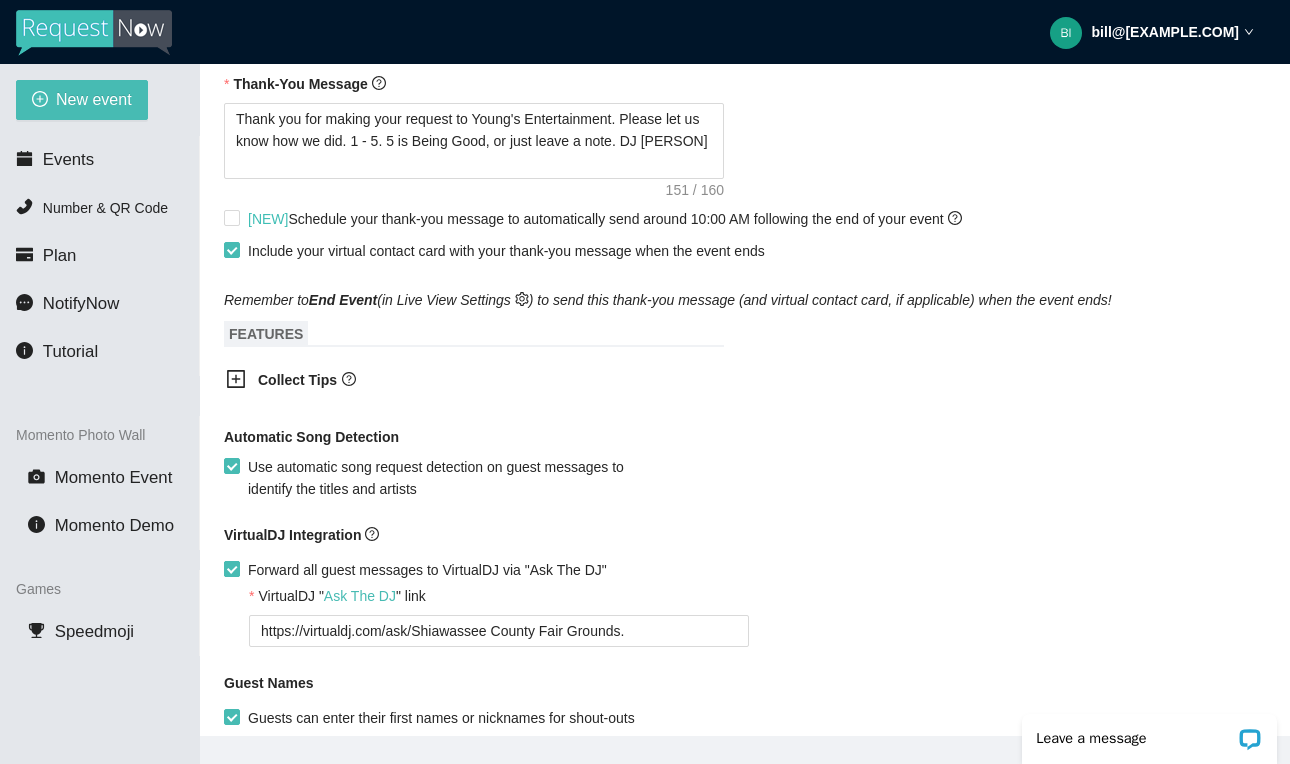 click on "Forward all guest messages to VirtualDJ via "Ask The DJ"" at bounding box center (231, 568) 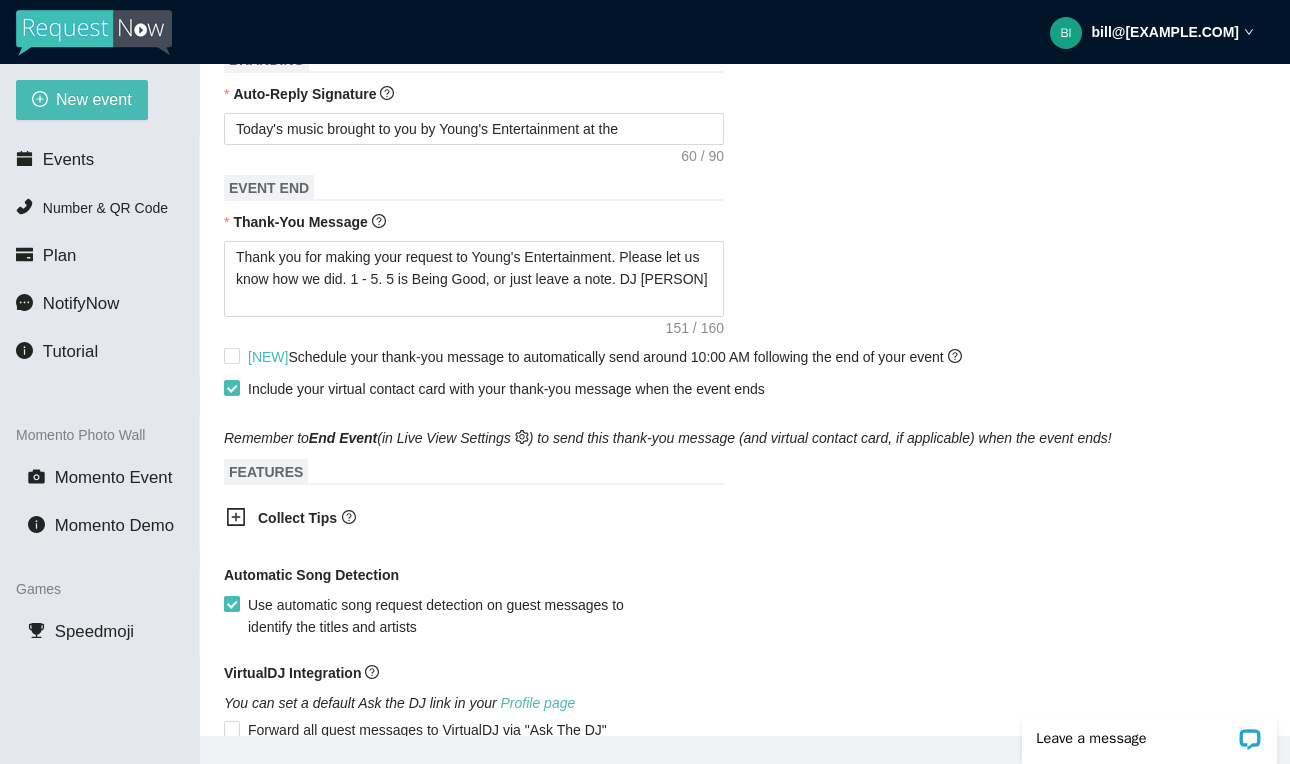 scroll, scrollTop: 807, scrollLeft: 0, axis: vertical 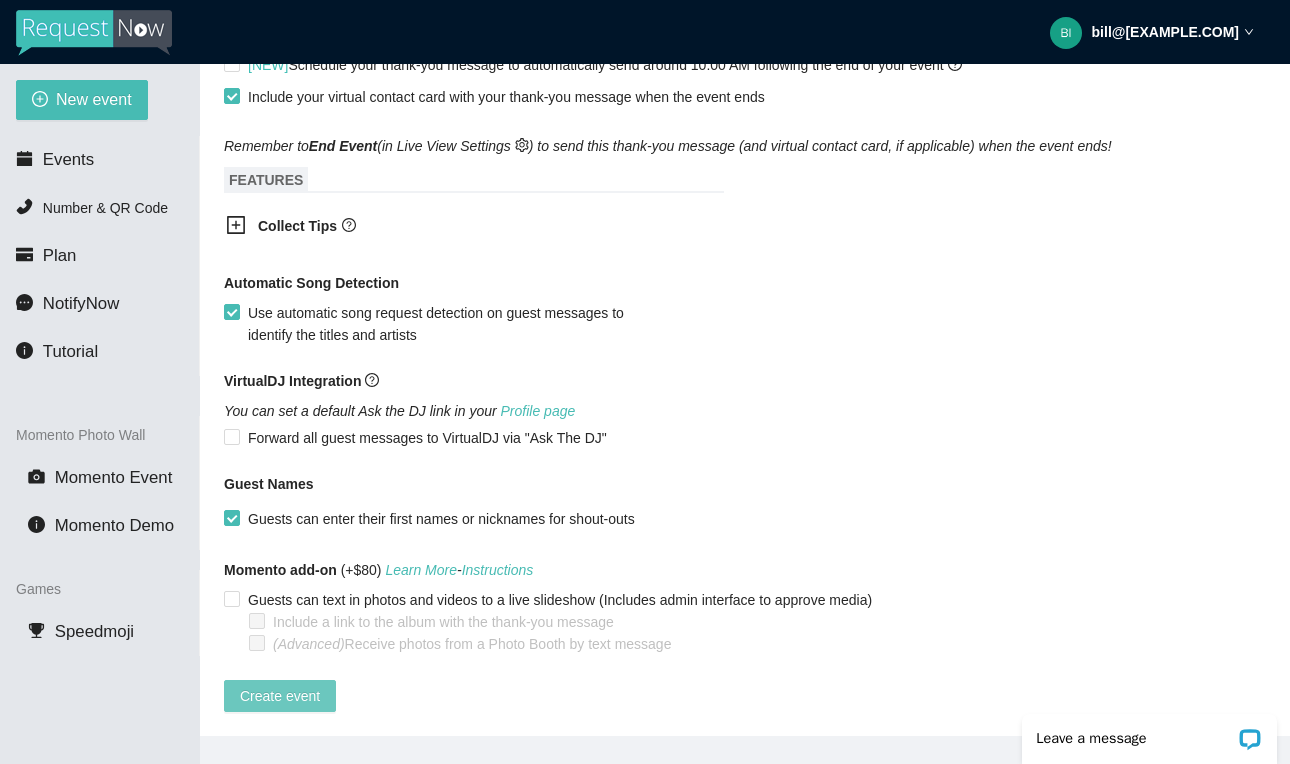 click on "Create event" at bounding box center [280, 696] 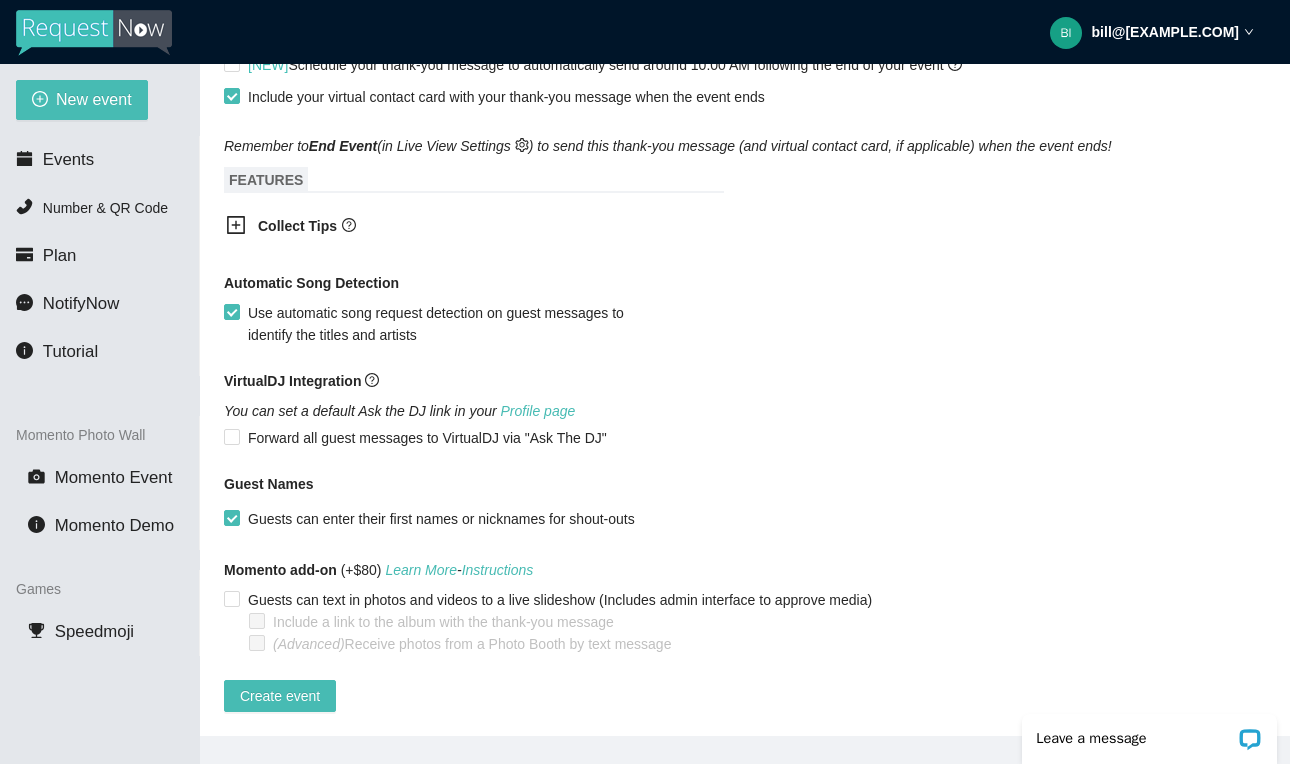scroll, scrollTop: 1065, scrollLeft: 0, axis: vertical 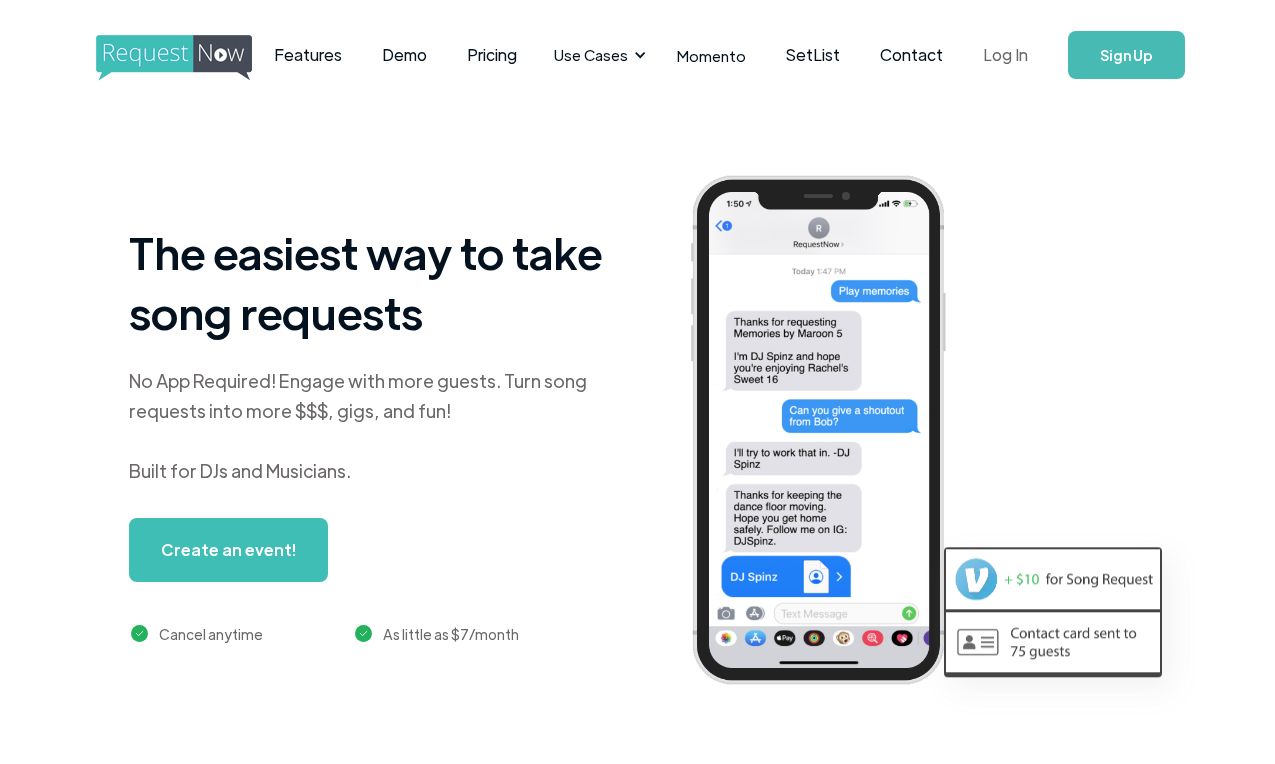 click on "Log In" at bounding box center [1005, 55] 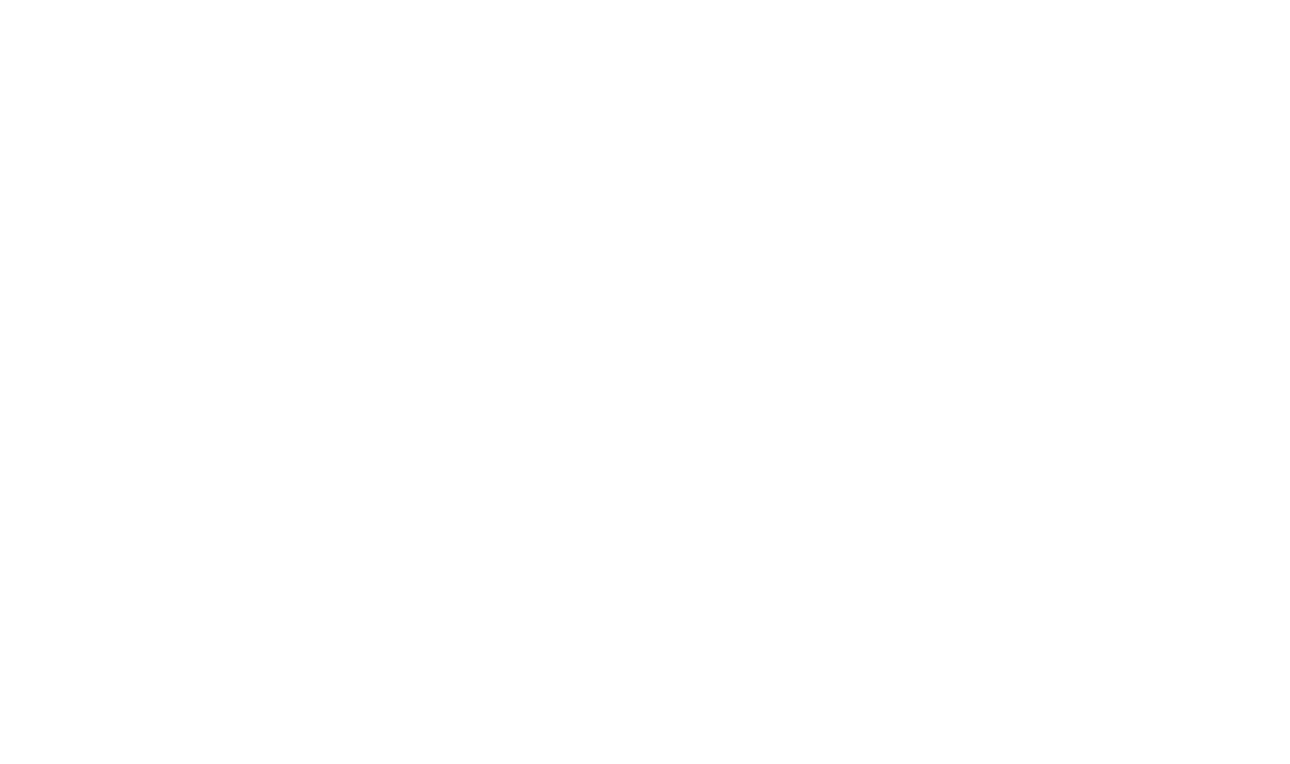 scroll, scrollTop: 0, scrollLeft: 0, axis: both 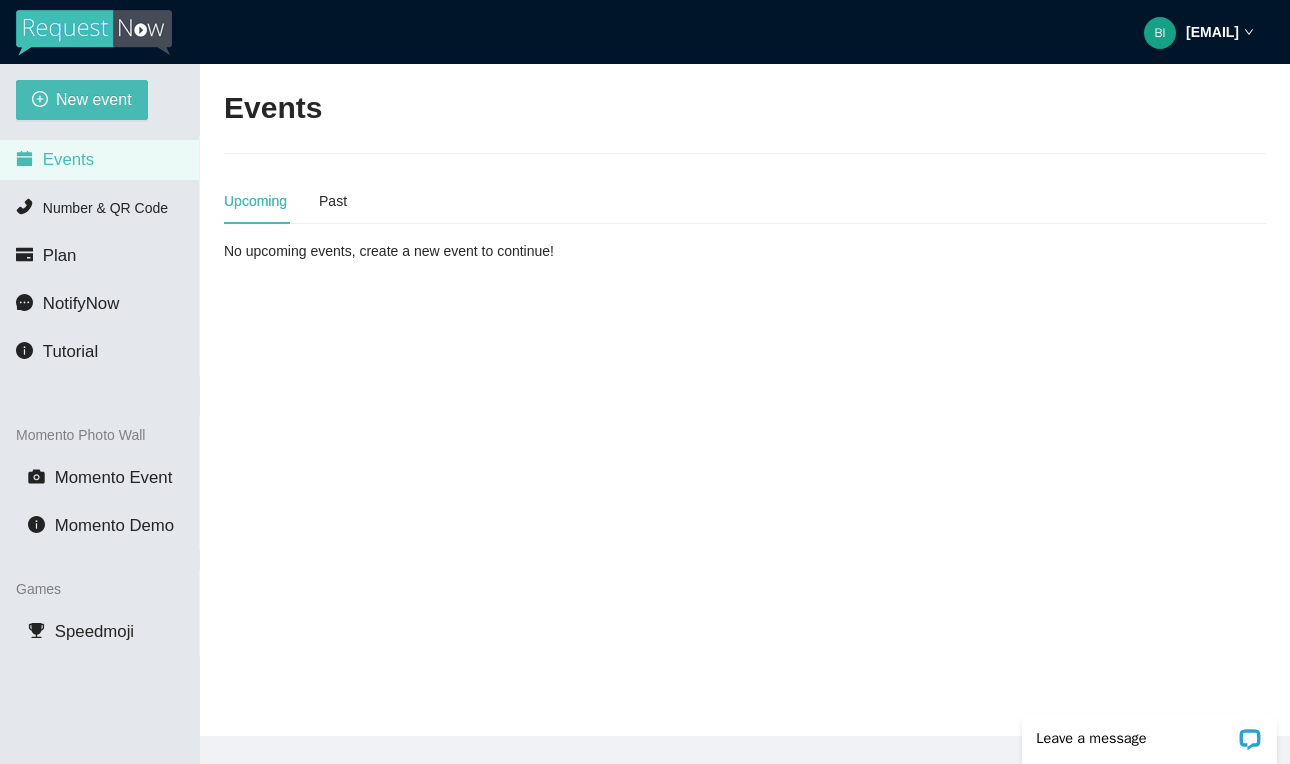 click on "[EMAIL]" at bounding box center (1212, 32) 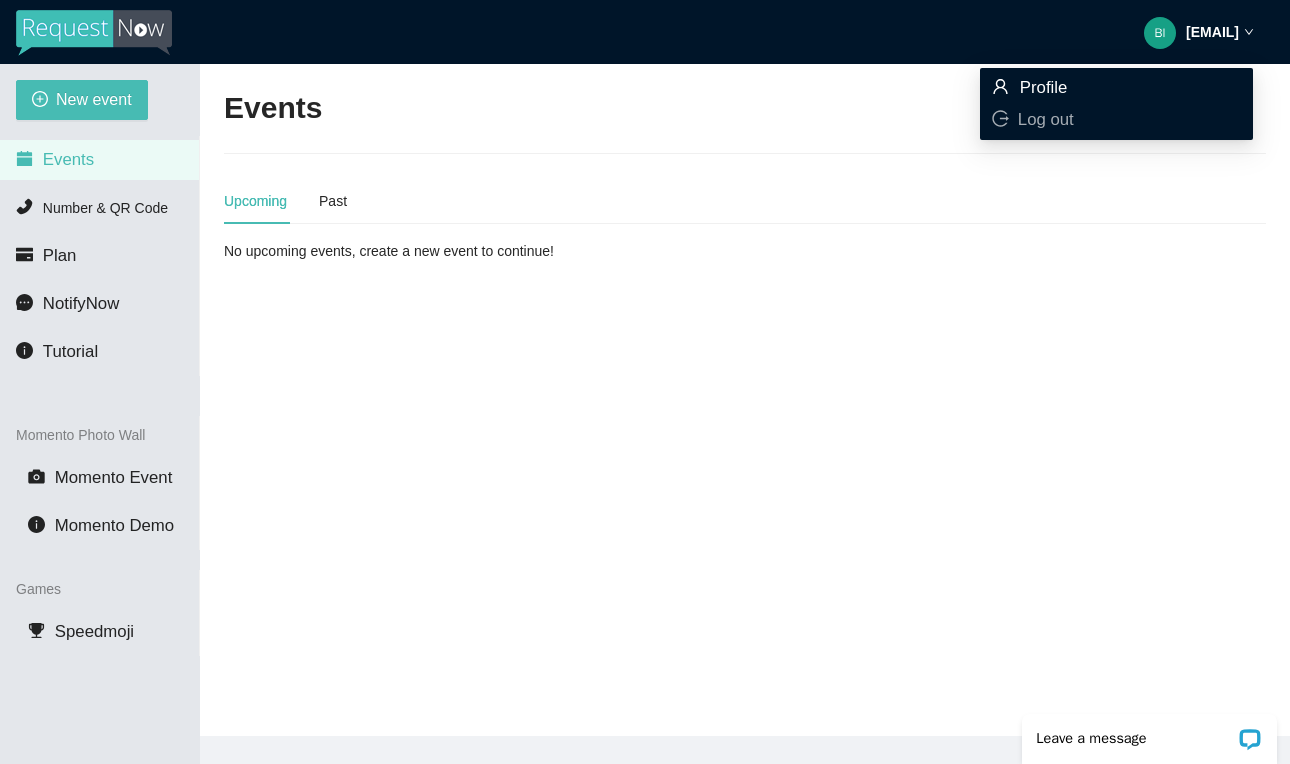 click on "Profile" at bounding box center (1116, 88) 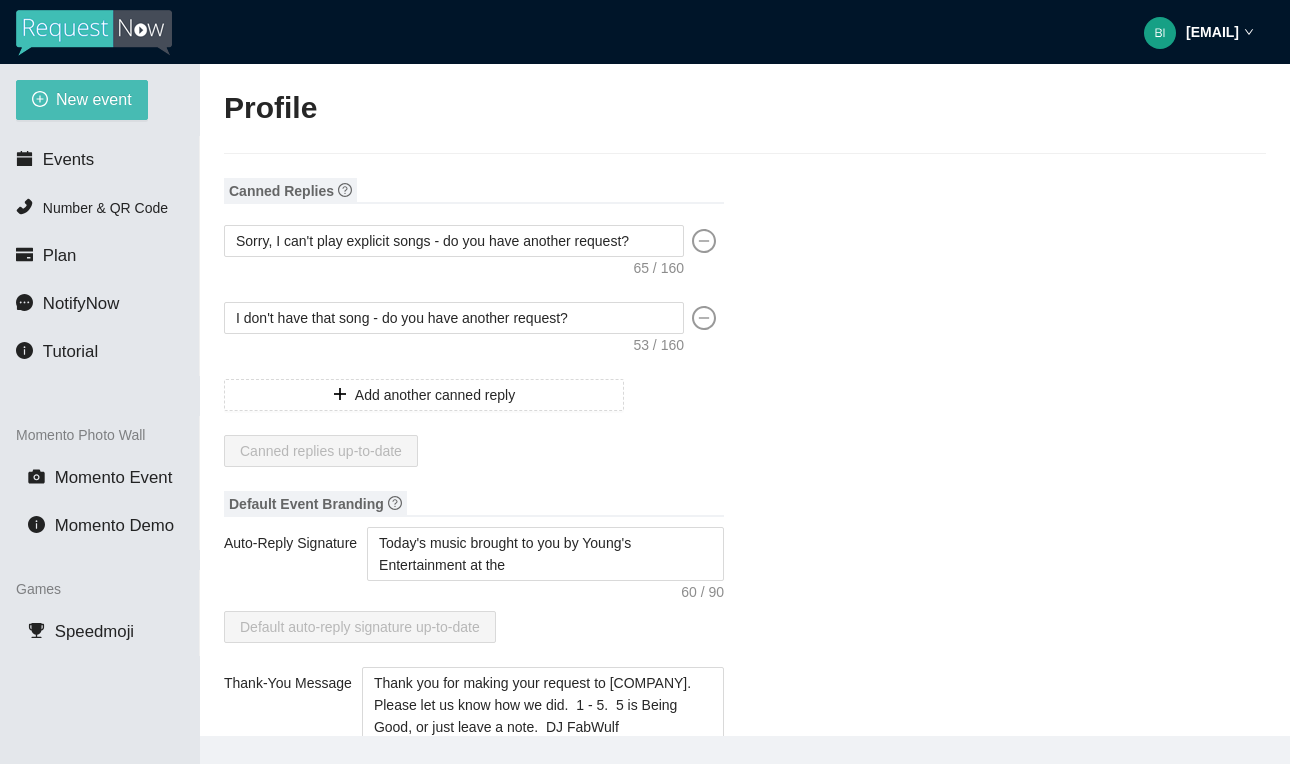 type on "[FIRST]" 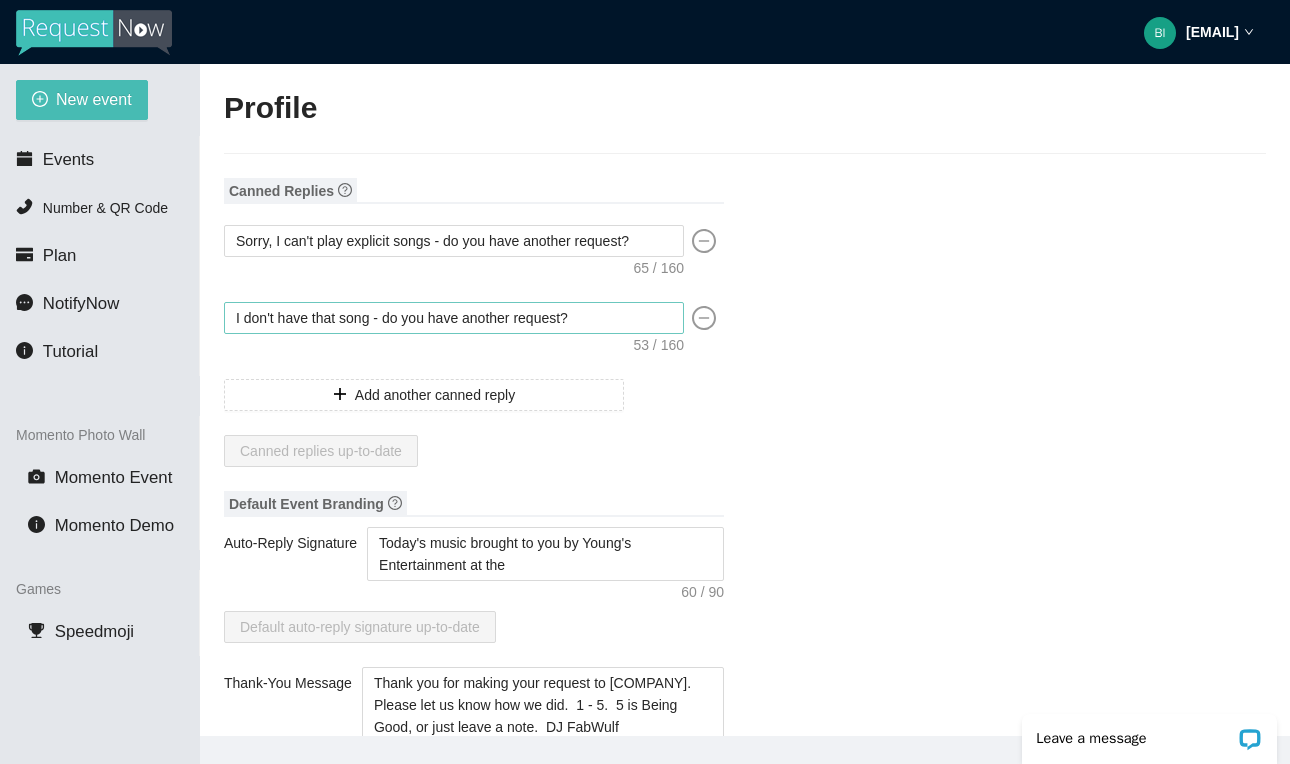 scroll, scrollTop: 0, scrollLeft: 0, axis: both 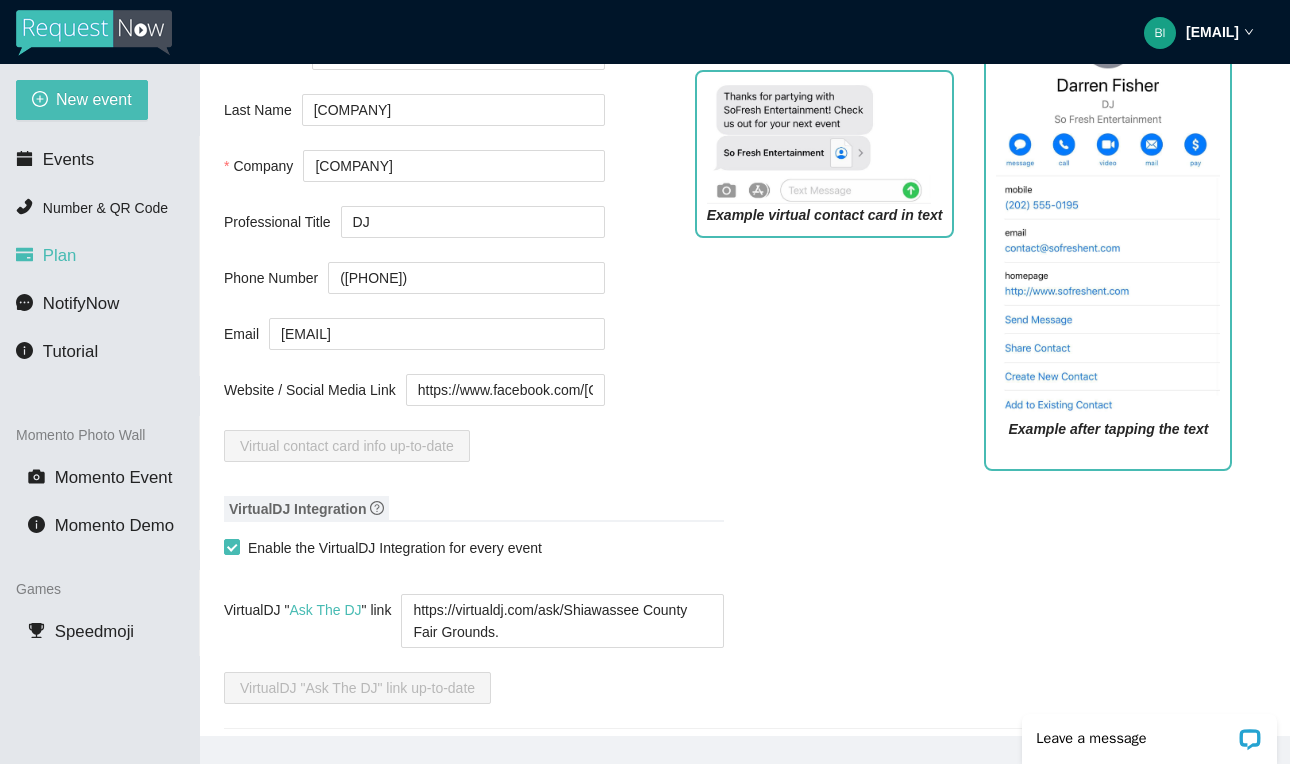 click on "Plan" at bounding box center (60, 255) 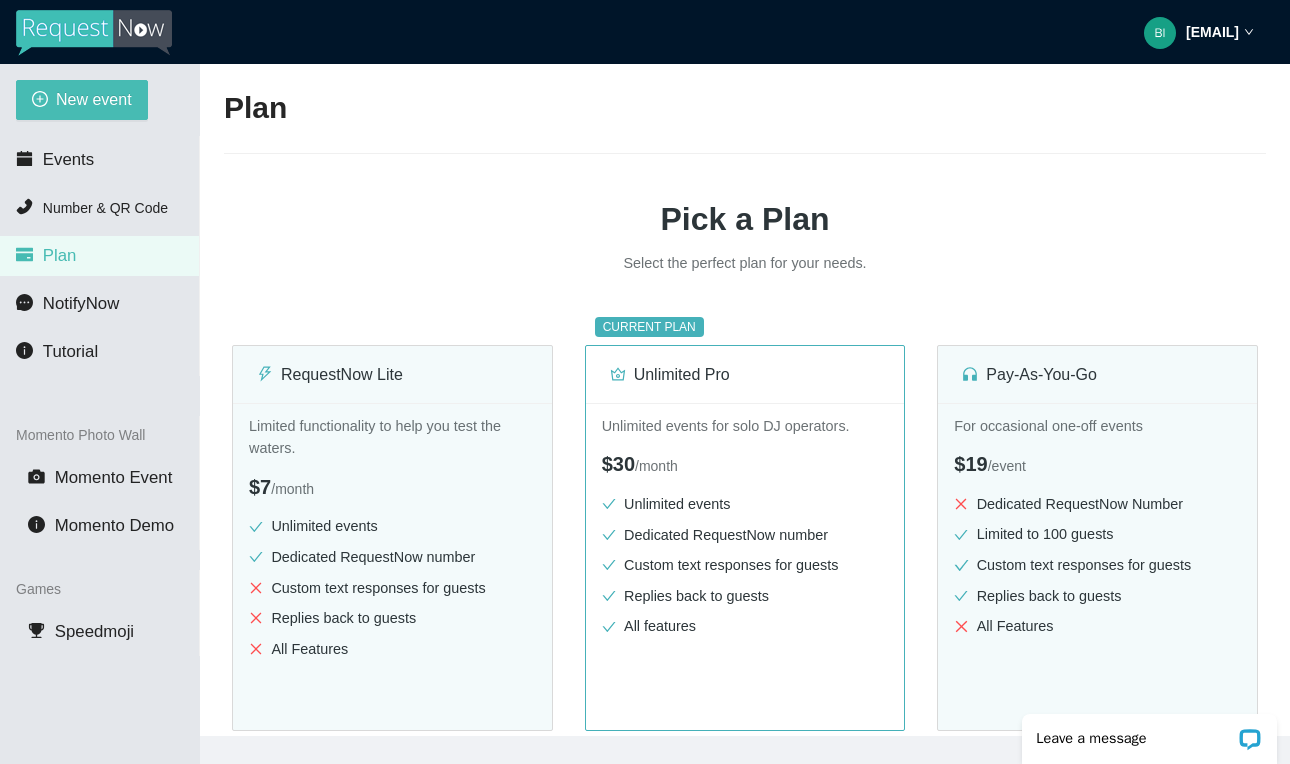 scroll, scrollTop: 0, scrollLeft: 0, axis: both 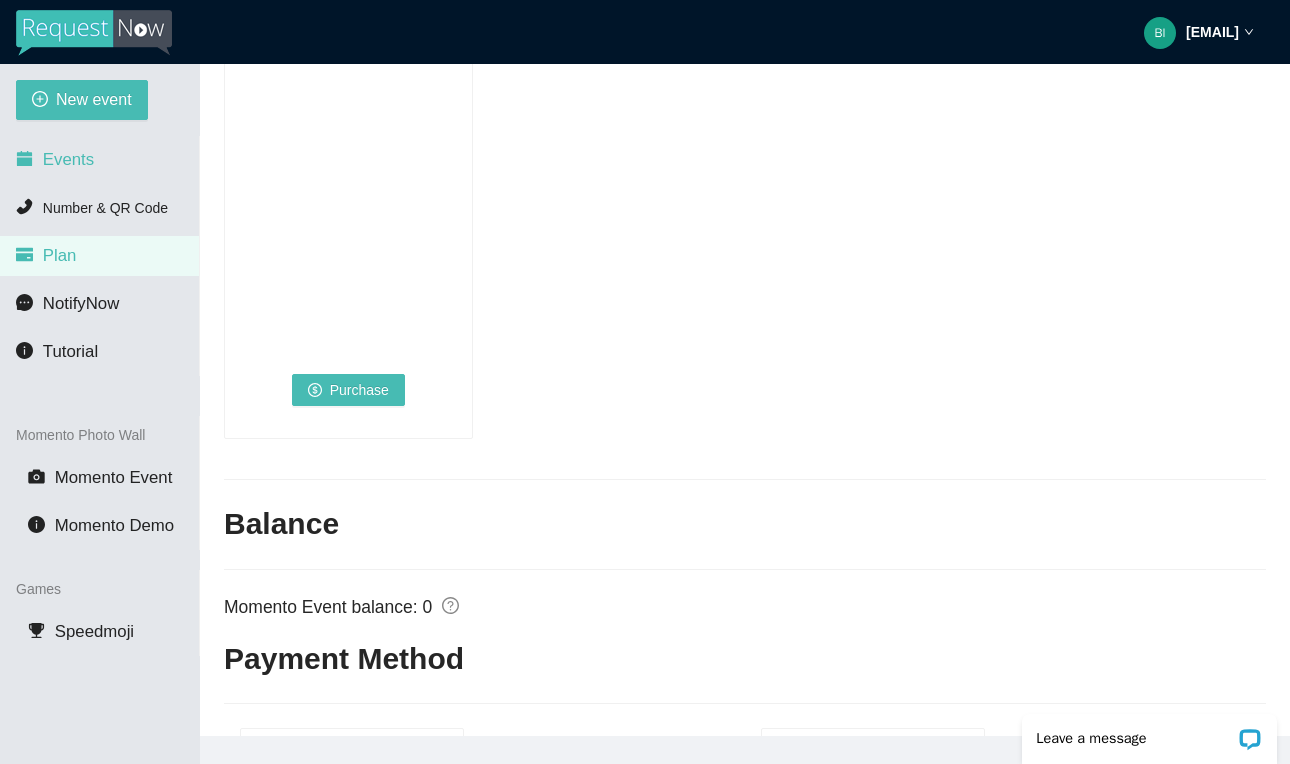 click on "Events" at bounding box center [99, 160] 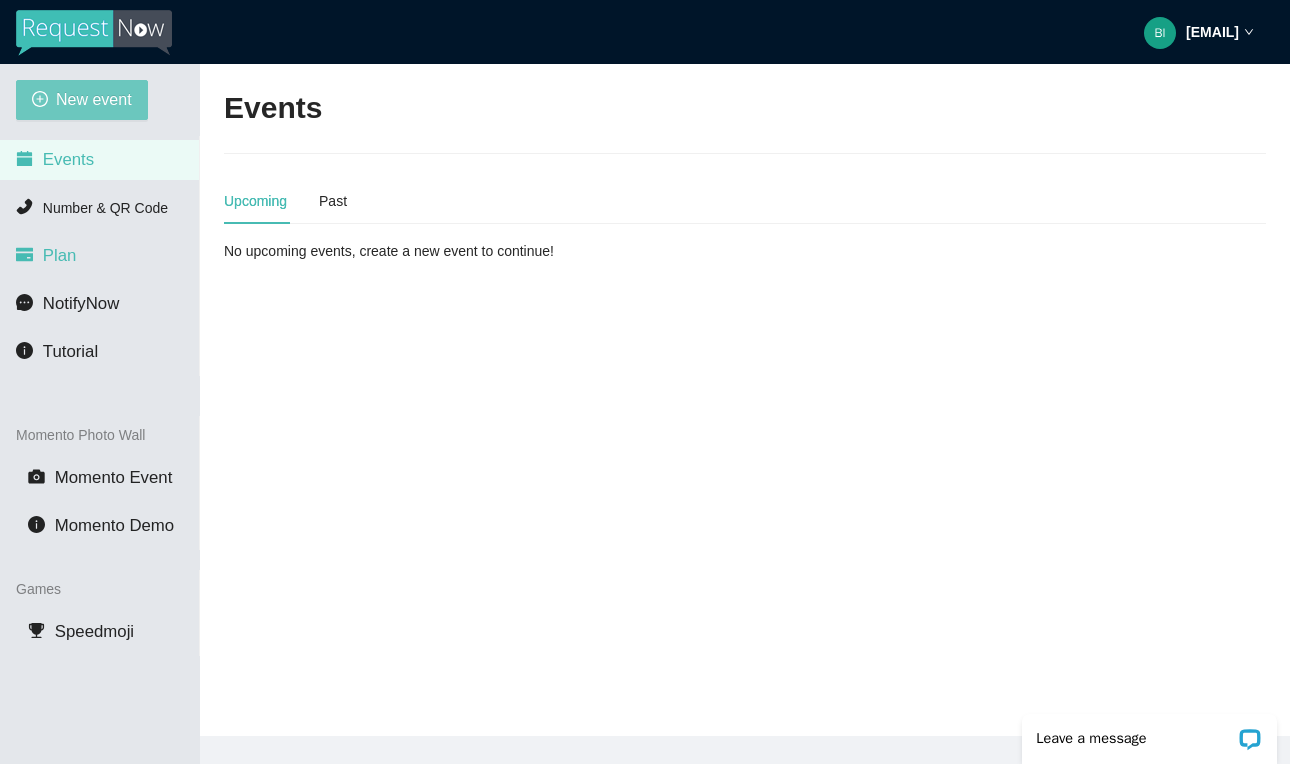 scroll, scrollTop: 0, scrollLeft: 0, axis: both 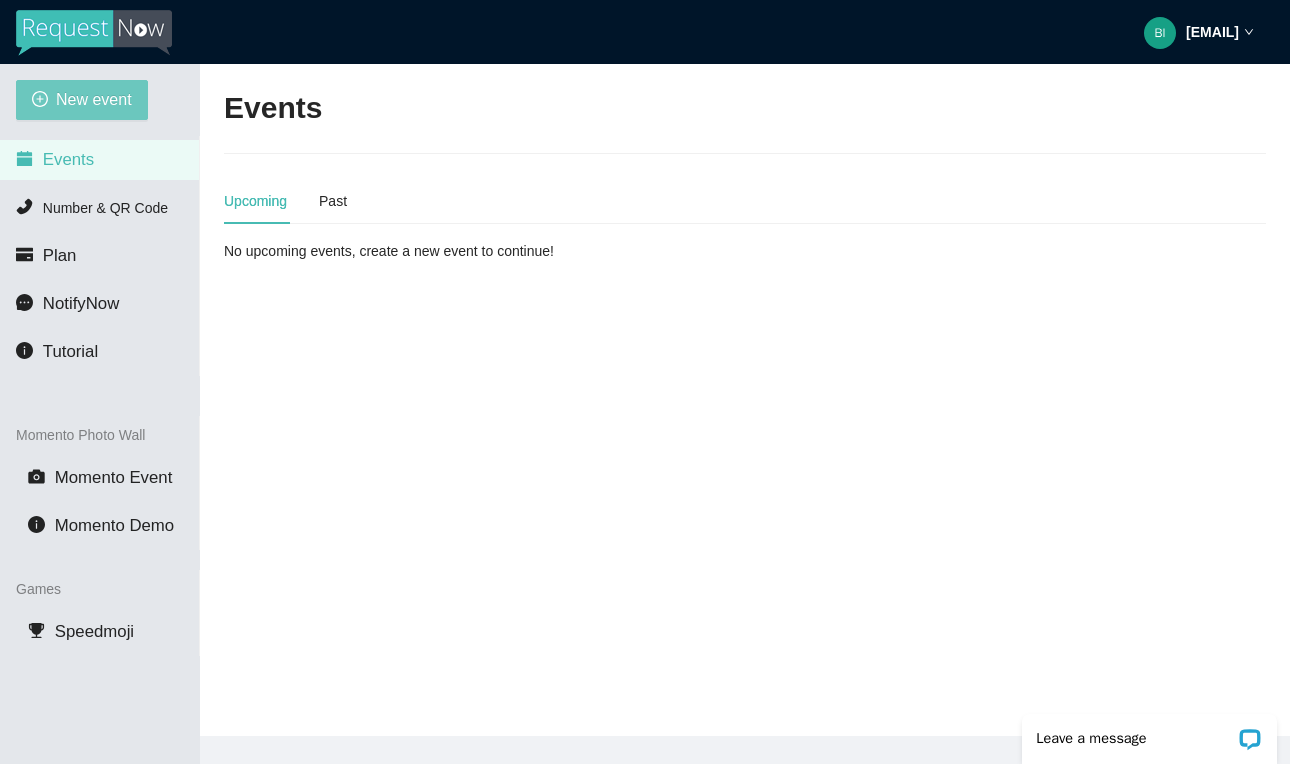 click on "New event" at bounding box center [94, 99] 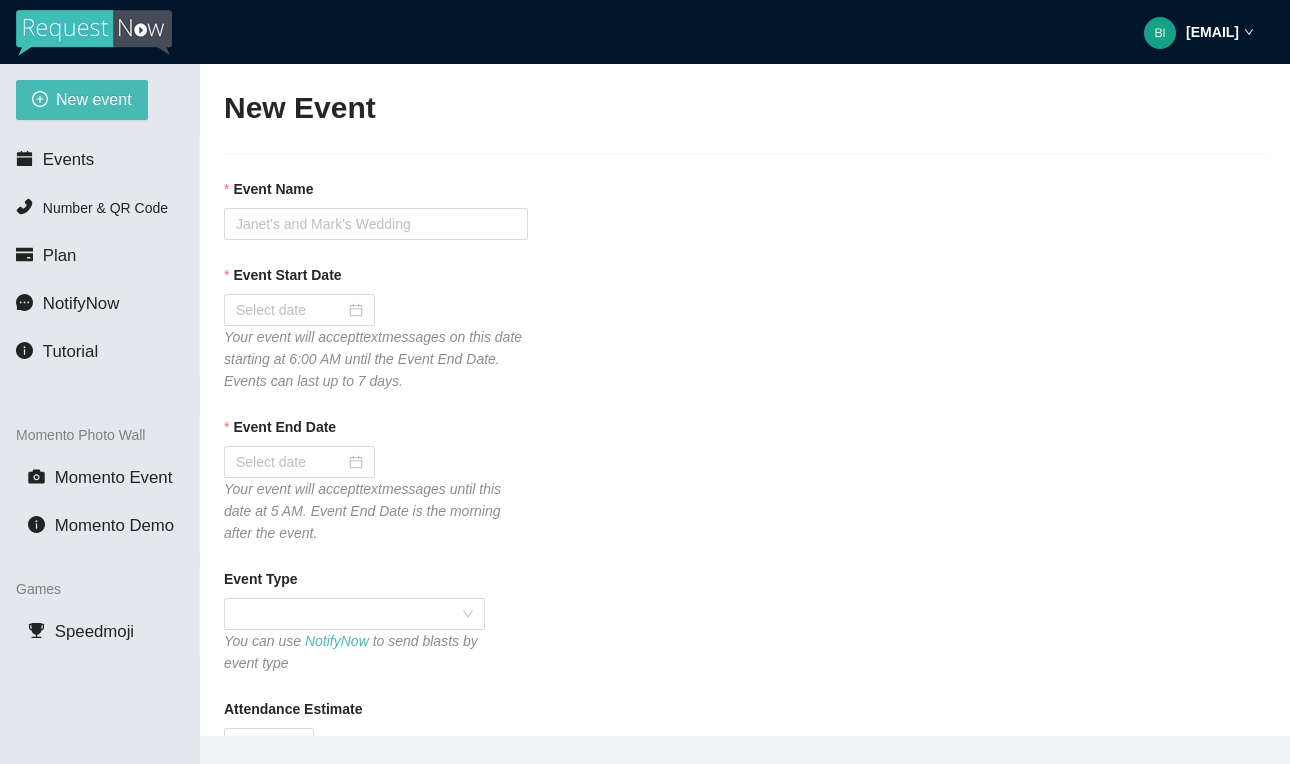type on "https://virtualdj.com/ask/Shiawassee County Fair Grounds." 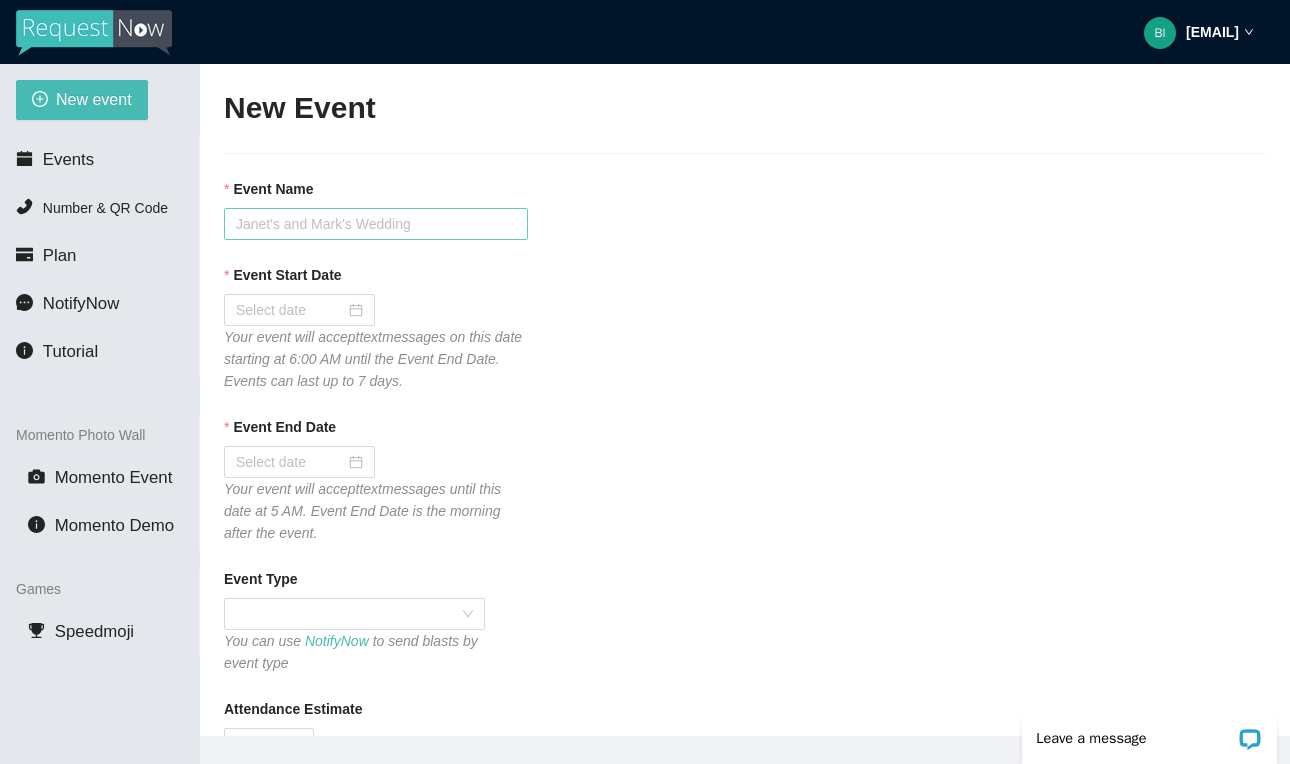 scroll, scrollTop: 0, scrollLeft: 0, axis: both 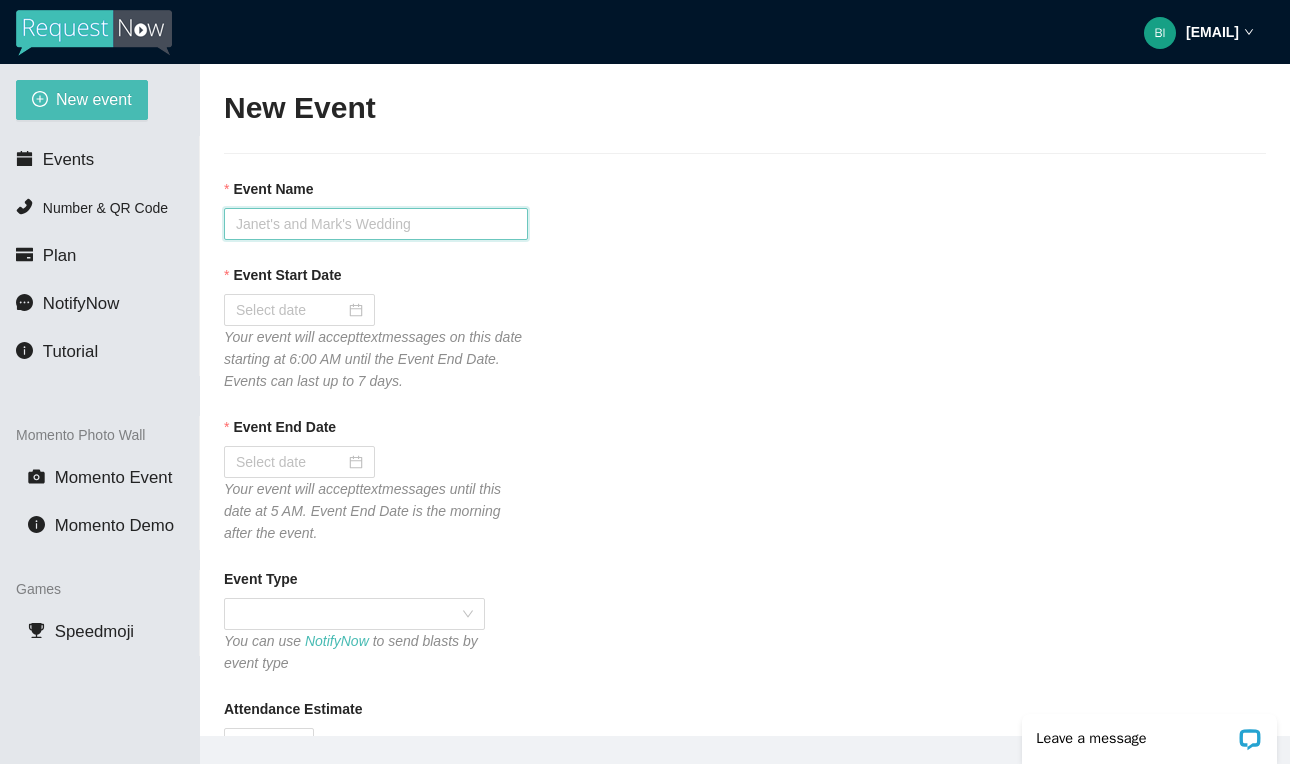 click on "Event Name" at bounding box center [376, 224] 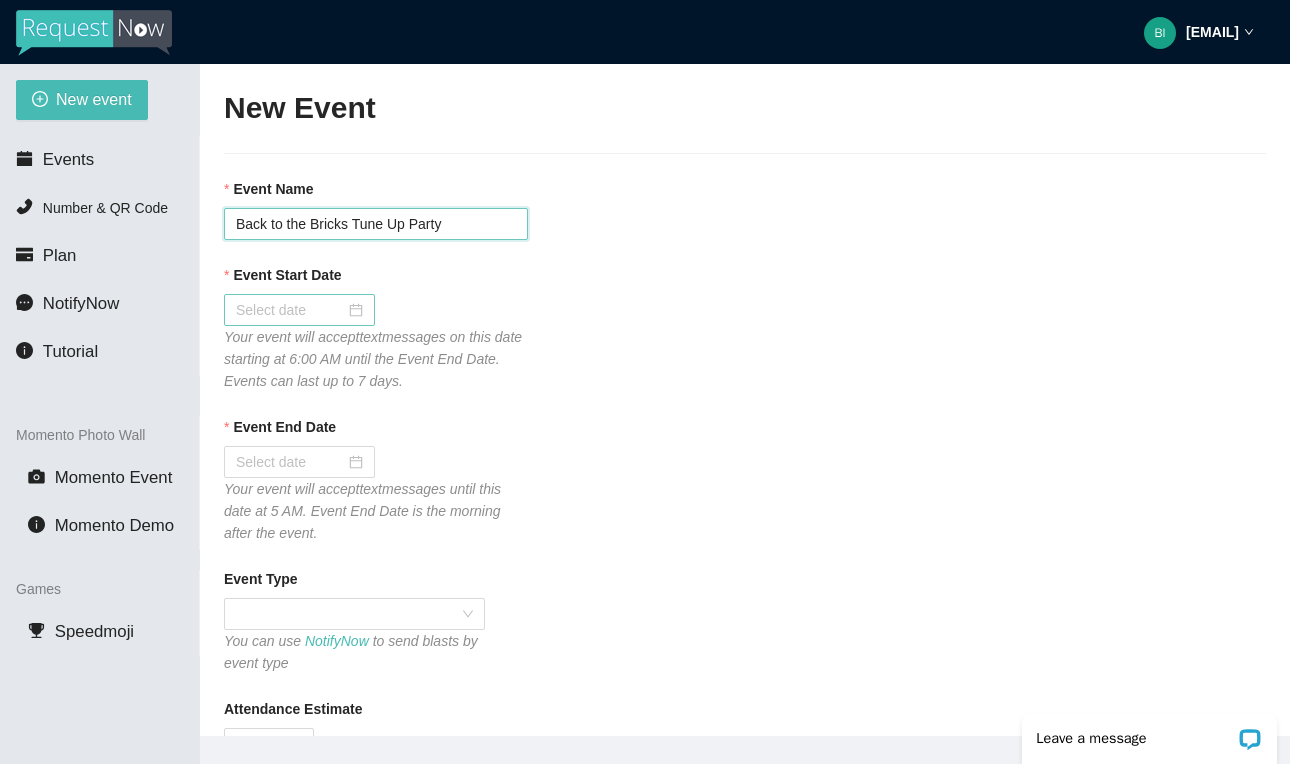 type on "Back to the Bricks Tune Up Party" 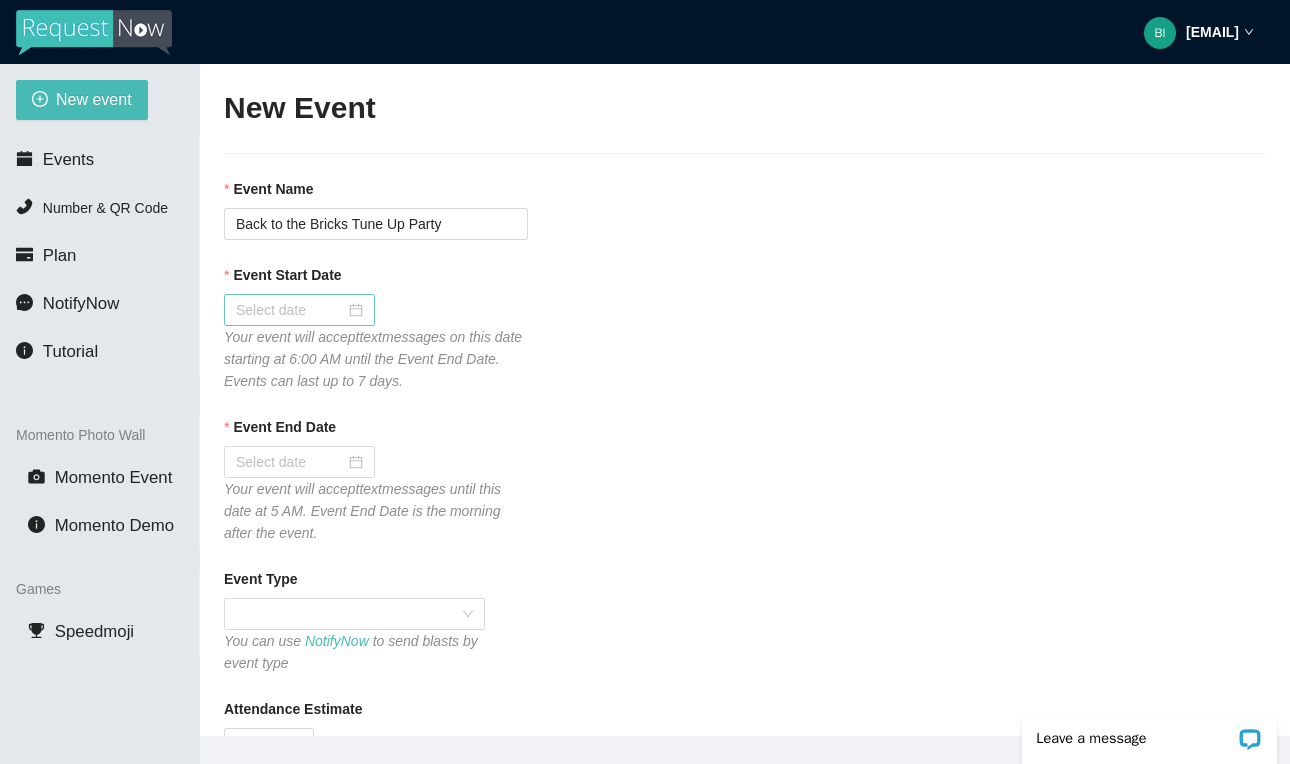 click at bounding box center (299, 310) 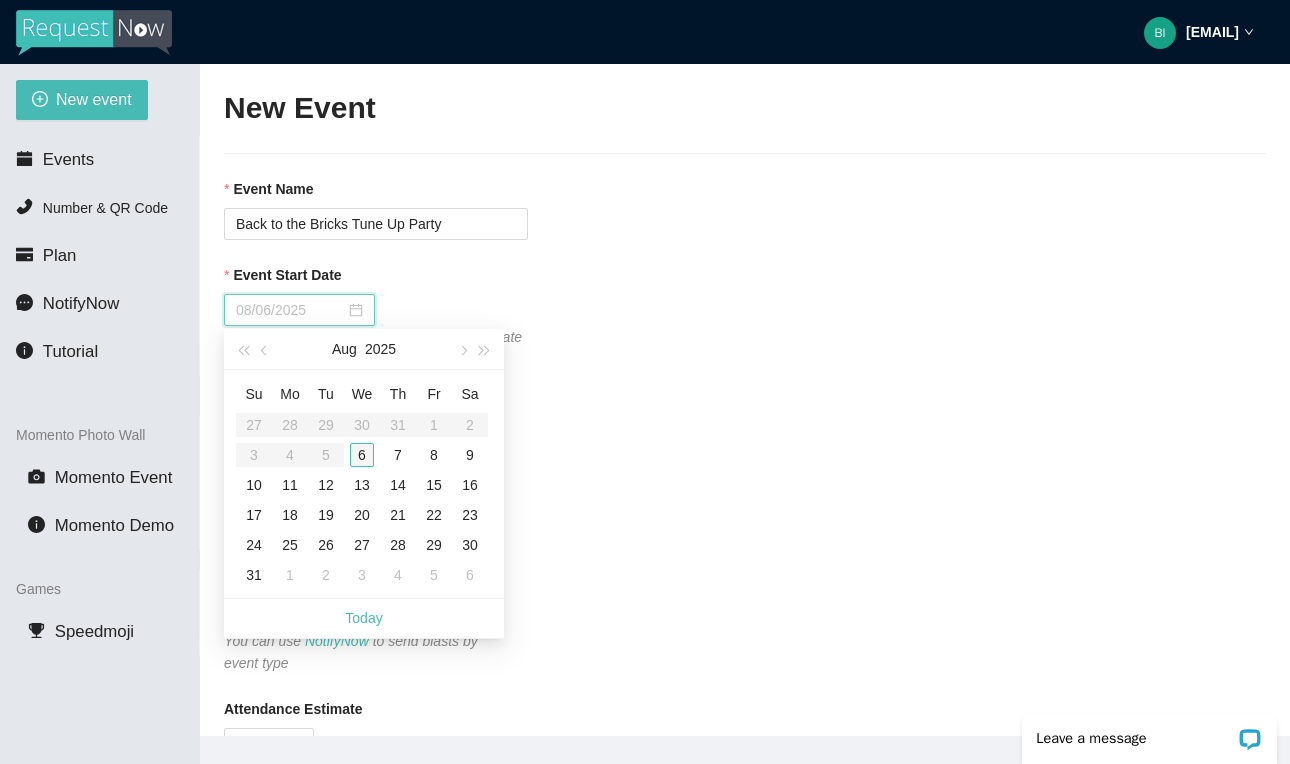 type on "08/06/2025" 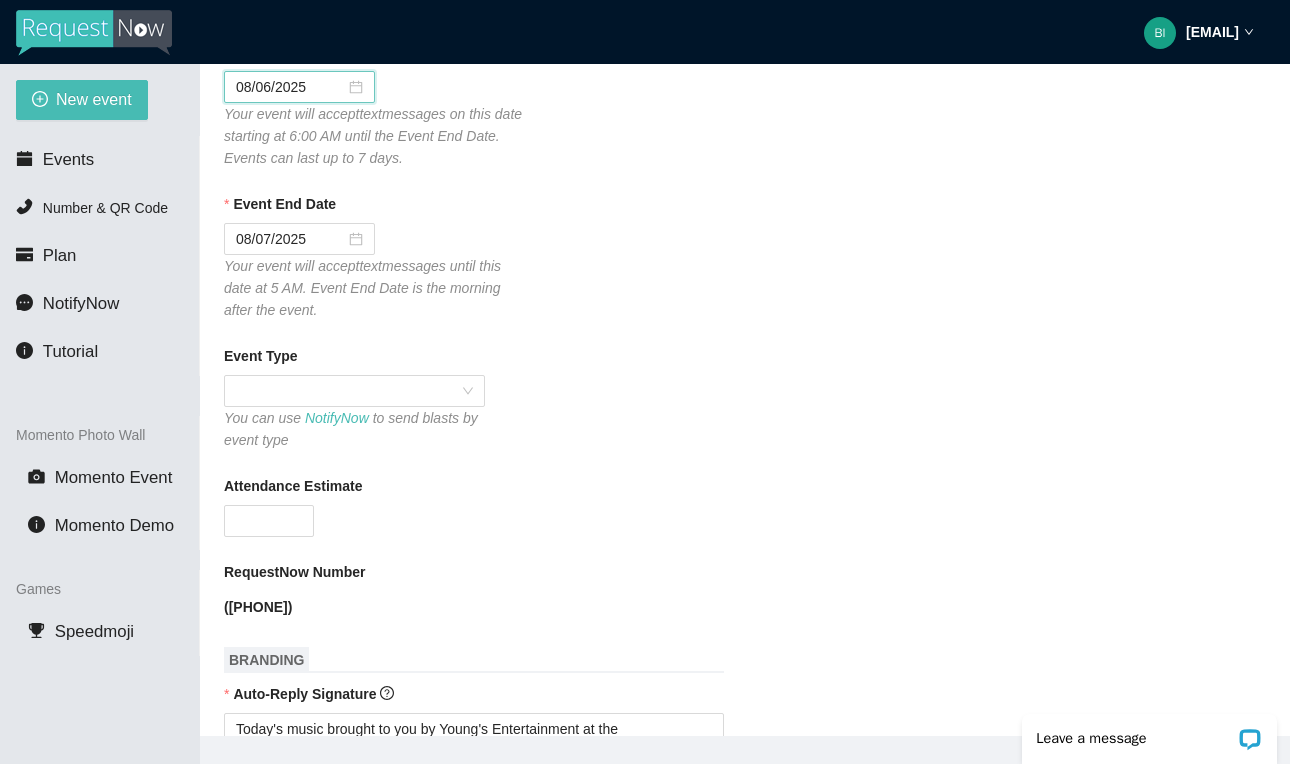 scroll, scrollTop: 326, scrollLeft: 0, axis: vertical 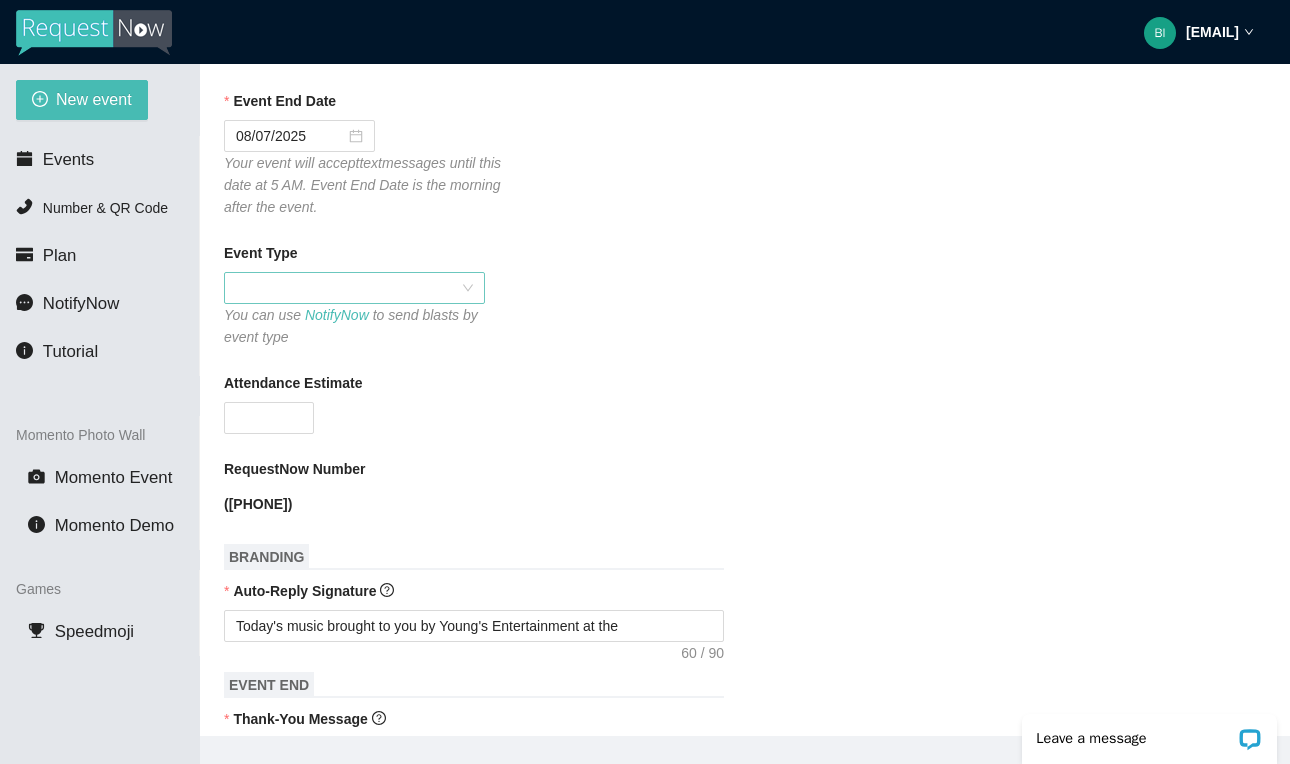click at bounding box center (354, 288) 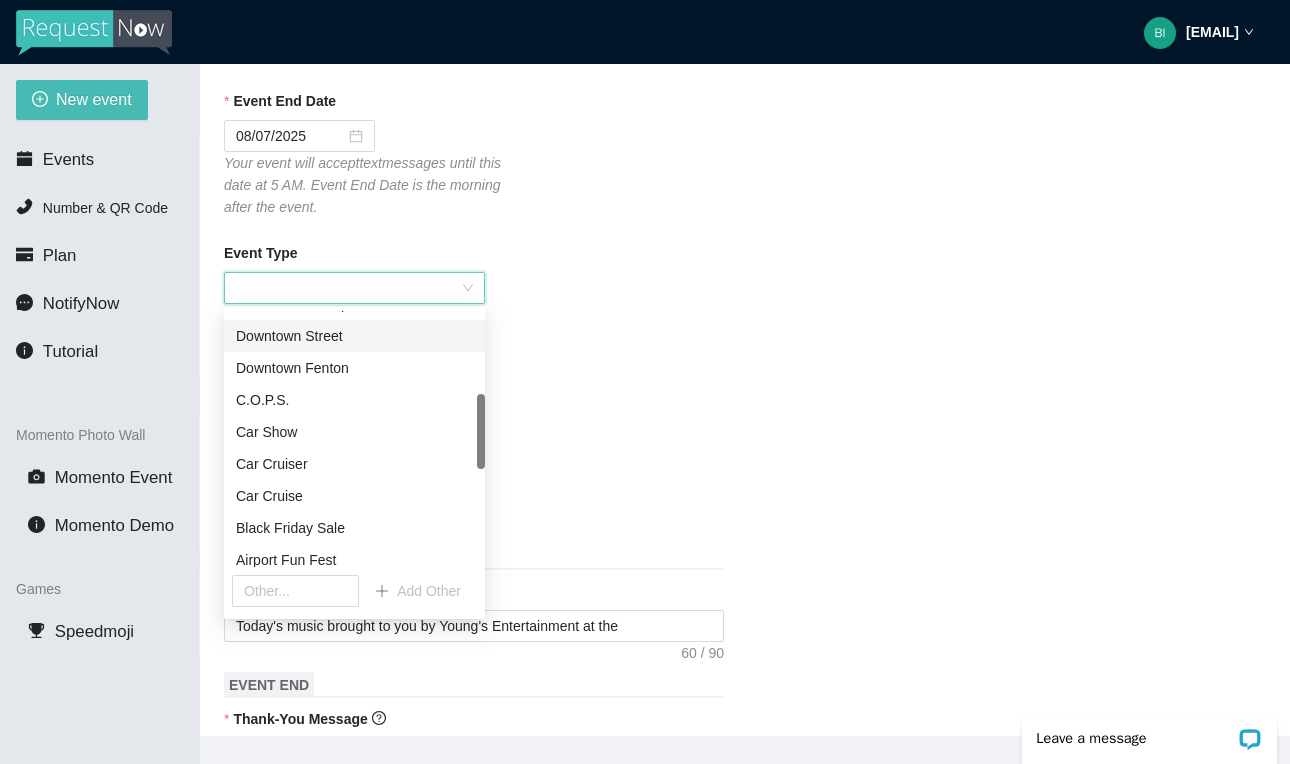 scroll, scrollTop: 281, scrollLeft: 0, axis: vertical 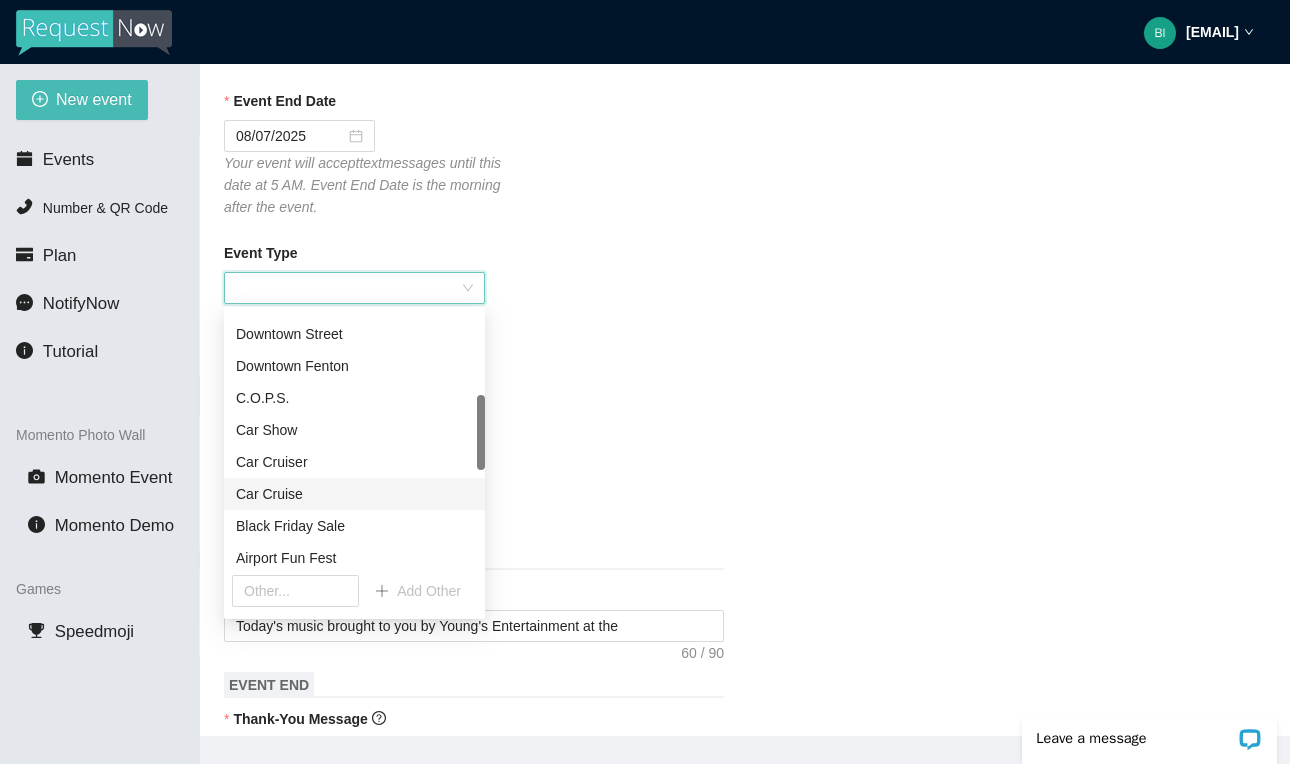 click on "Car Cruise" at bounding box center [354, 494] 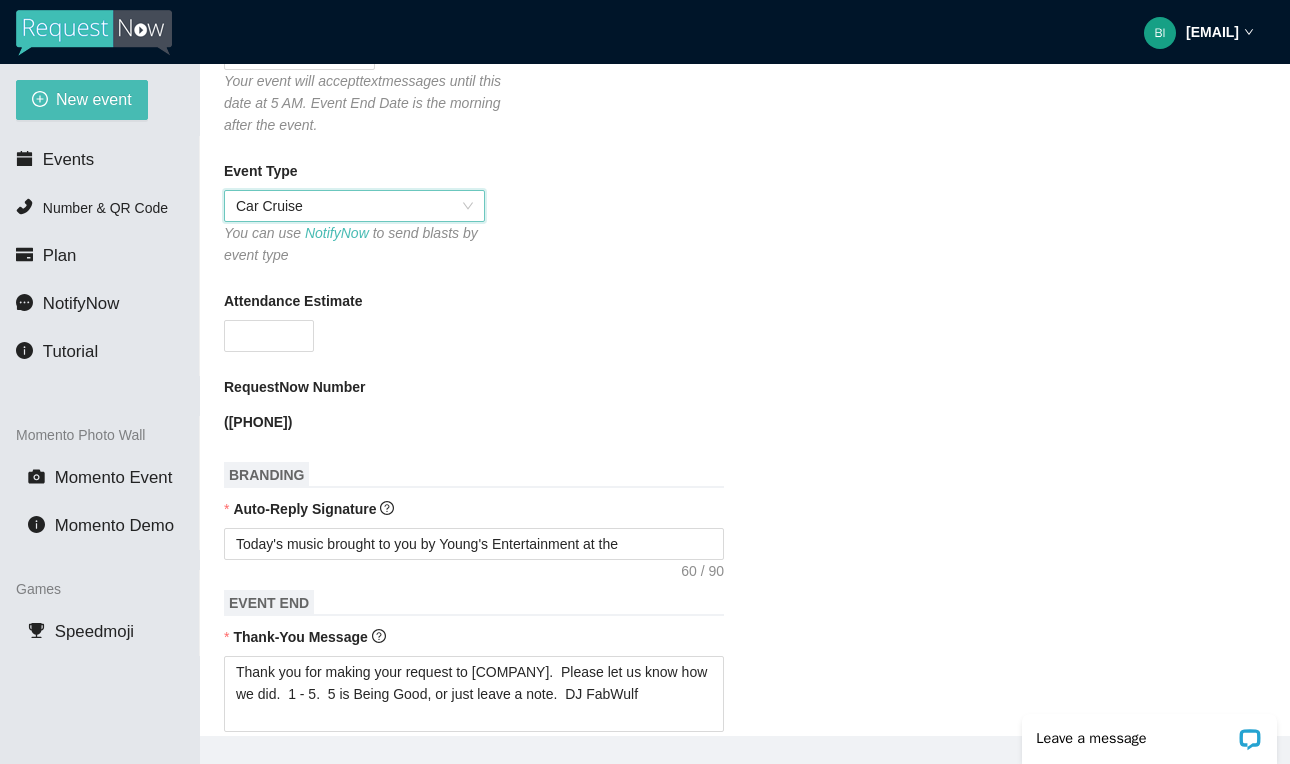 scroll, scrollTop: 440, scrollLeft: 0, axis: vertical 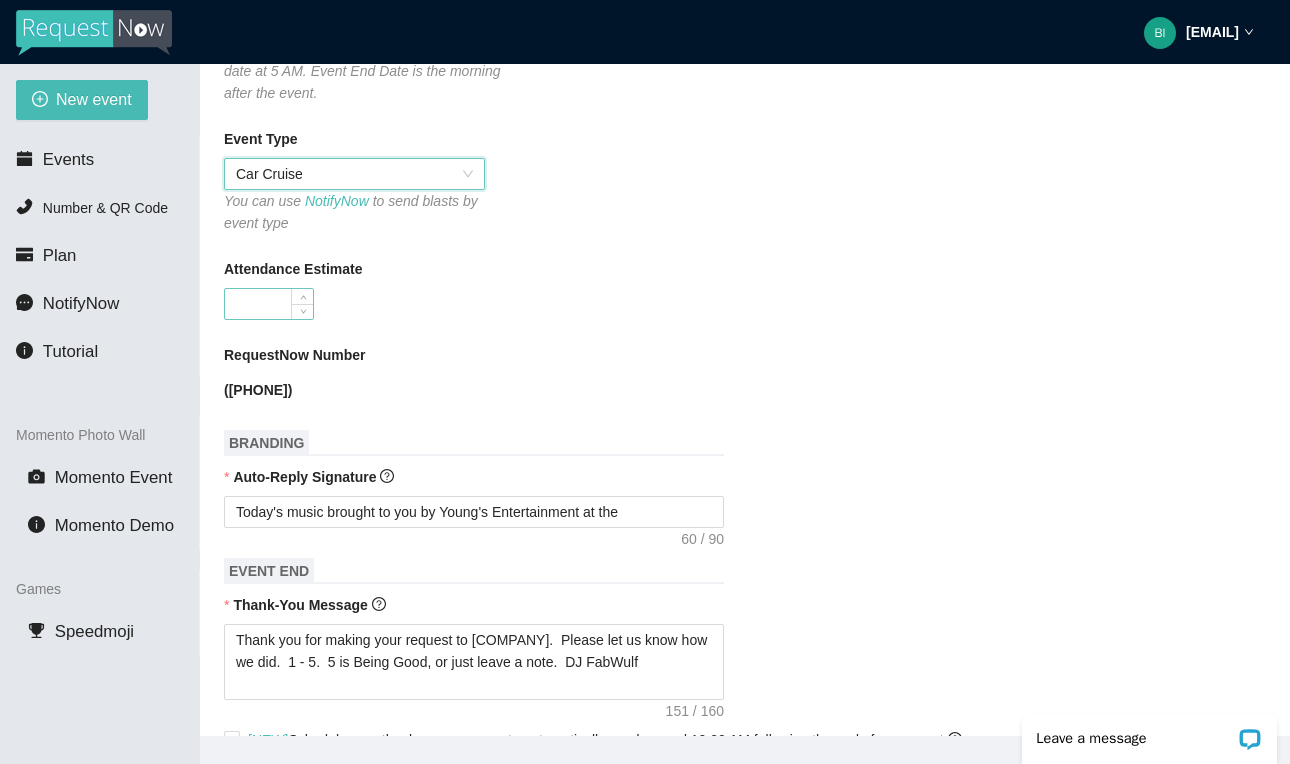 click on "Attendance Estimate" at bounding box center [269, 304] 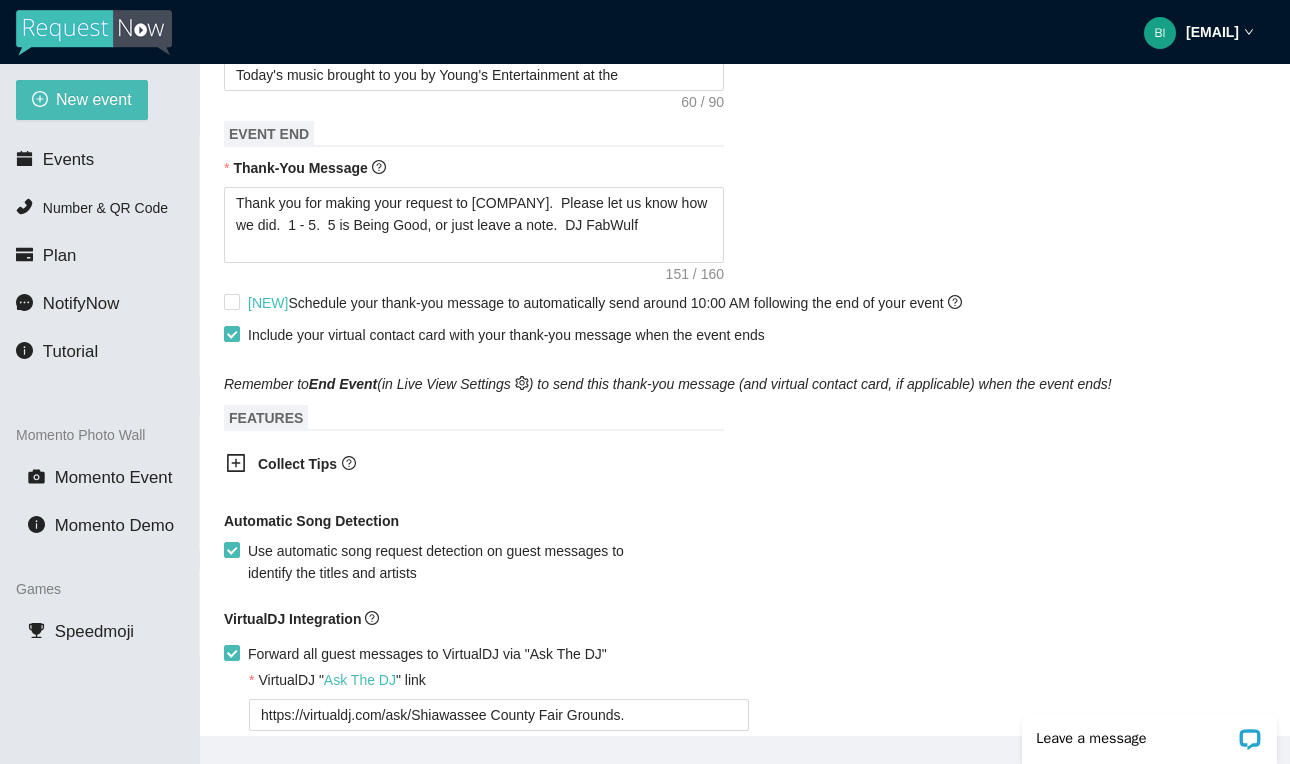 scroll, scrollTop: 893, scrollLeft: 0, axis: vertical 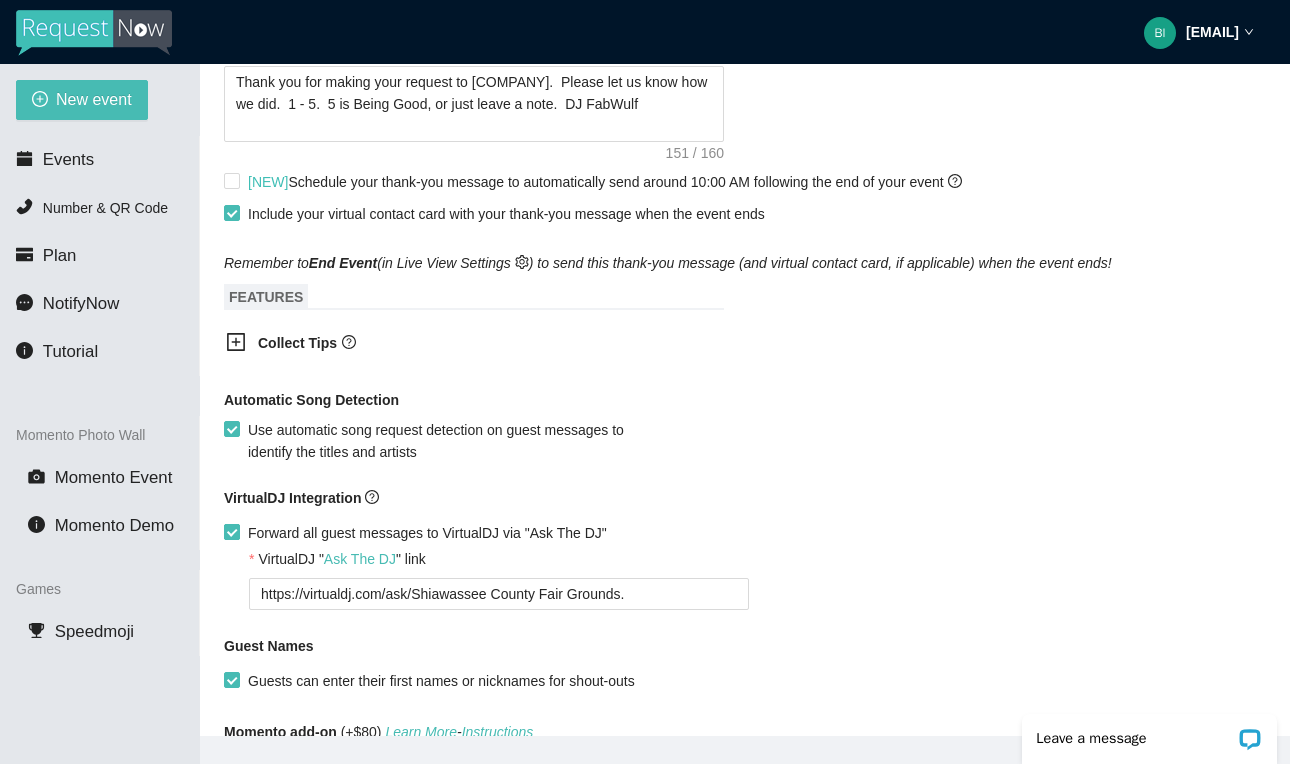 type on "1000" 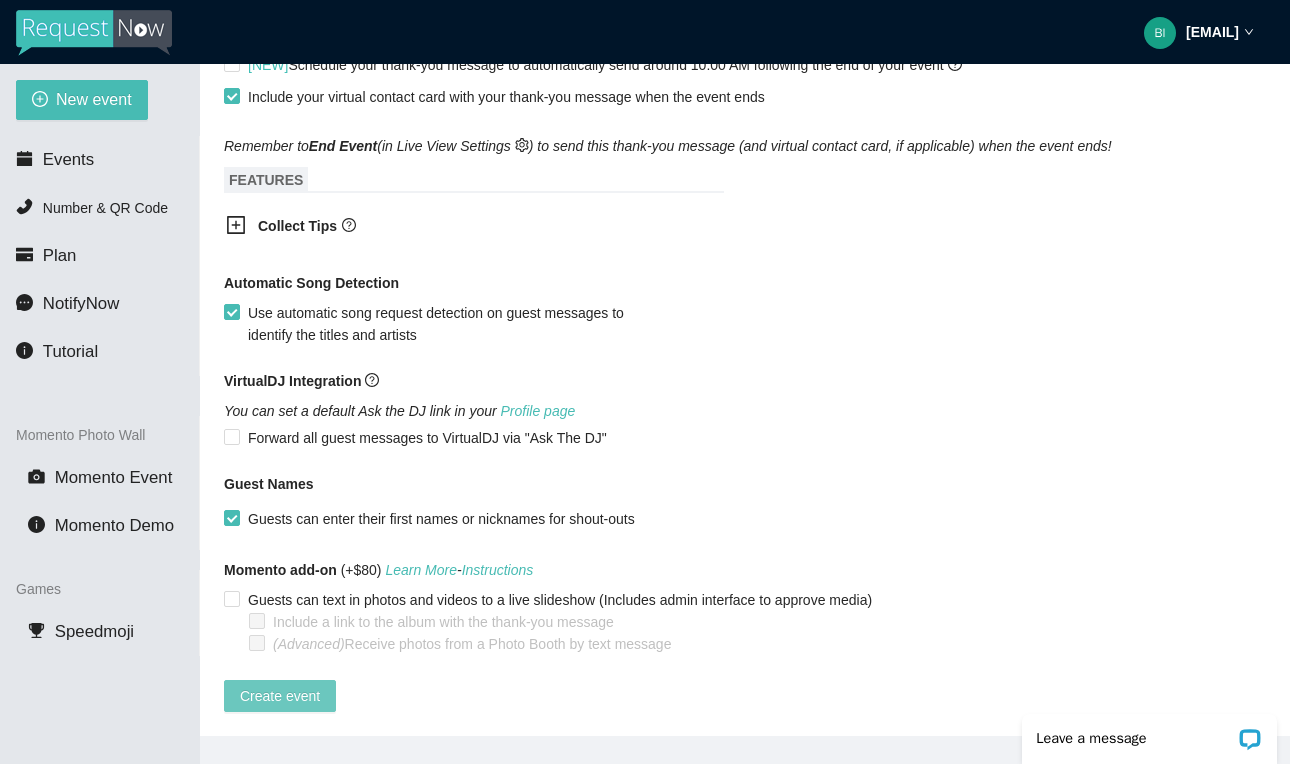 scroll, scrollTop: 1129, scrollLeft: 0, axis: vertical 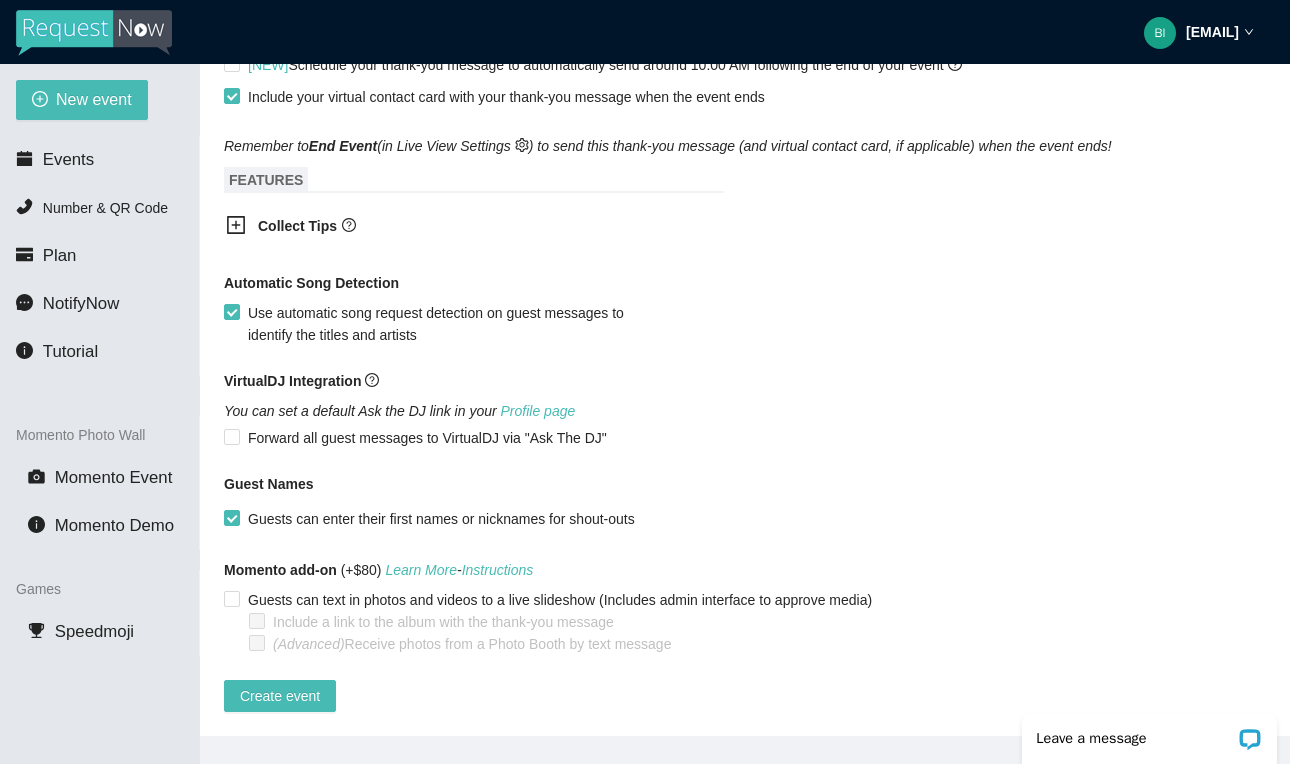 click on "Event Name Back to the Bricks Tune Up Party Event Start Date [DATE] Your event will accept  text  messages on this date starting at 6:00 AM until the Event End Date. Events can last up to 7 days.   Event End Date [DATE] Your event will accept  text  messages until this date at 5 AM. Event End Date is the morning after the event.   Event Type Car Cruise You can use   NotifyNow   to send blasts by event type Attendance Estimate [NUMBER] RequestNow Number ([PHONE]) BRANDING Auto-Reply Signature   Today's music brought to you by [COMPANY] at the EVENT END Thank-You Message   Thank you for making your request to [COMPANY].  Please let us know how we did.  1 - 5.  5 is Being Good, or just leave a note.  DJ FabWulf [NEW]  Schedule your thank-you message to automatically send around 10:00 AM following the end of your event   Include your virtual contact card with your thank-you message when the event ends Remember to  End Event  (in Live View Settings   FEATURES Collect Tips" at bounding box center (745, -113) 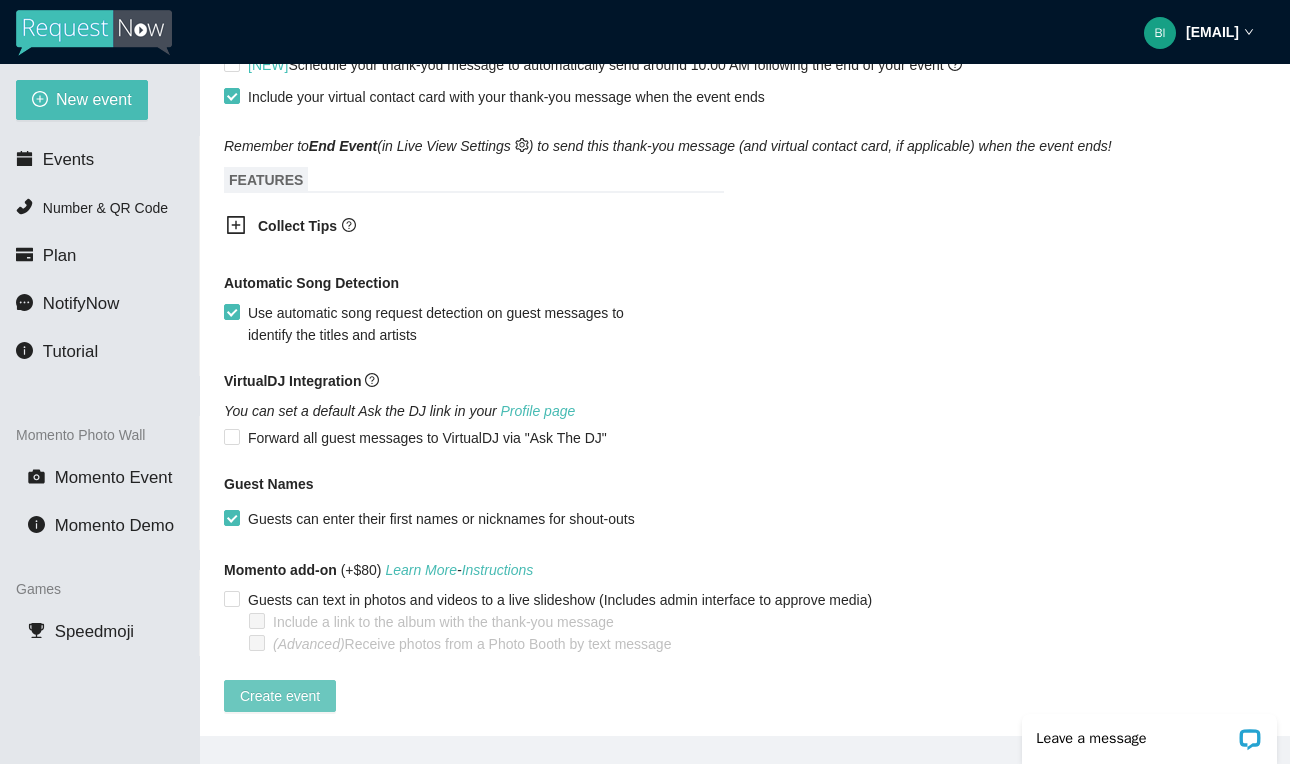 click on "Create event" at bounding box center (280, 696) 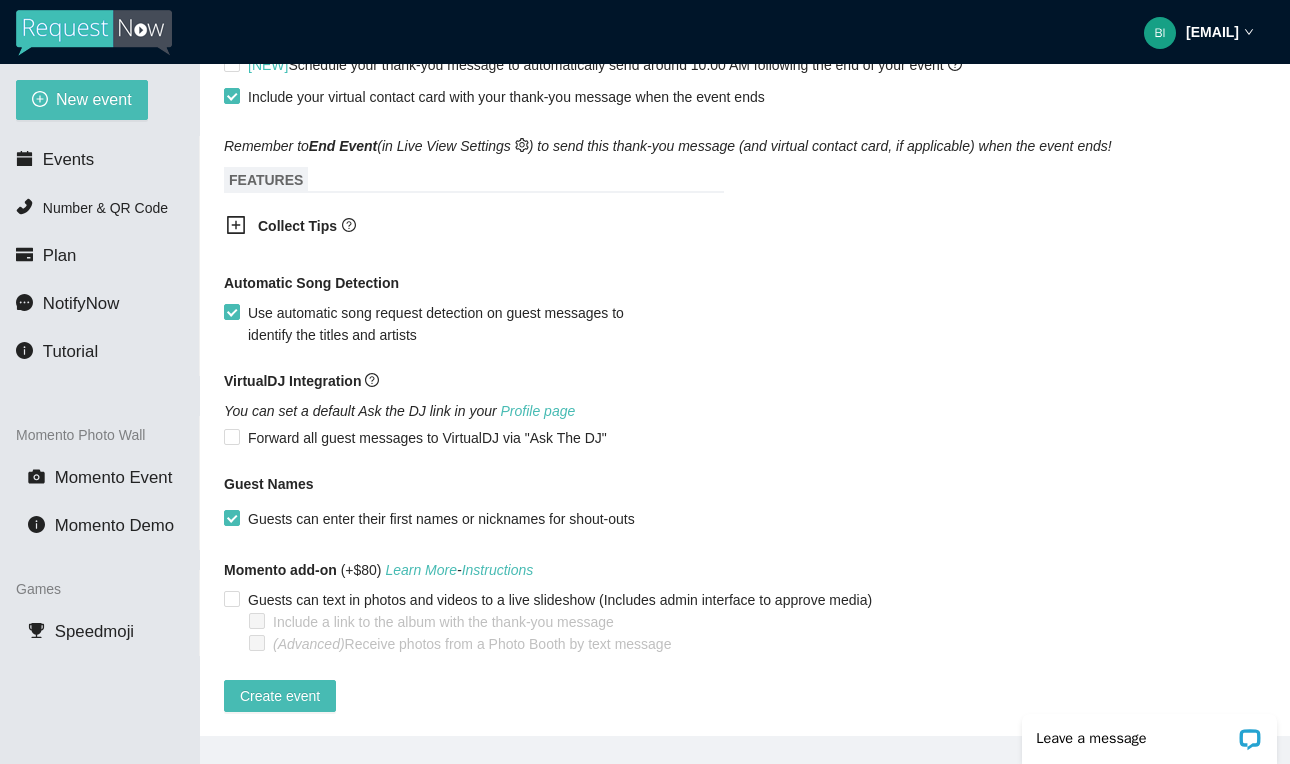 scroll, scrollTop: 1054, scrollLeft: 0, axis: vertical 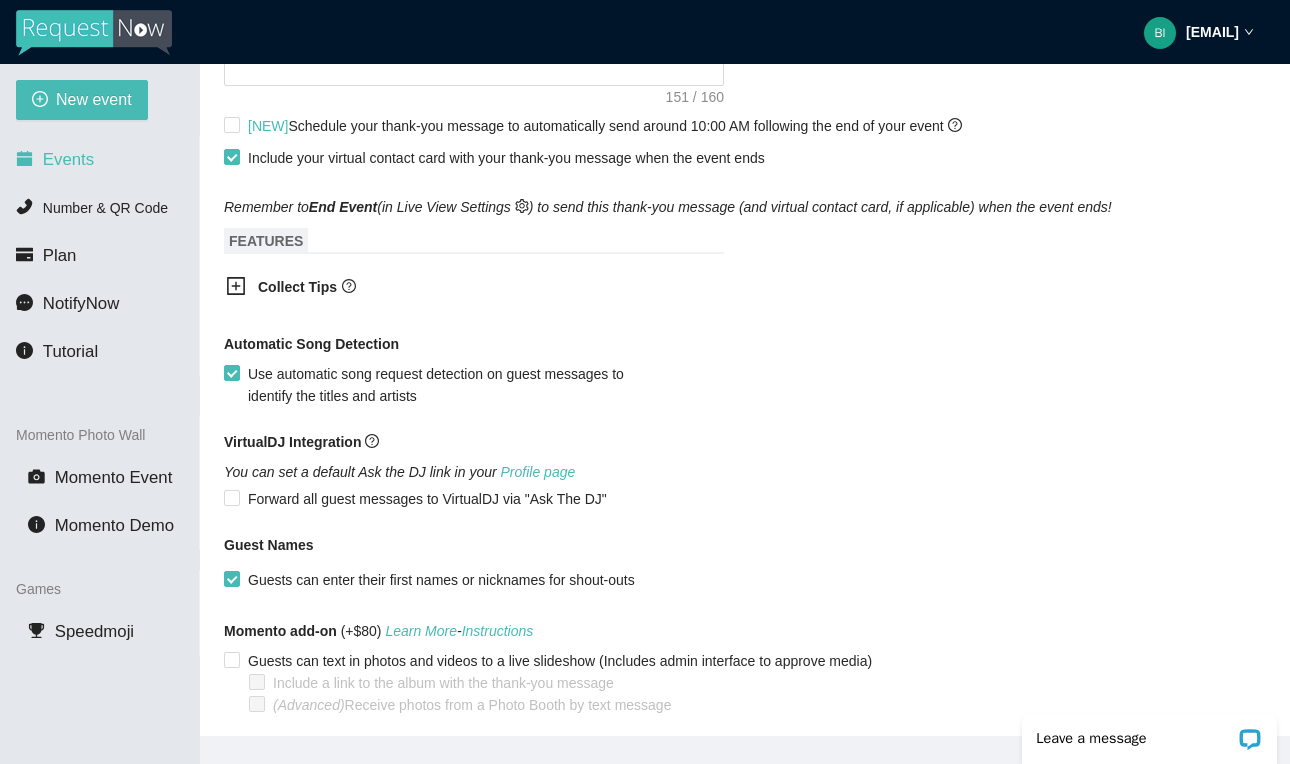 click on "Events" at bounding box center (99, 160) 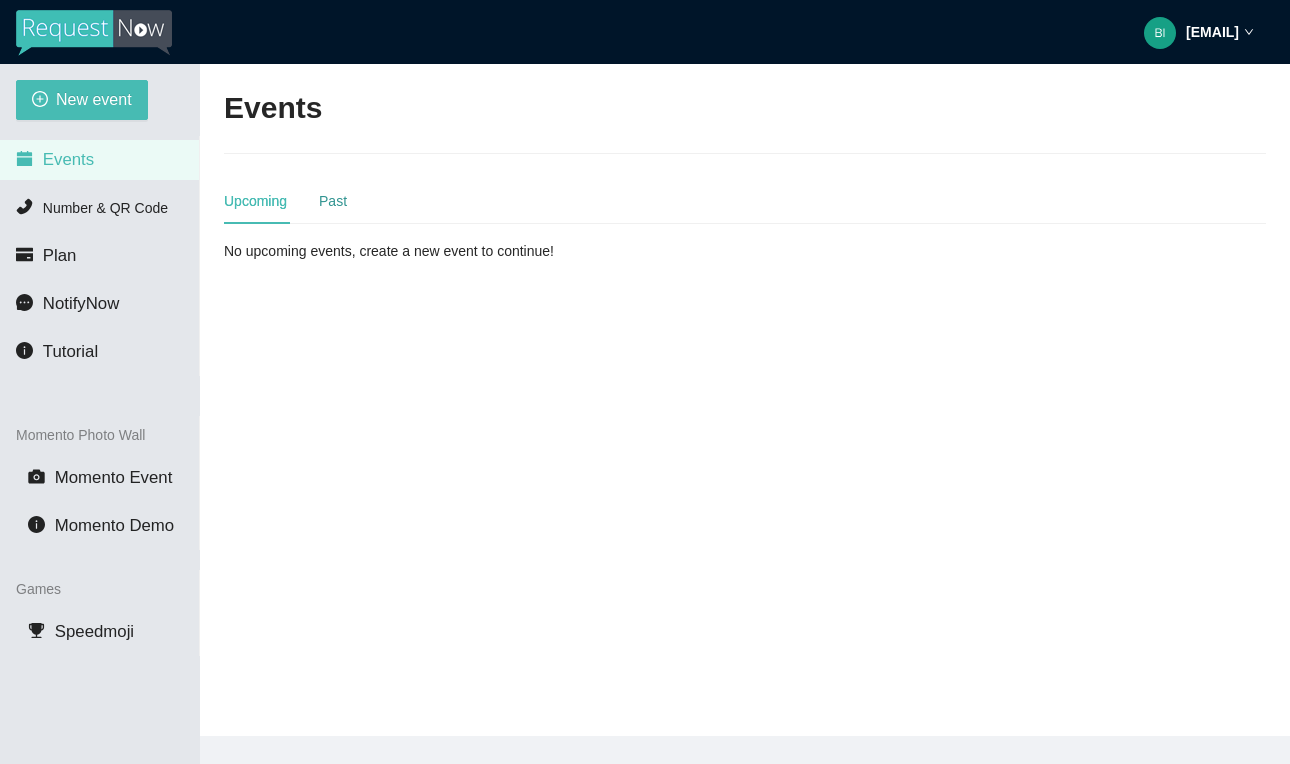 click on "Past" at bounding box center (333, 201) 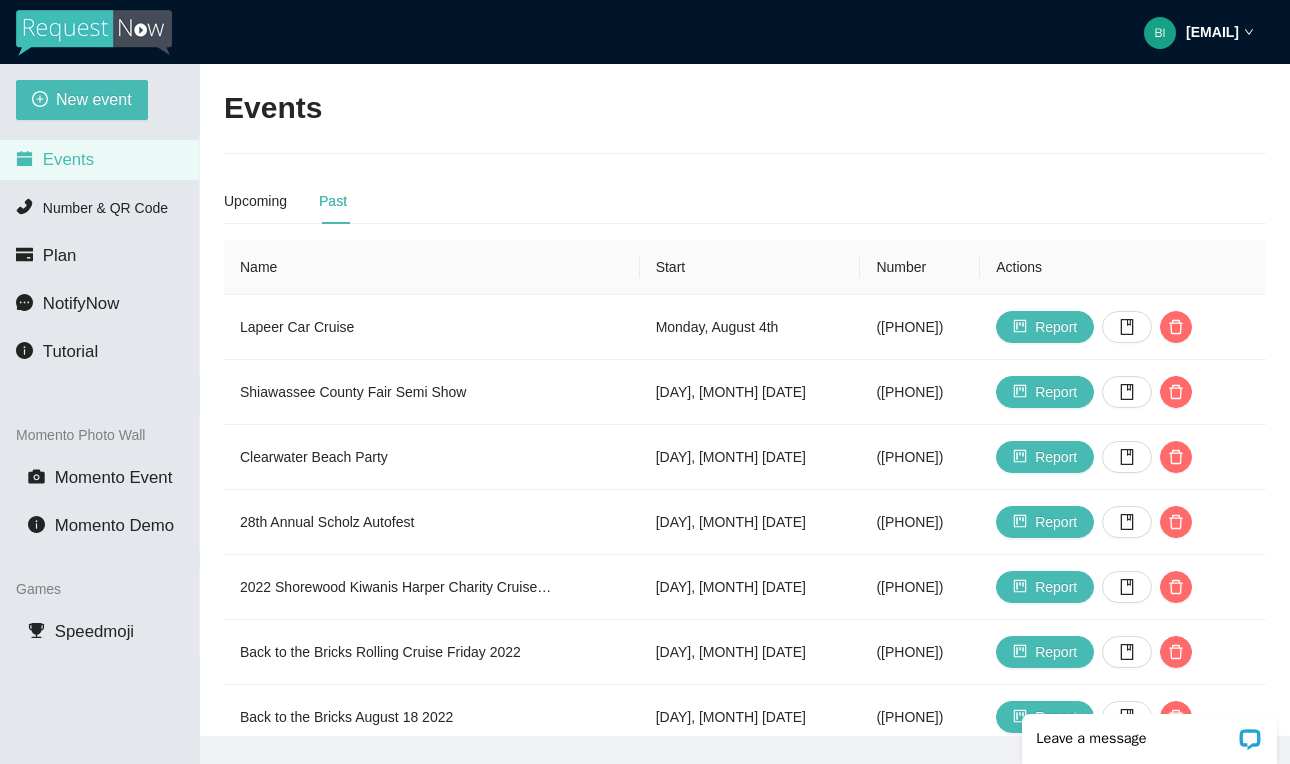 scroll, scrollTop: 0, scrollLeft: 0, axis: both 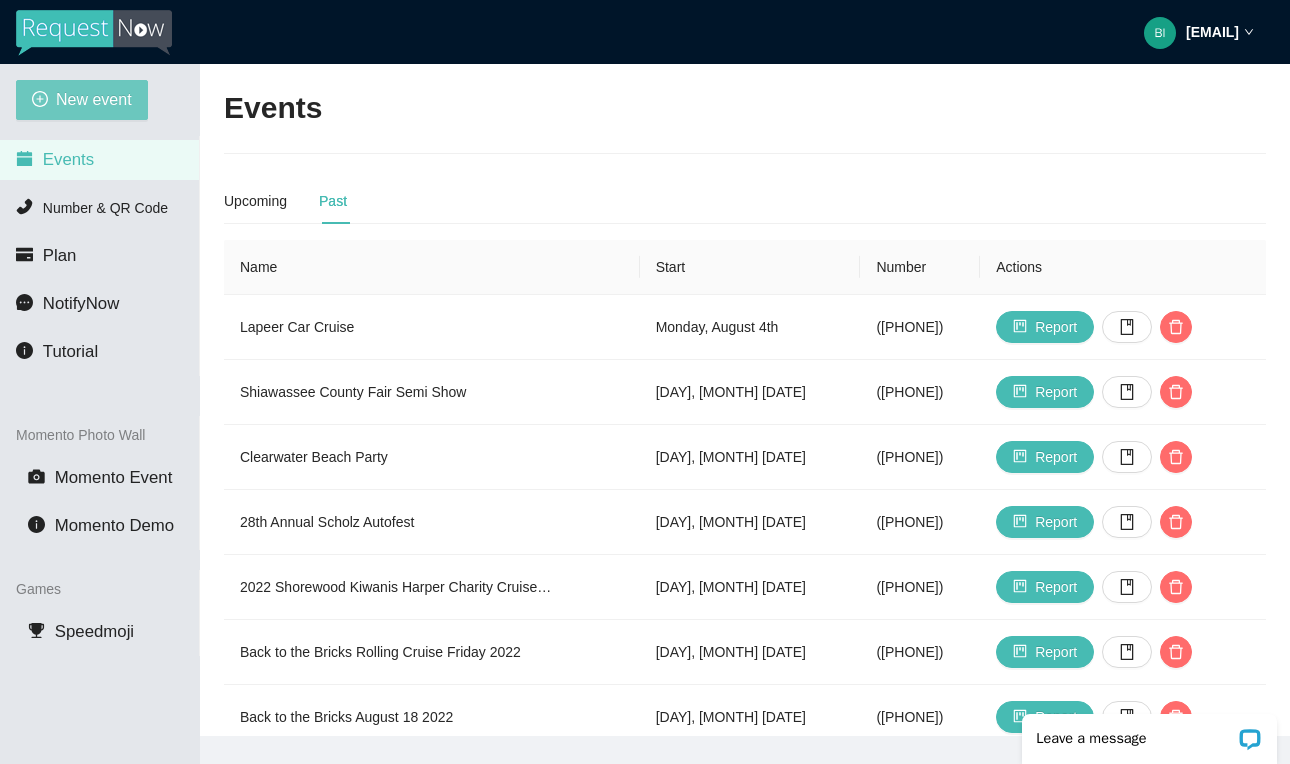 click on "New event" at bounding box center (94, 99) 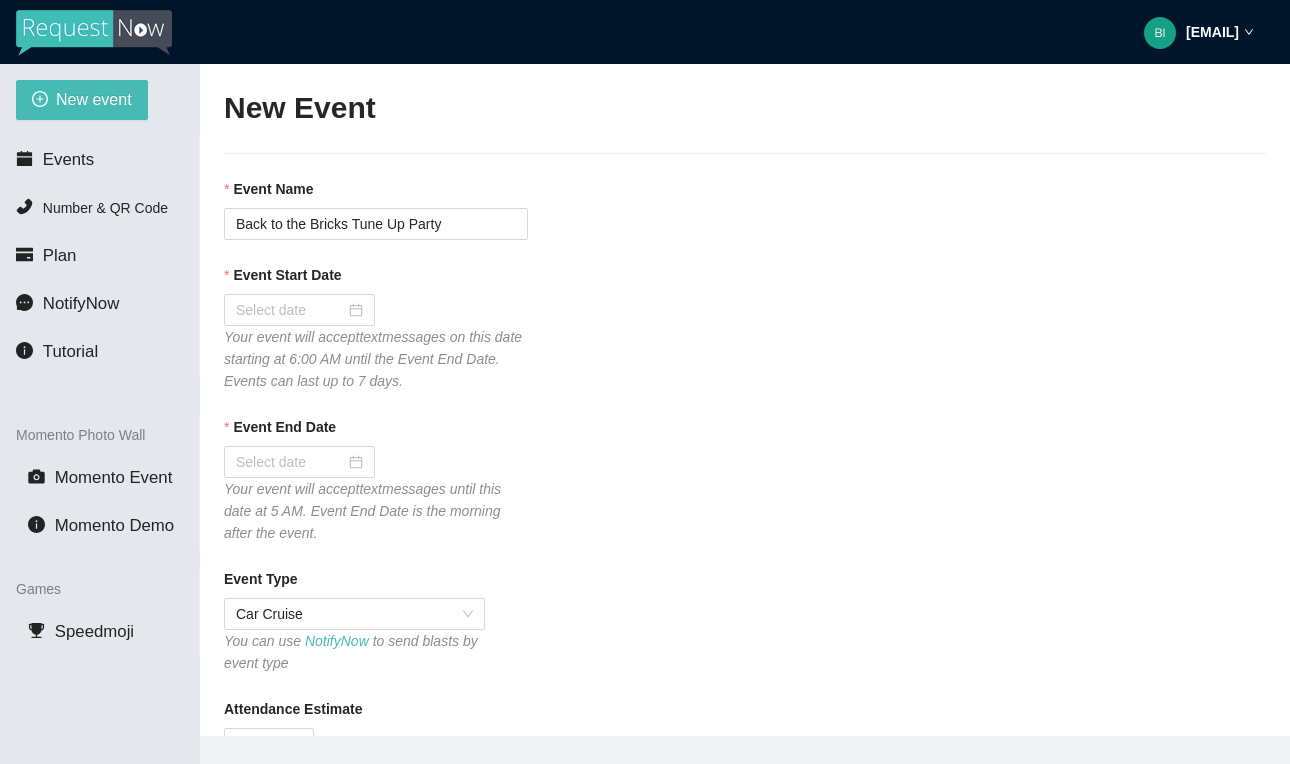 type on "https://virtualdj.com/ask/Shiawassee County Fair Grounds." 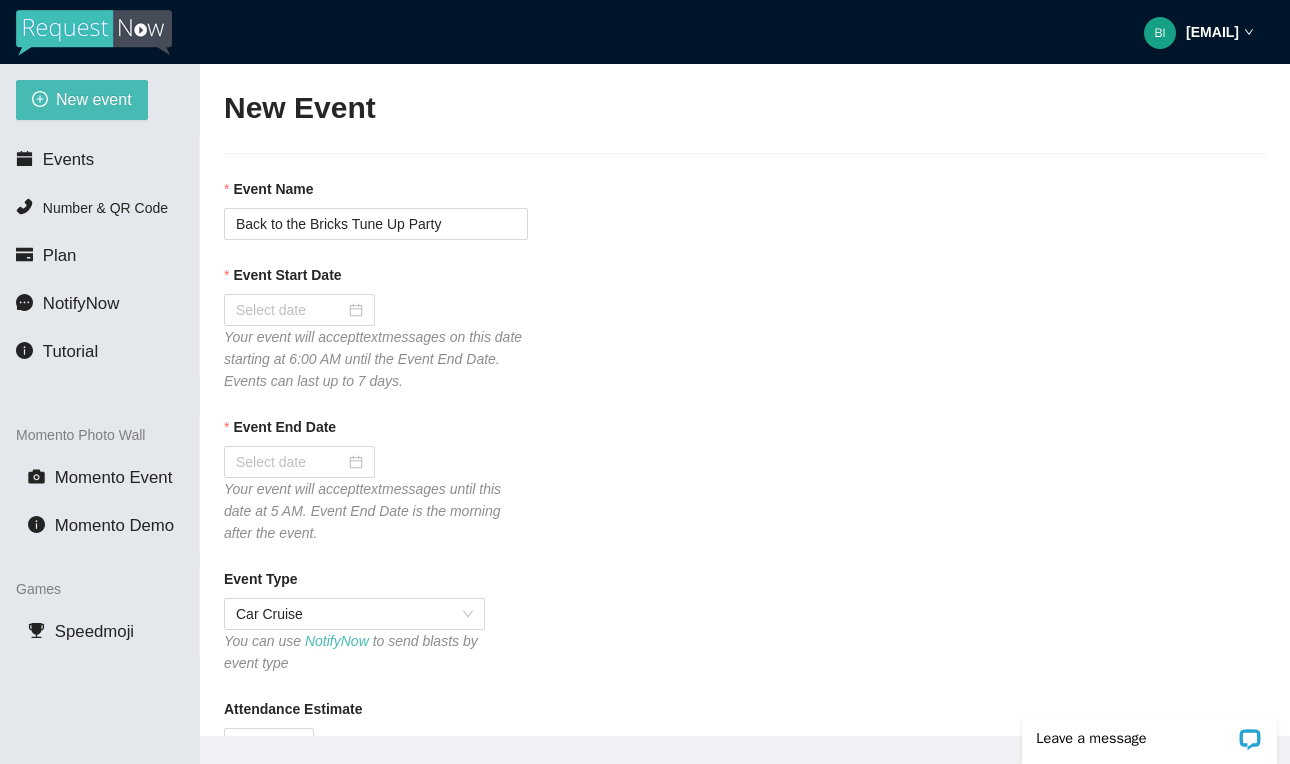 scroll, scrollTop: 0, scrollLeft: 0, axis: both 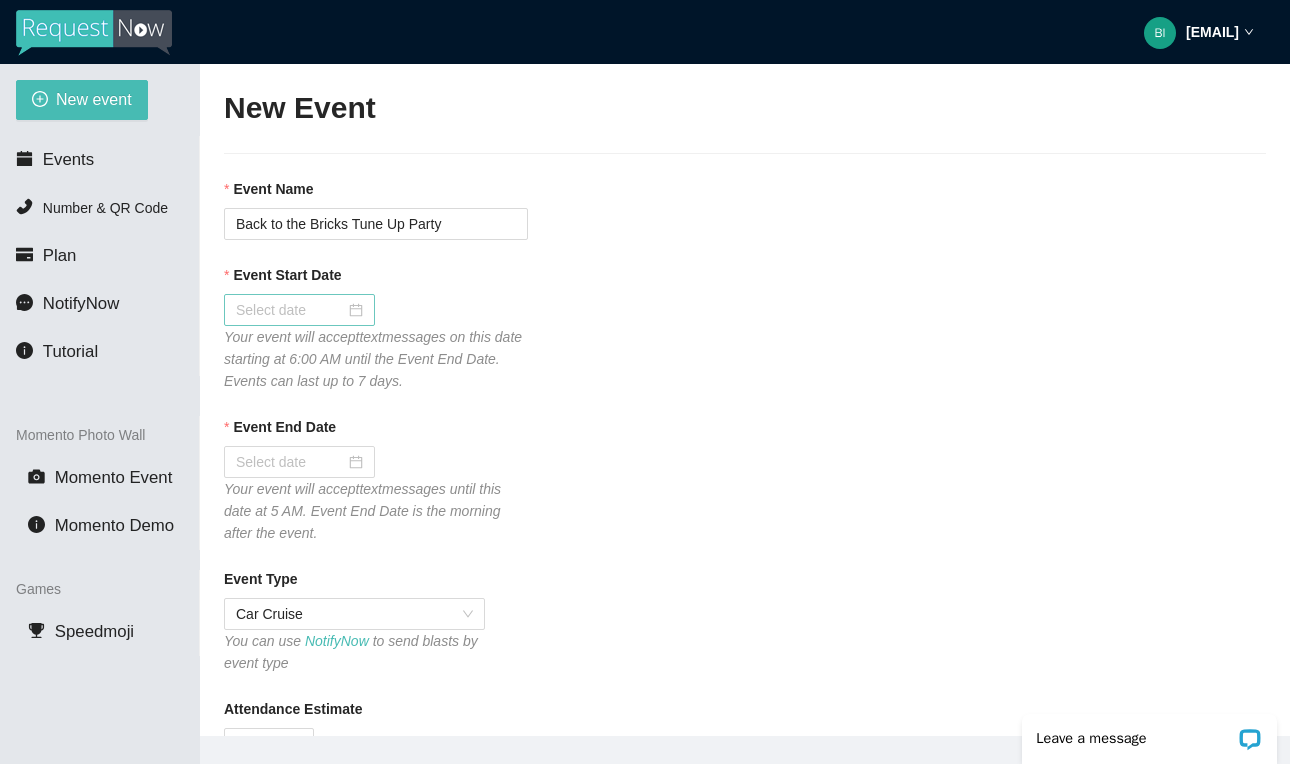 click at bounding box center (299, 310) 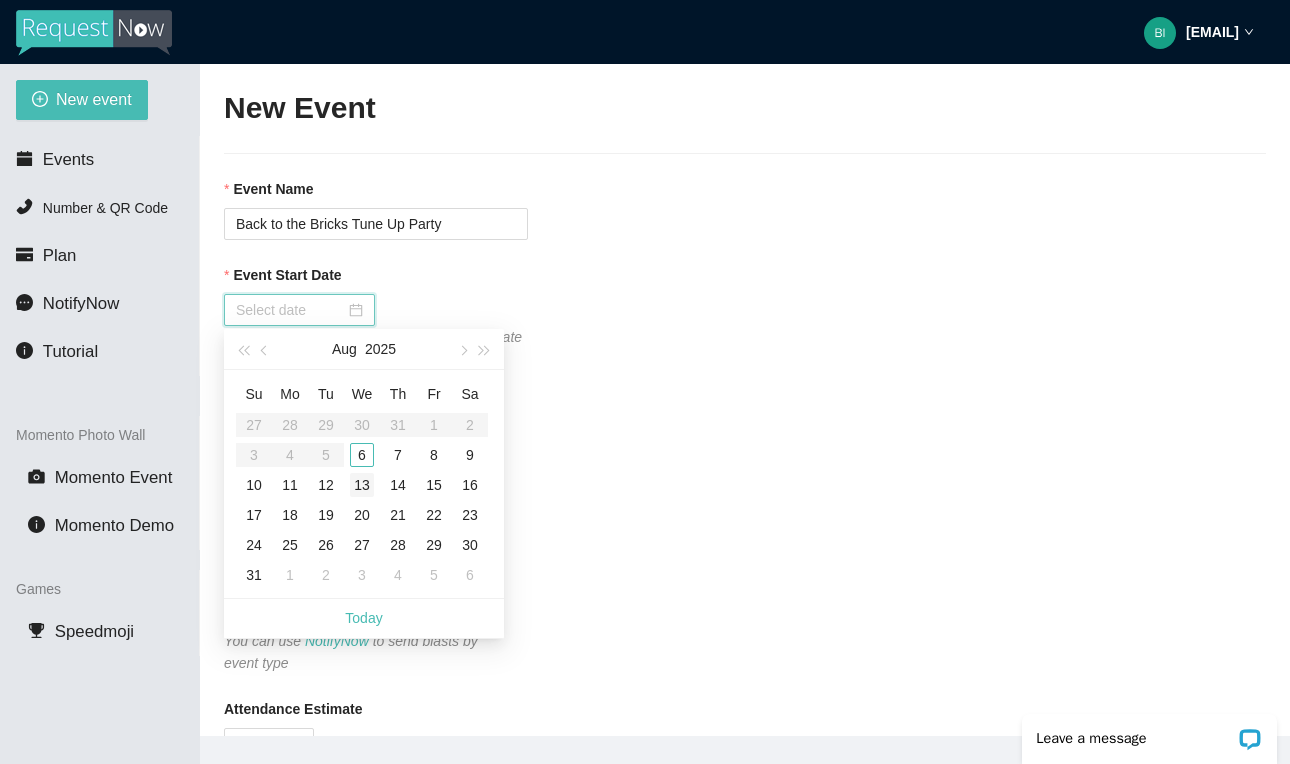 type on "08/06/2025" 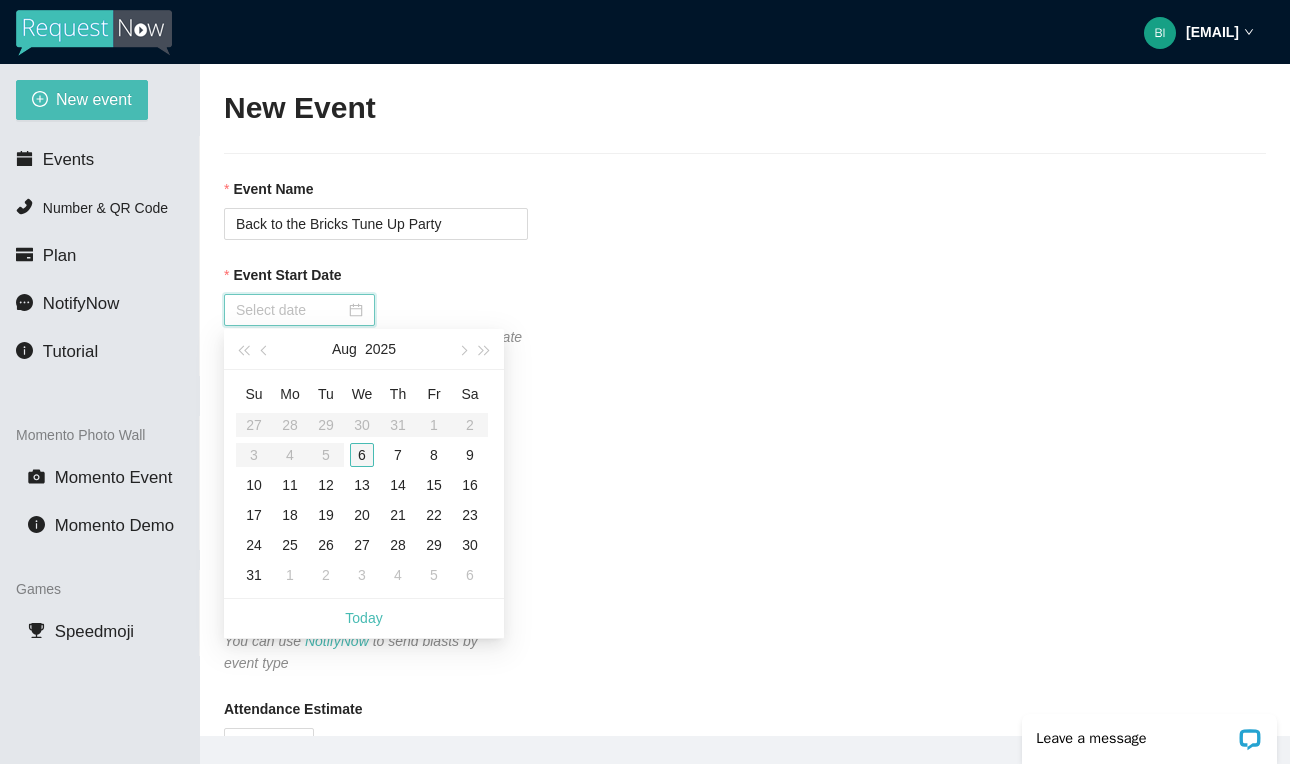 type on "08/06/2025" 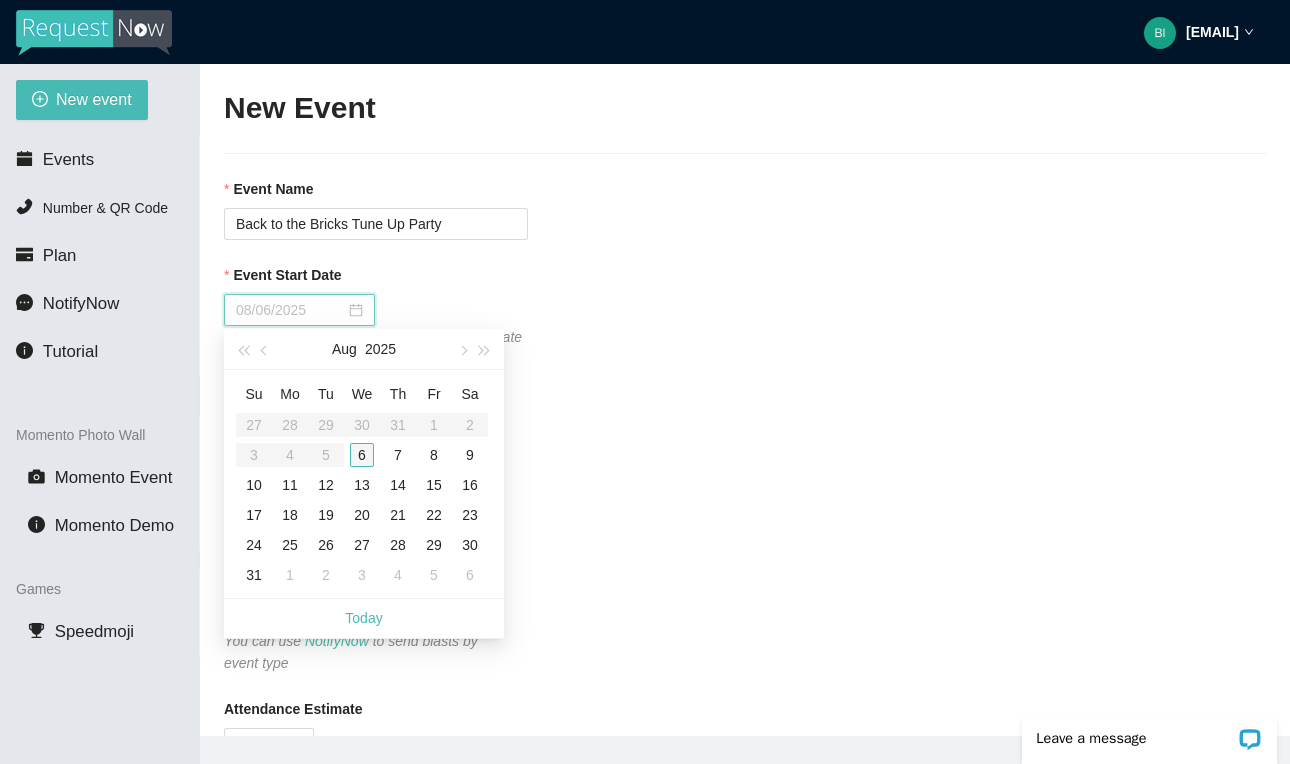 click on "6" at bounding box center (362, 455) 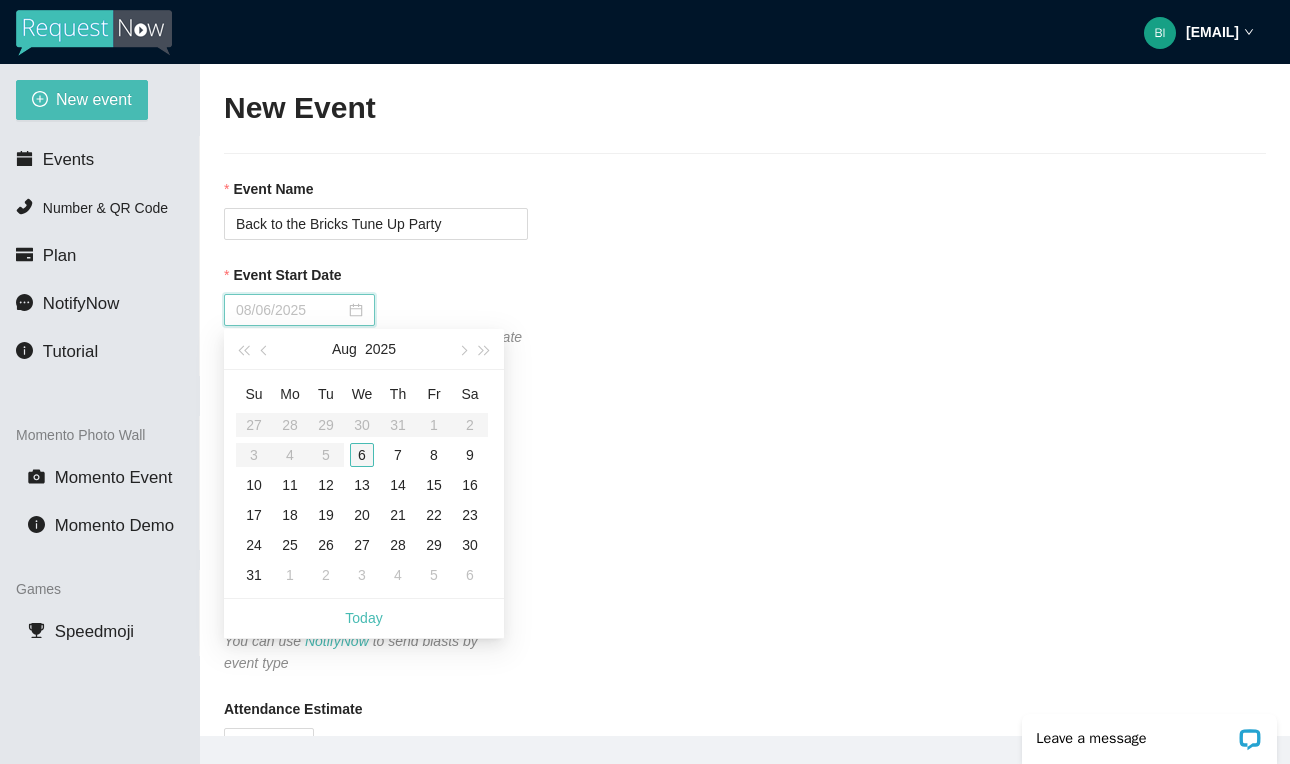 type on "08/07/2025" 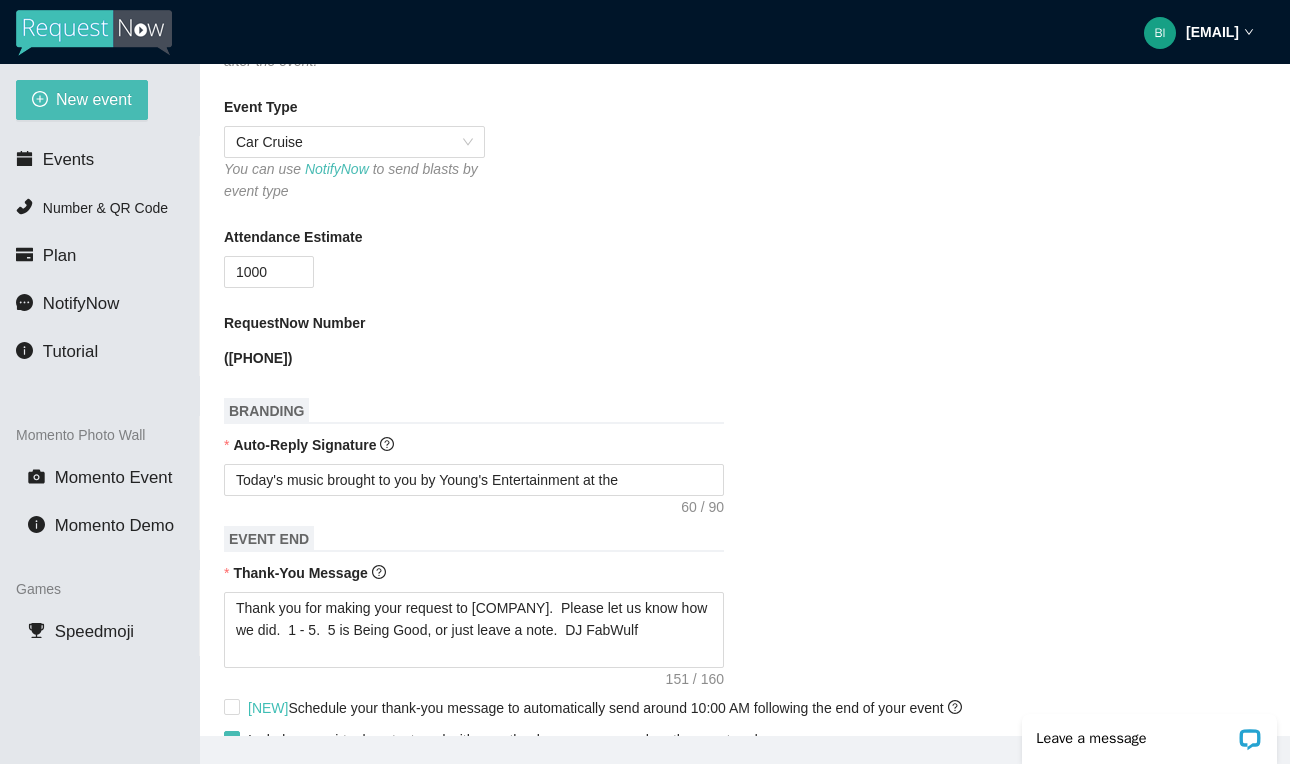 scroll, scrollTop: 480, scrollLeft: 0, axis: vertical 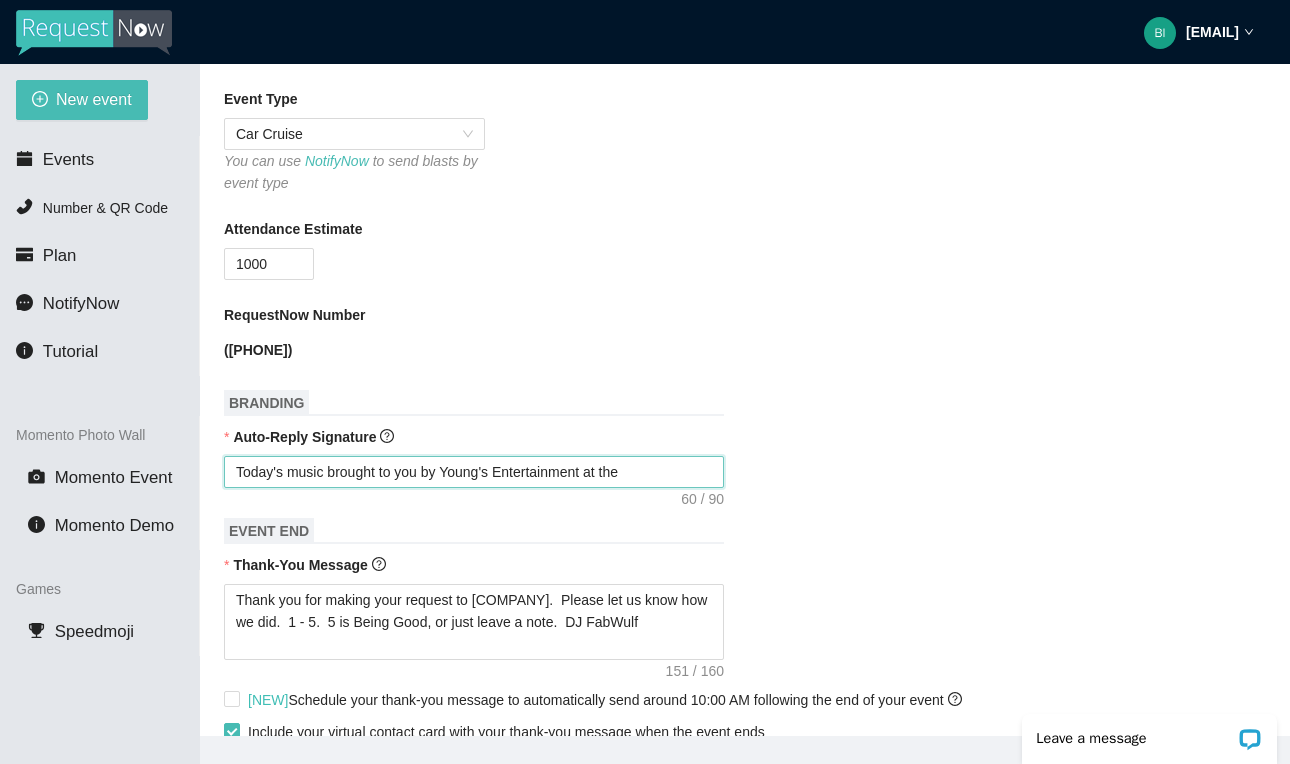 click on "Today's music brought to you by Young's Entertainment at the" at bounding box center (474, 472) 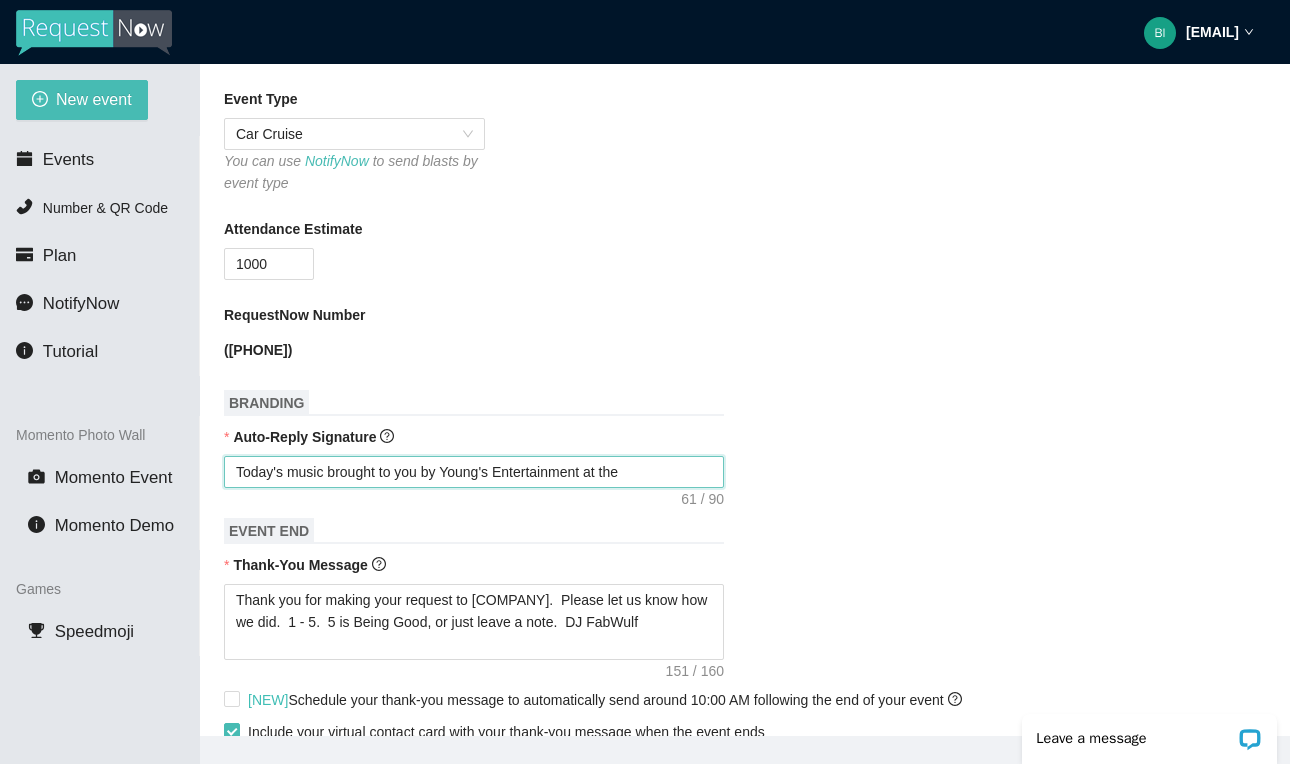 type on "Today's music brought to you by [COMPANY] at the [LOCATION]" 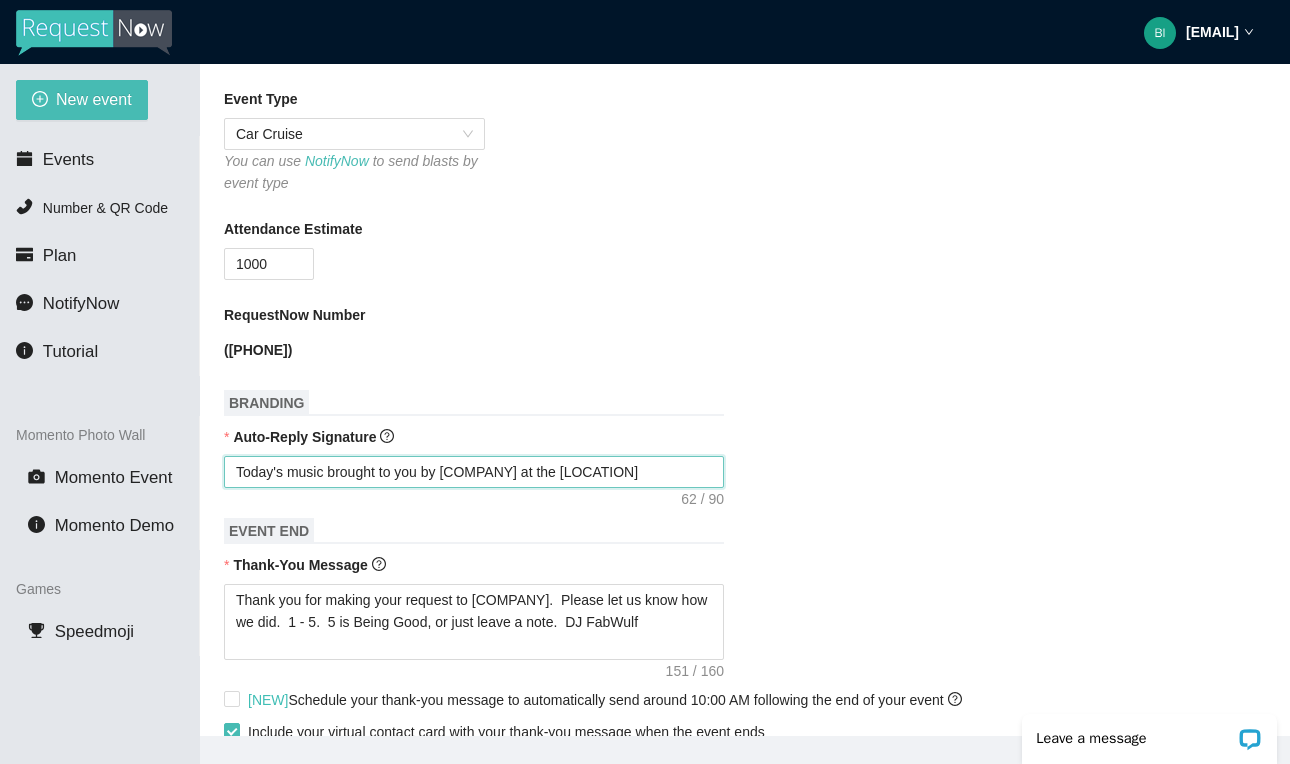 type on "Today's music brought to you by [COMPANY] at the [LOCATION]" 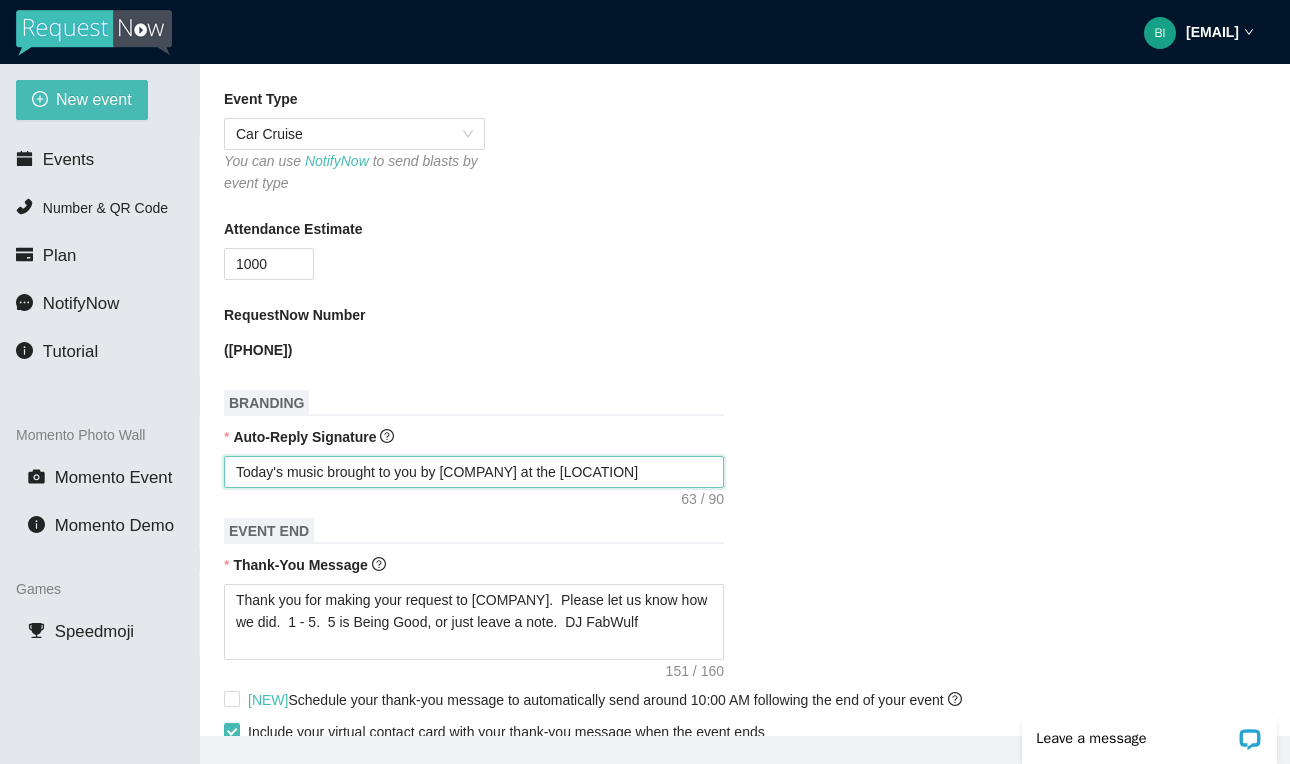 type on "Today's music brought to you by [COMPANY] at the [LOCATION]" 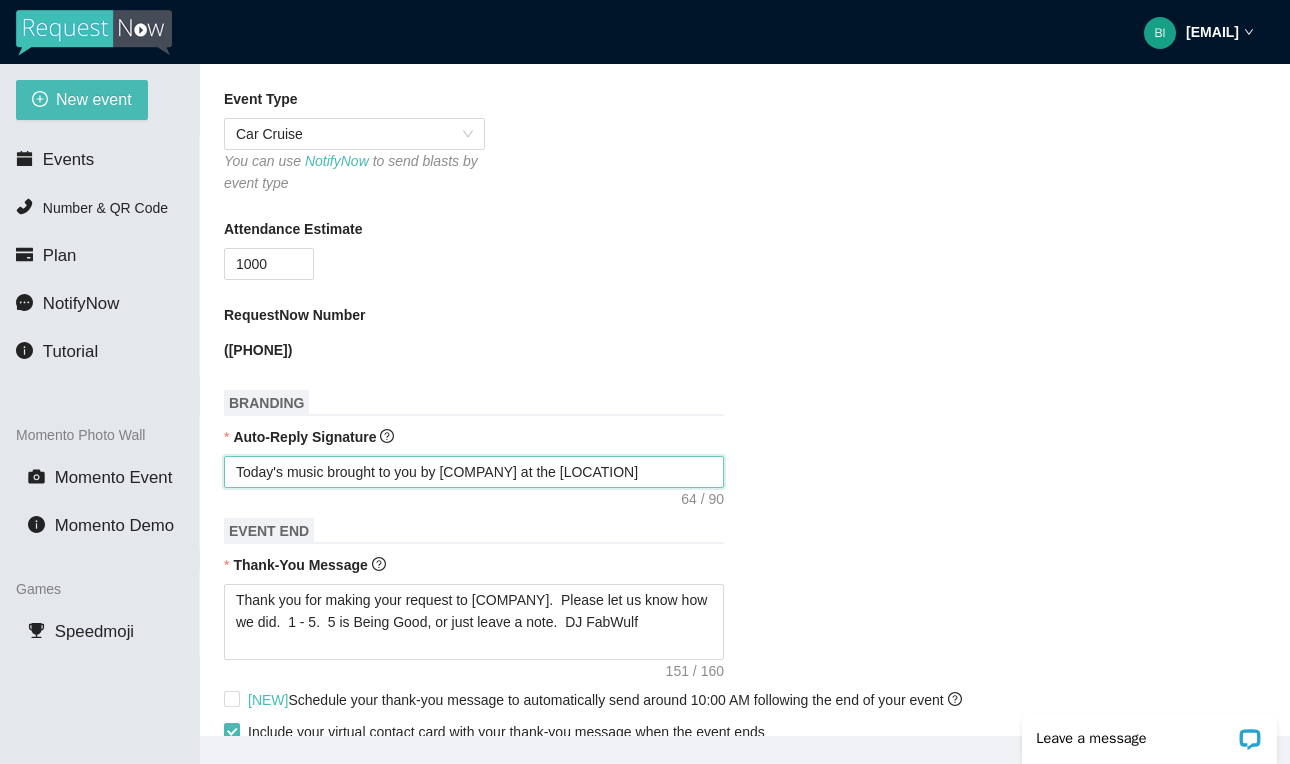 type on "Today's music brought to you by [COMPANY] at the [LOCATION]" 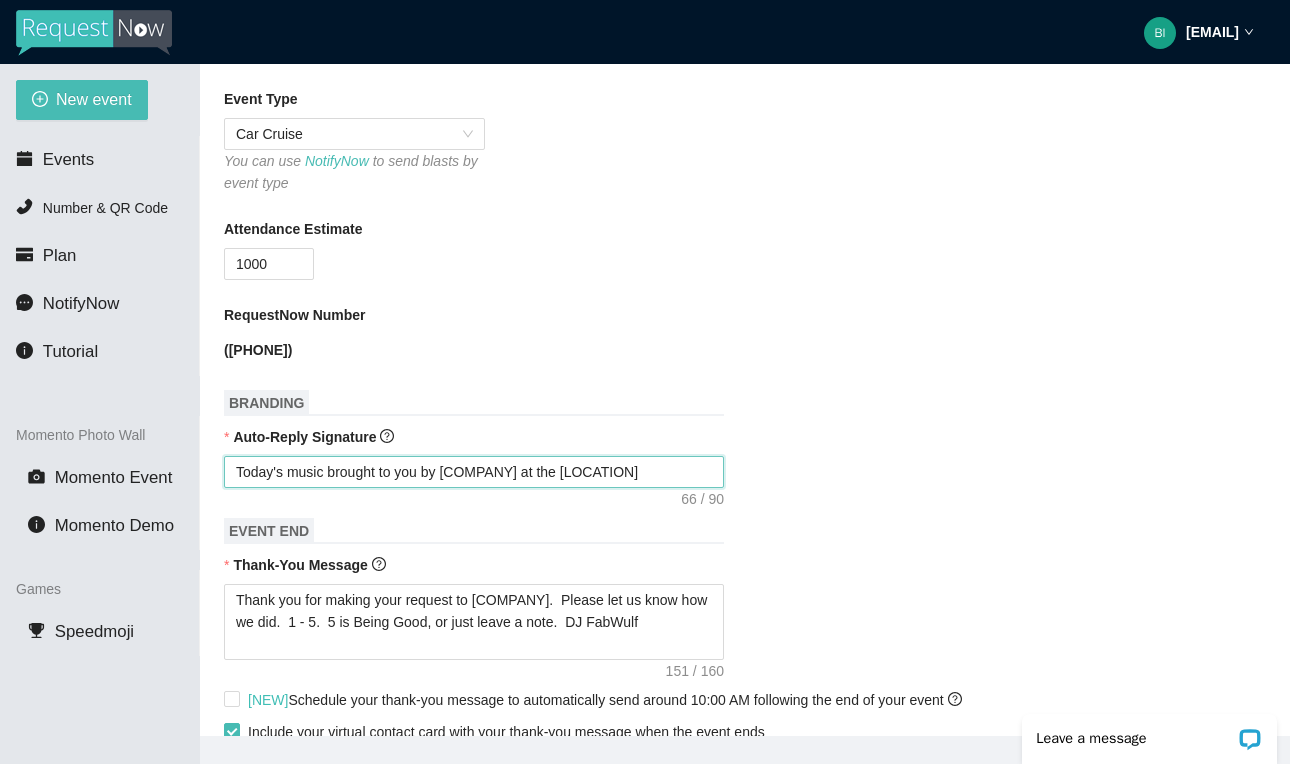 type on "Today's music brought to you by [COMPANY] at the [LOCATION]" 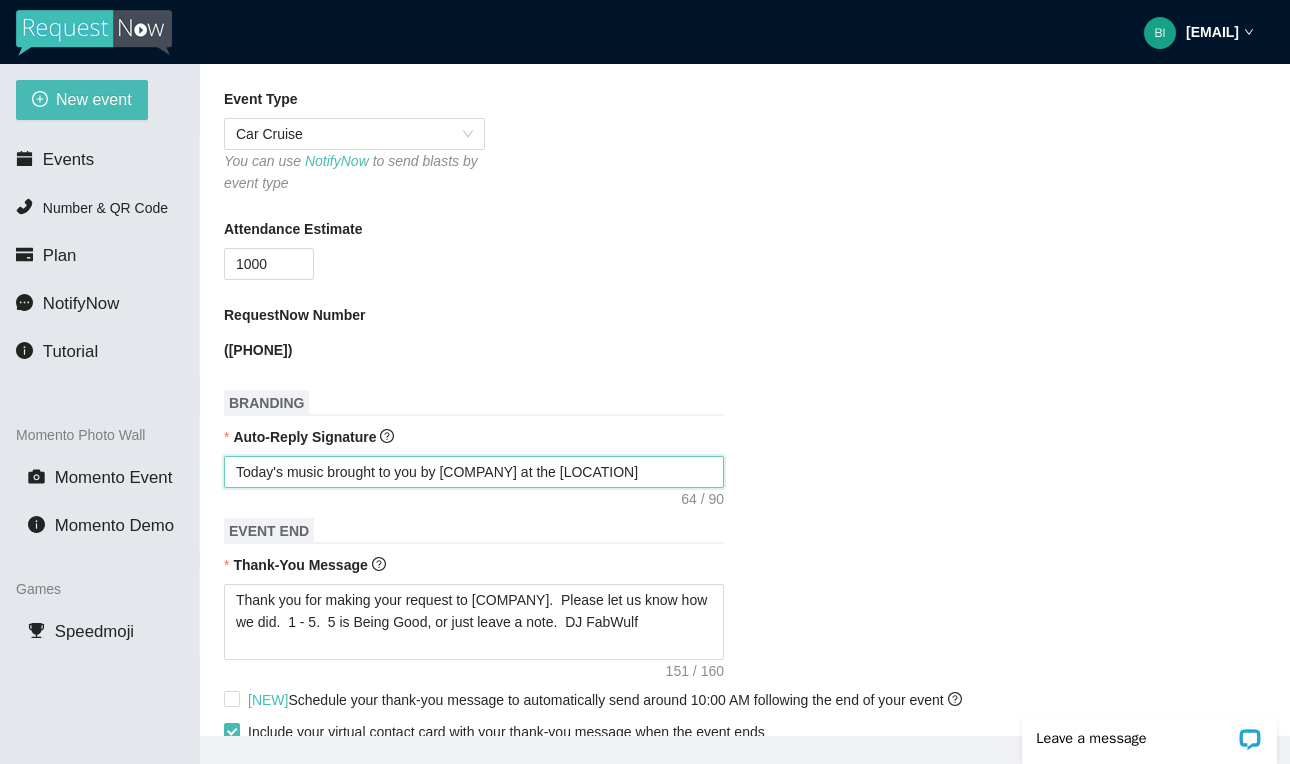 type on "Today's music brought to you by [COMPANY] at the [LOCATION]" 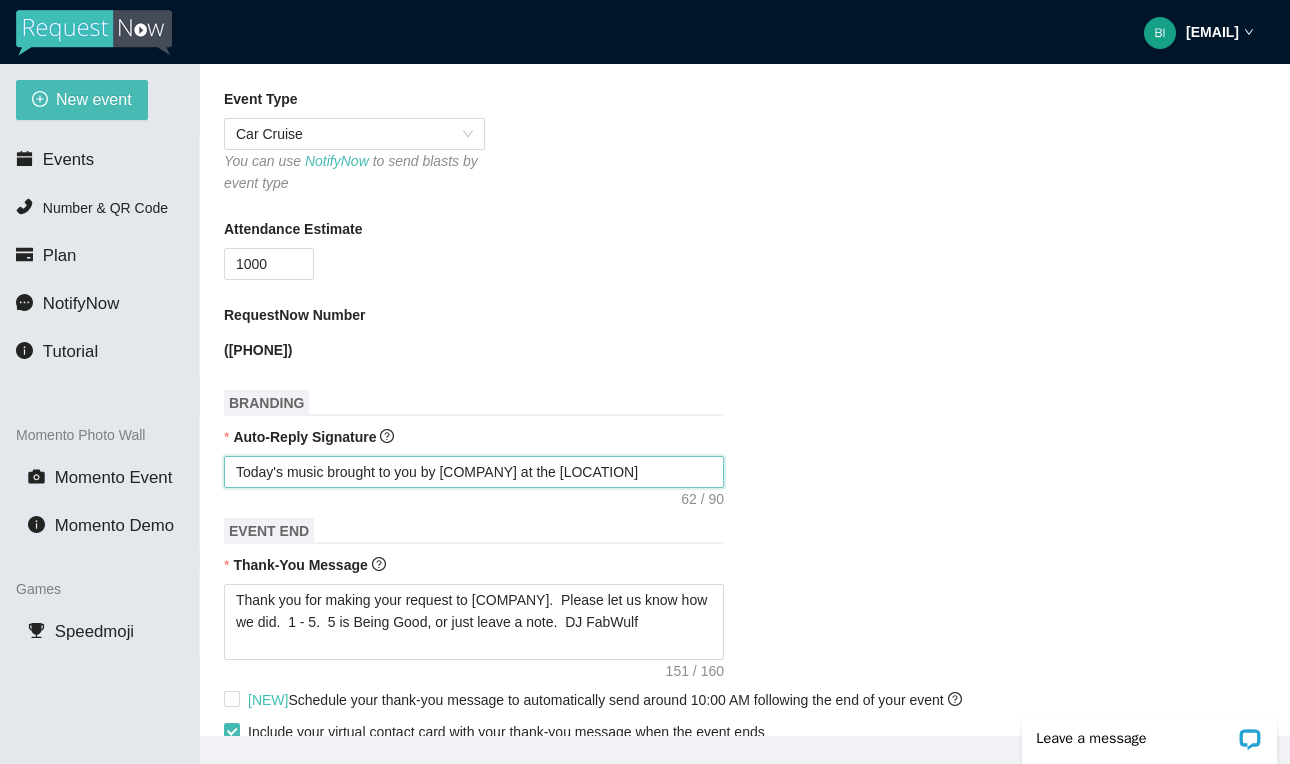type on "Today's music brought to you by Young's Entertainment at the" 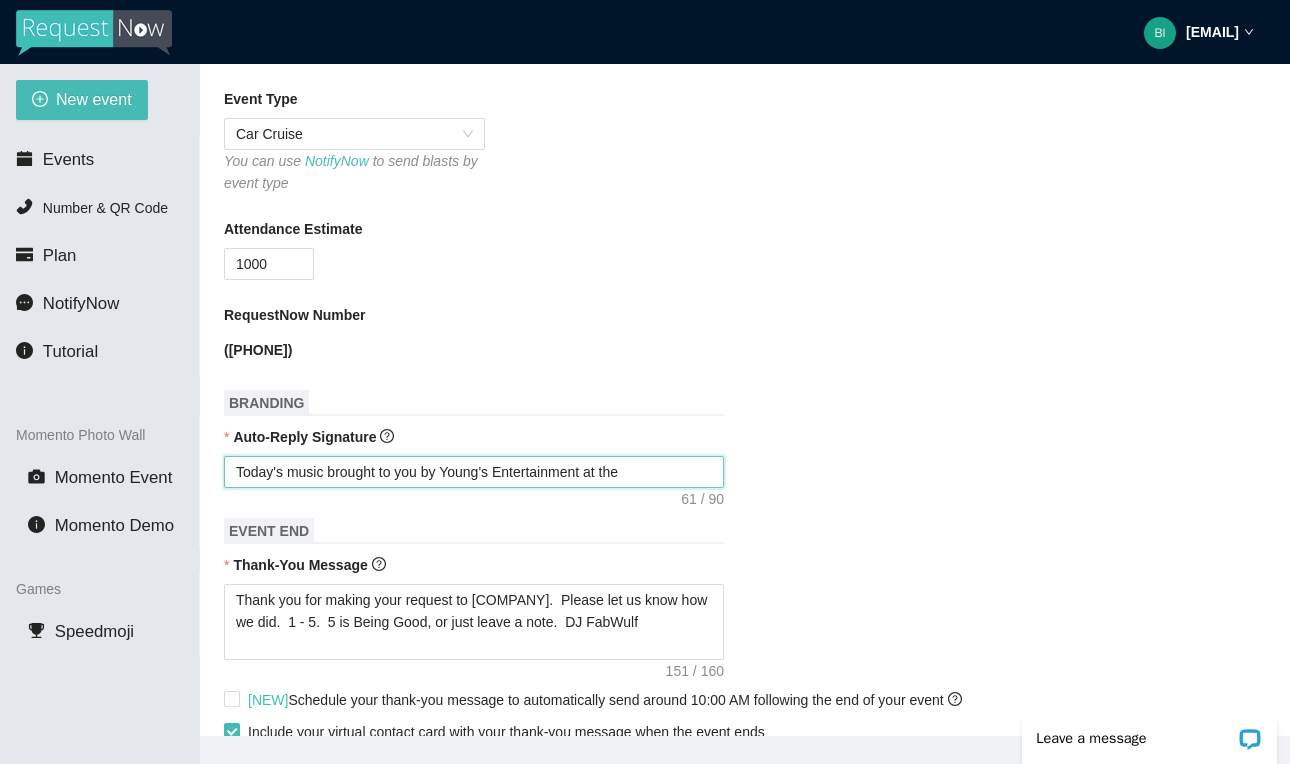 type on "Today's music brought to you by [COMPANY] at the [LOCATION]" 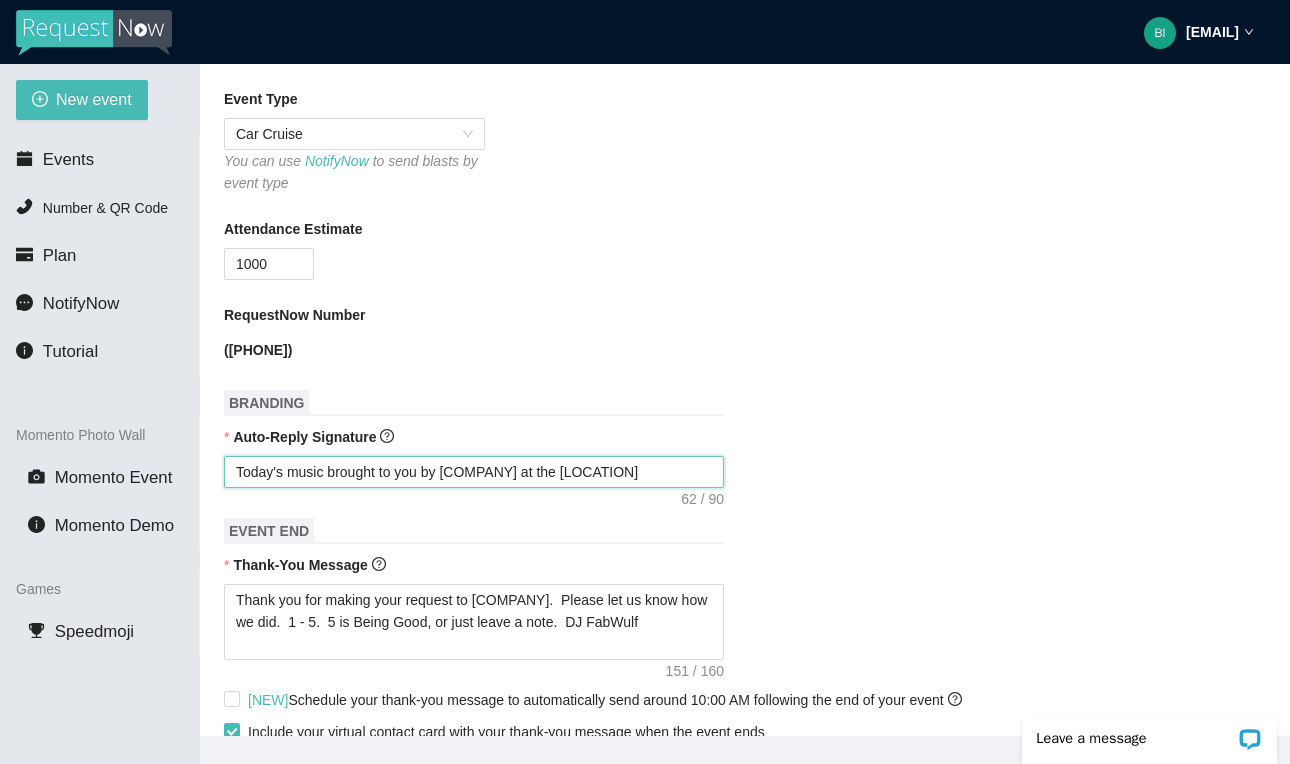 type on "Today's music brought to you by [COMPANY] at the [LOCATION]" 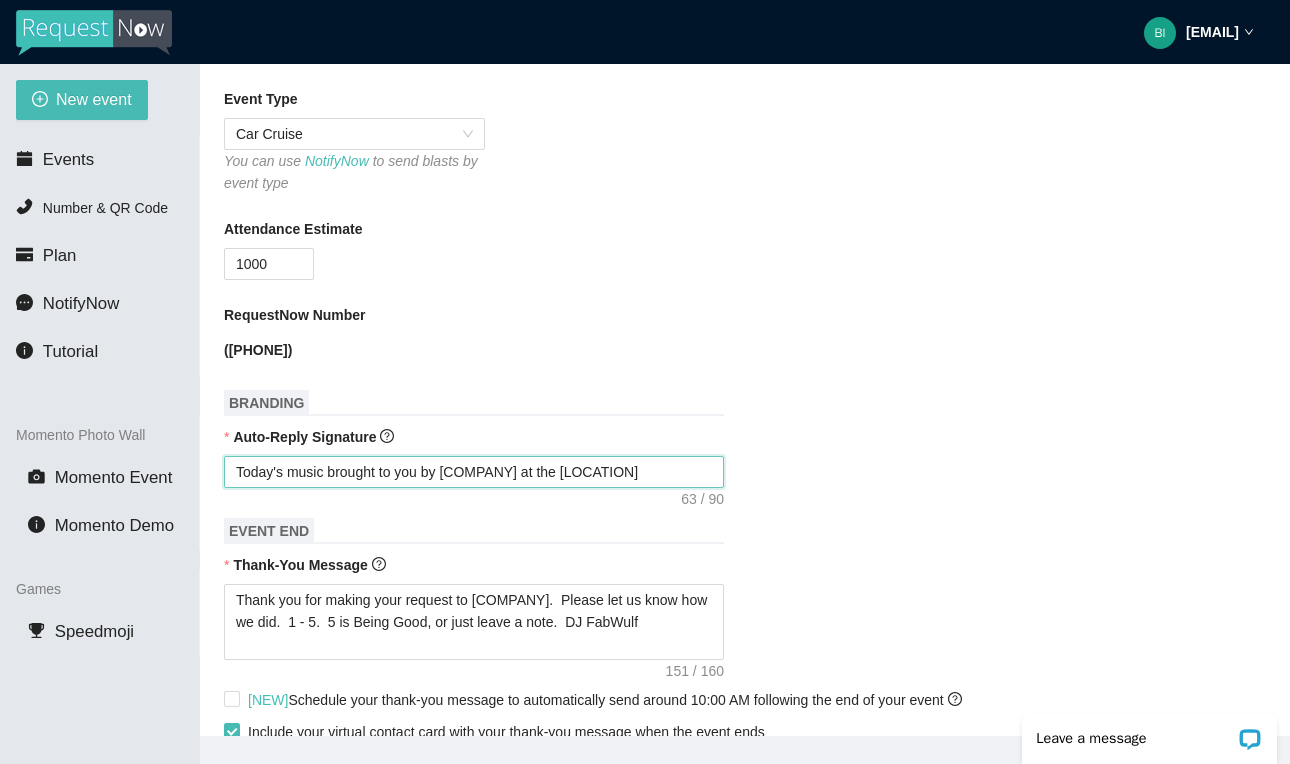 type on "Today's music brought to you by [COMPANY] at the [LOCATION]" 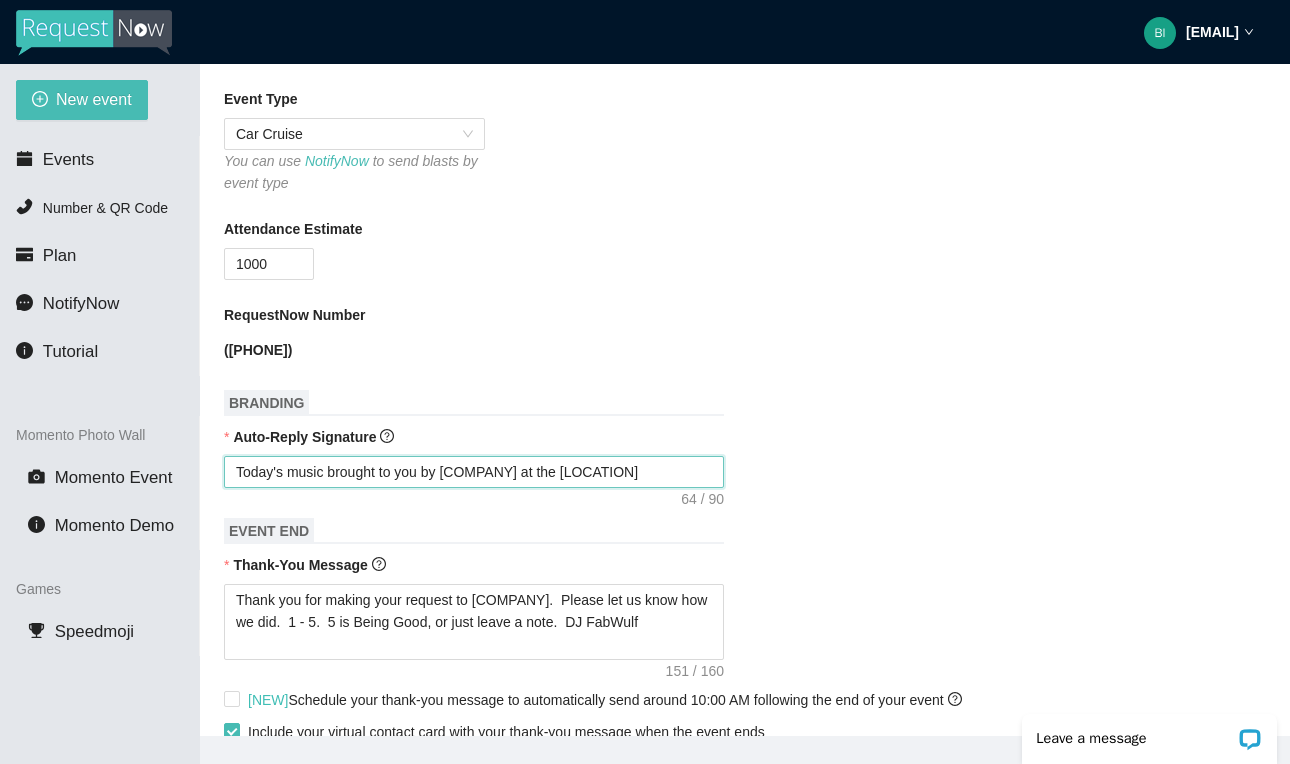 type on "Today's music brought to you by [COMPANY] at the [LOCATION]" 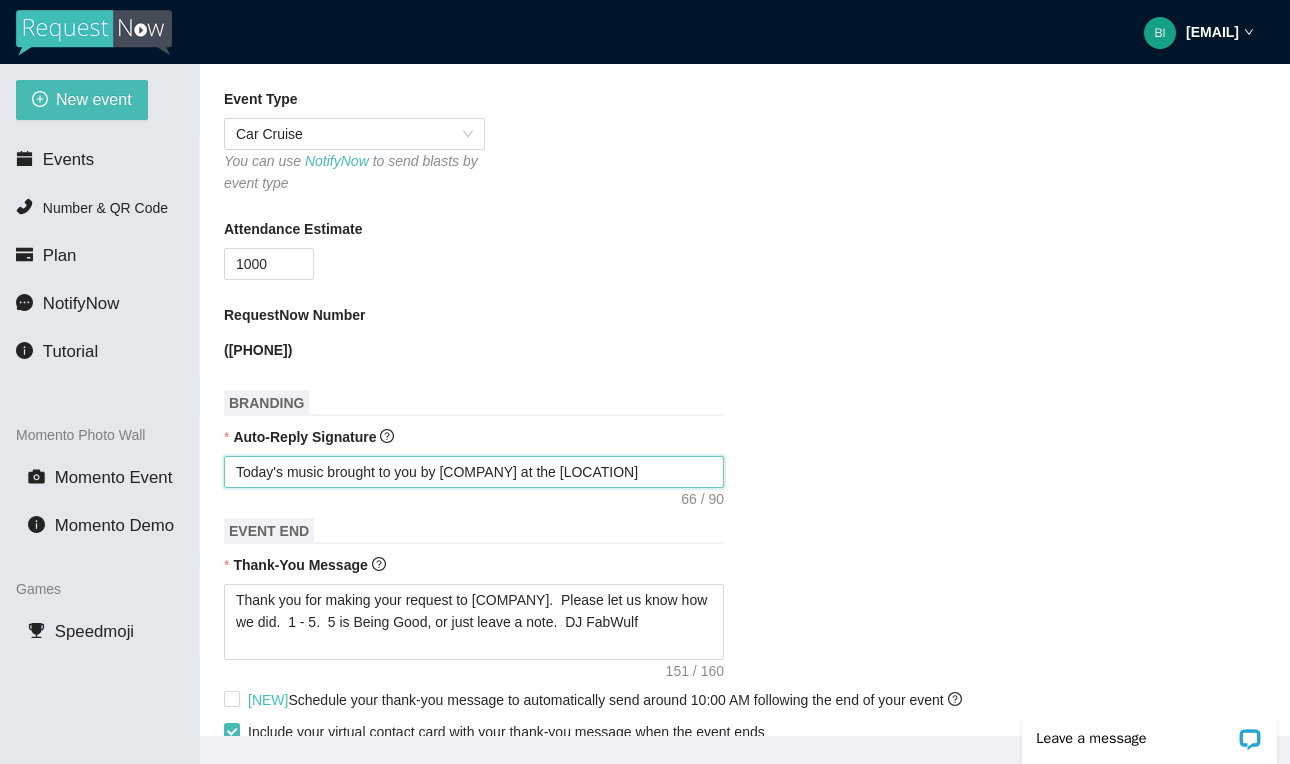 type on "Today's music brought to you by [COMPANY] at the [LOCATION]" 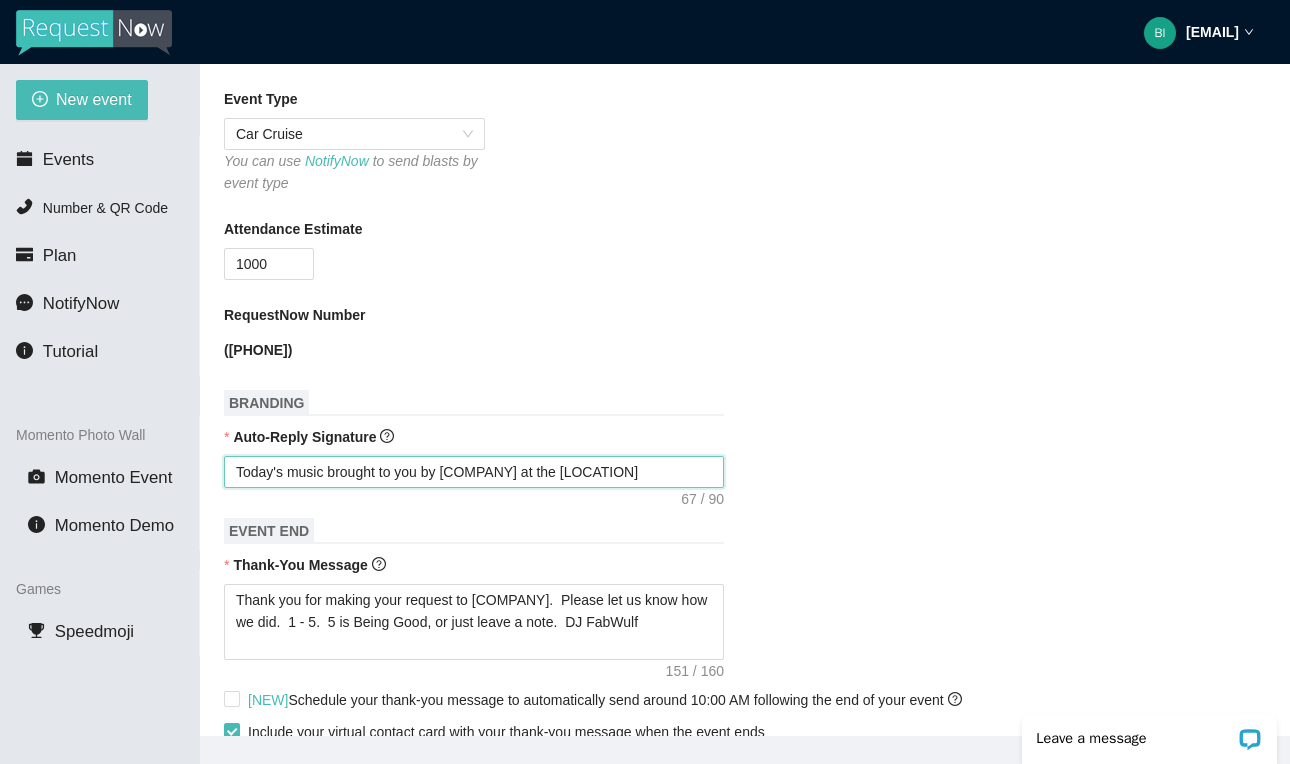 type on "Today's music brought to you by [COMPANY] at the [LOCATION]" 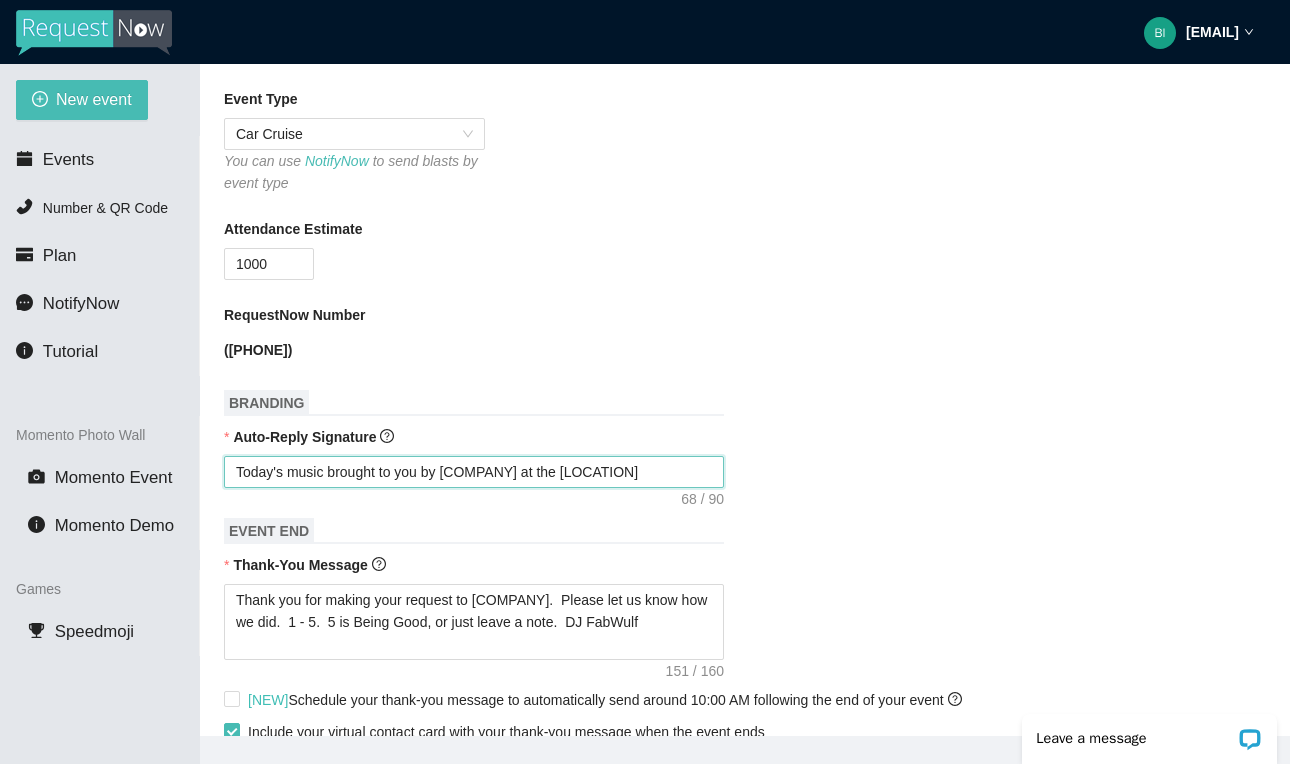 type on "Today's music brought to you by [COMPANY] at the [LOCATION]" 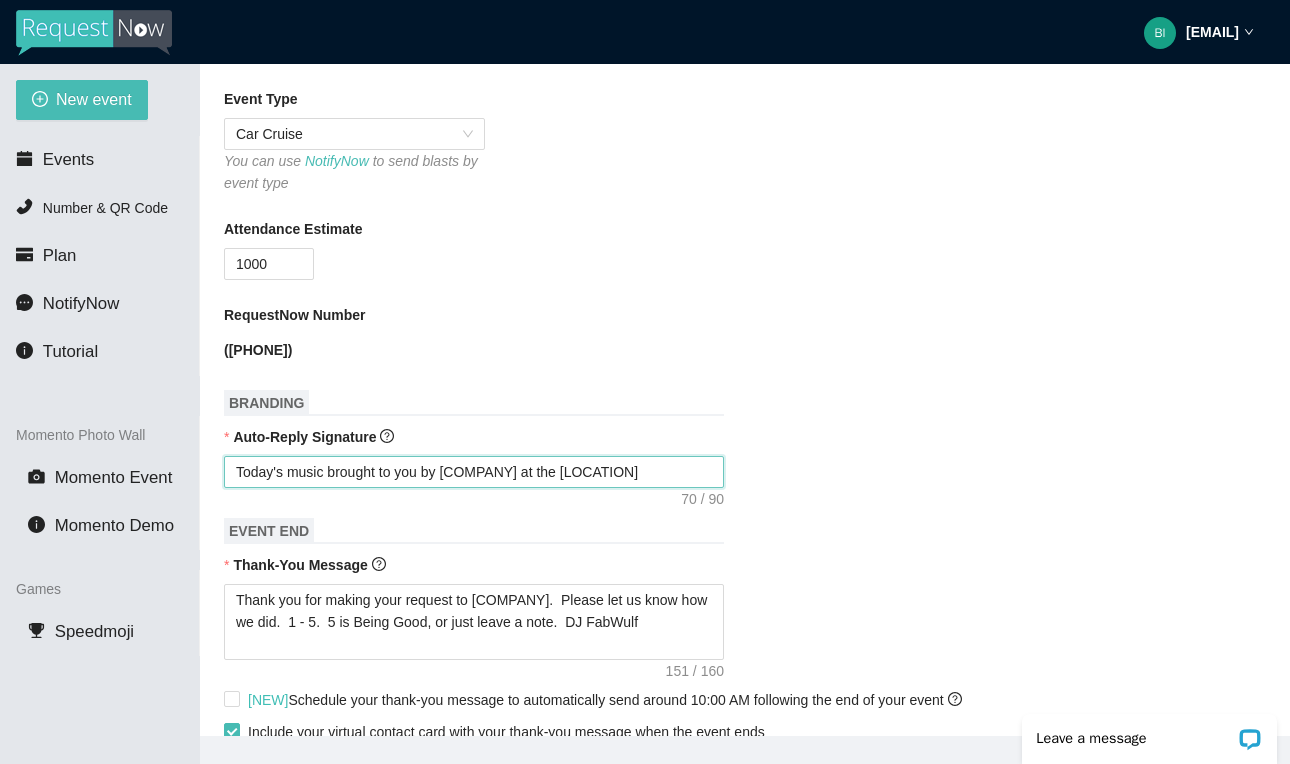 type on "Today's music brought to you by [COMPANY] at the [LOCATION] [EVENT]" 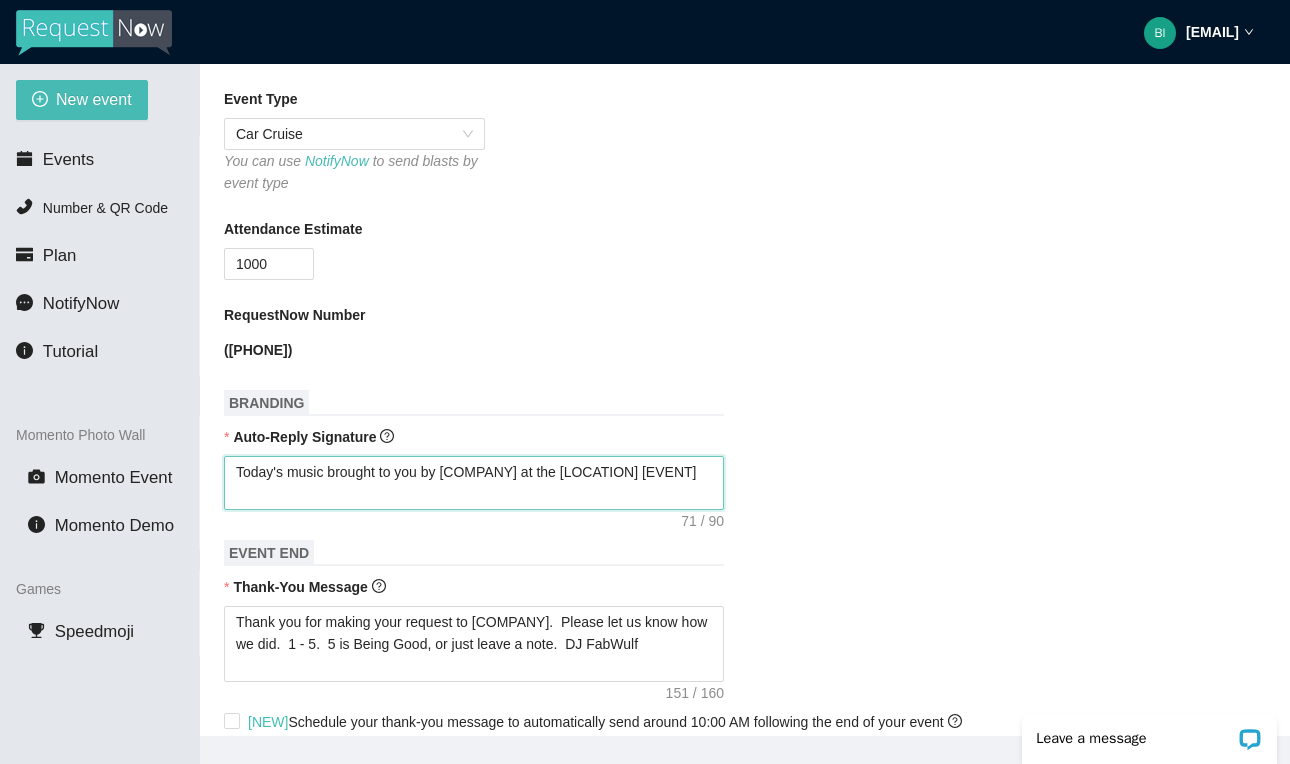 type on "Today's music brought to you by [COMPANY] at the [LOCATION] [EVENT]" 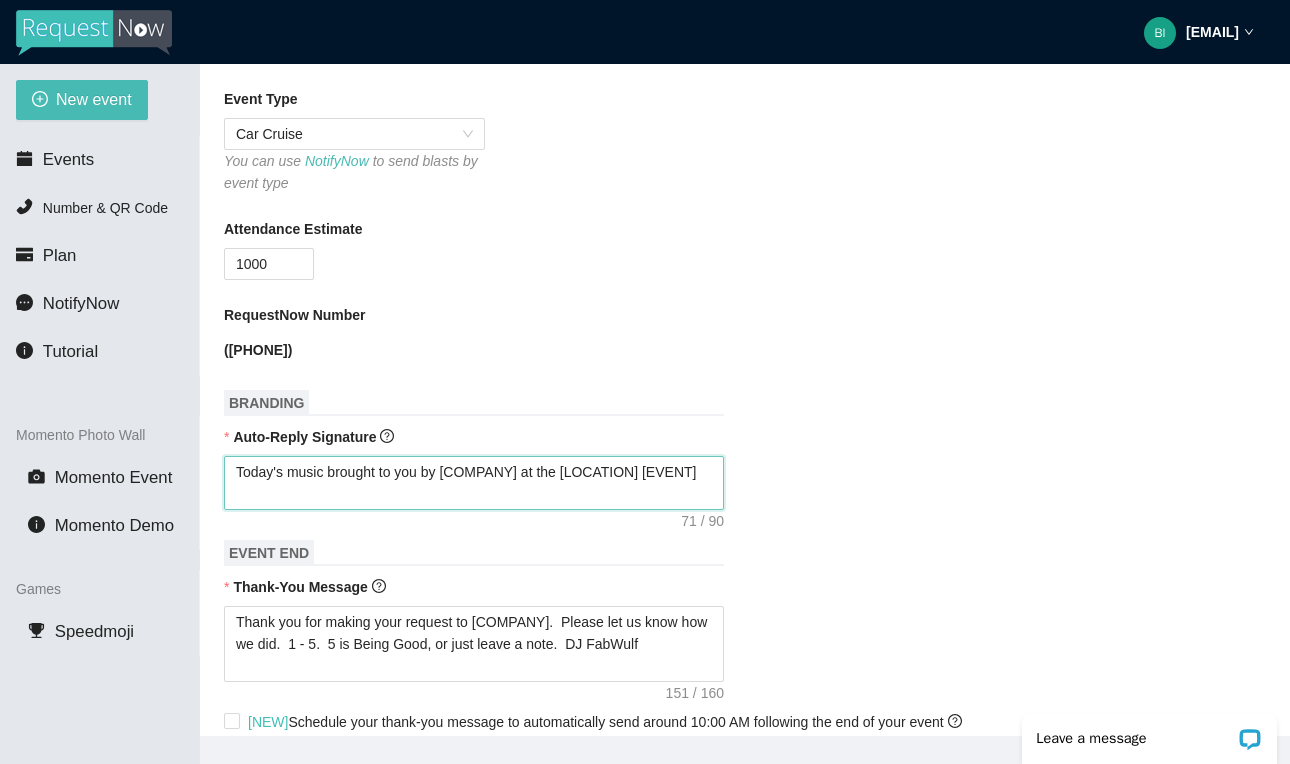 type on "Today's music brought to you by [COMPANY] at the [LOCATION] [EVENT]" 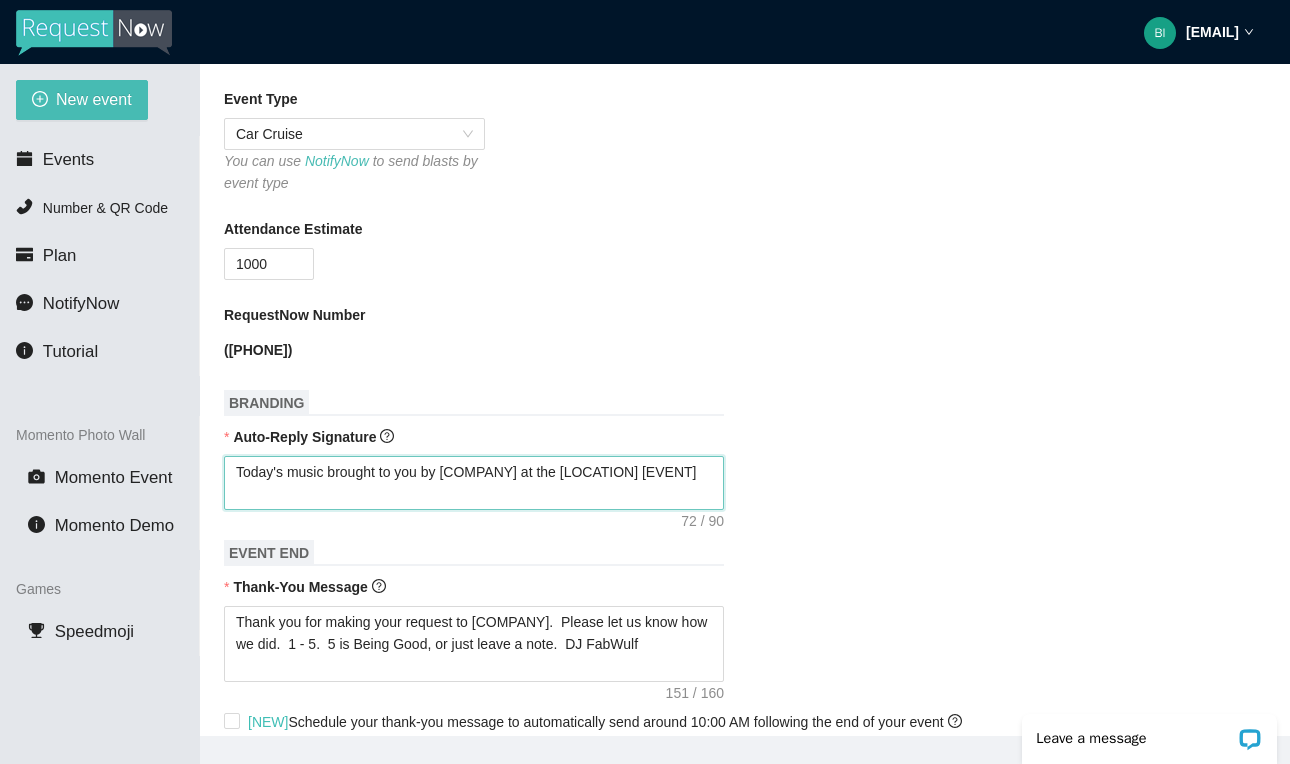 type on "Today's music brought to you by [COMPANY] at the [LOCATION] [EVENT]" 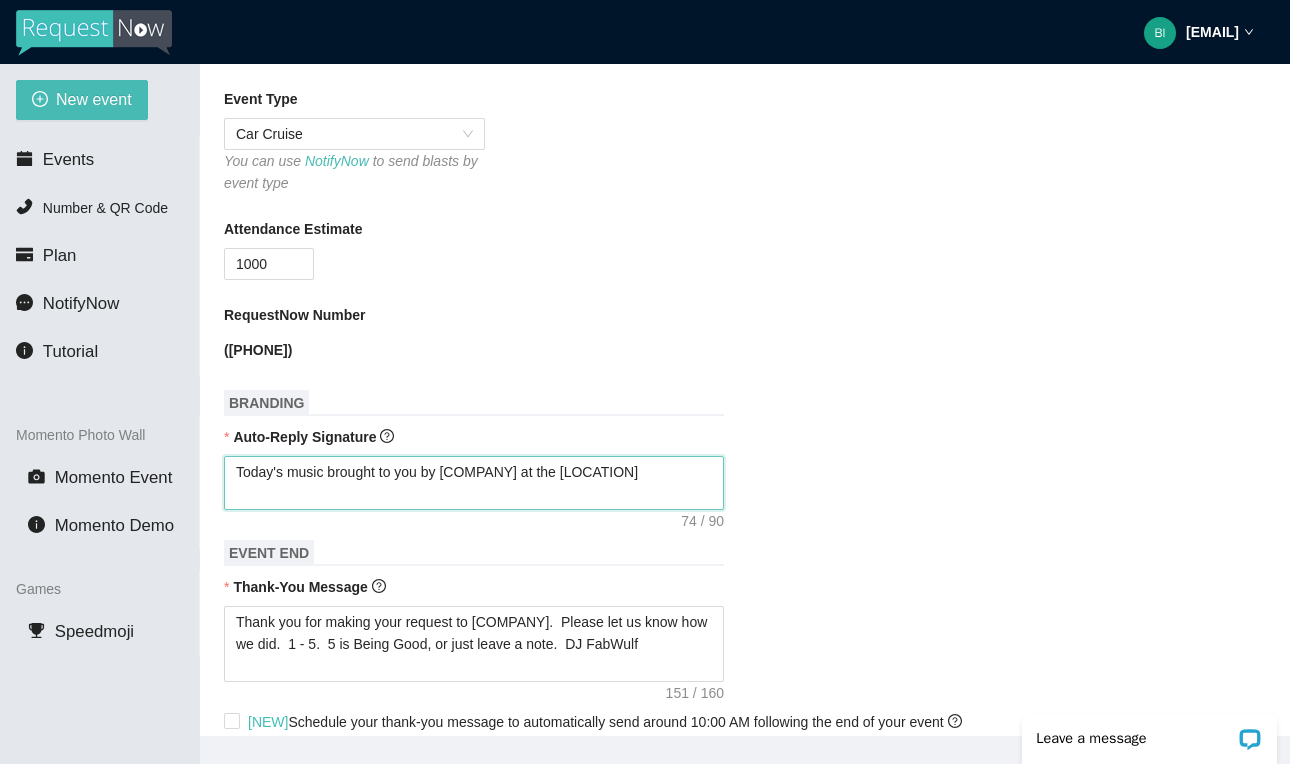 type on "Today's music brought to you by [COMPANY] at the [LOCATION]" 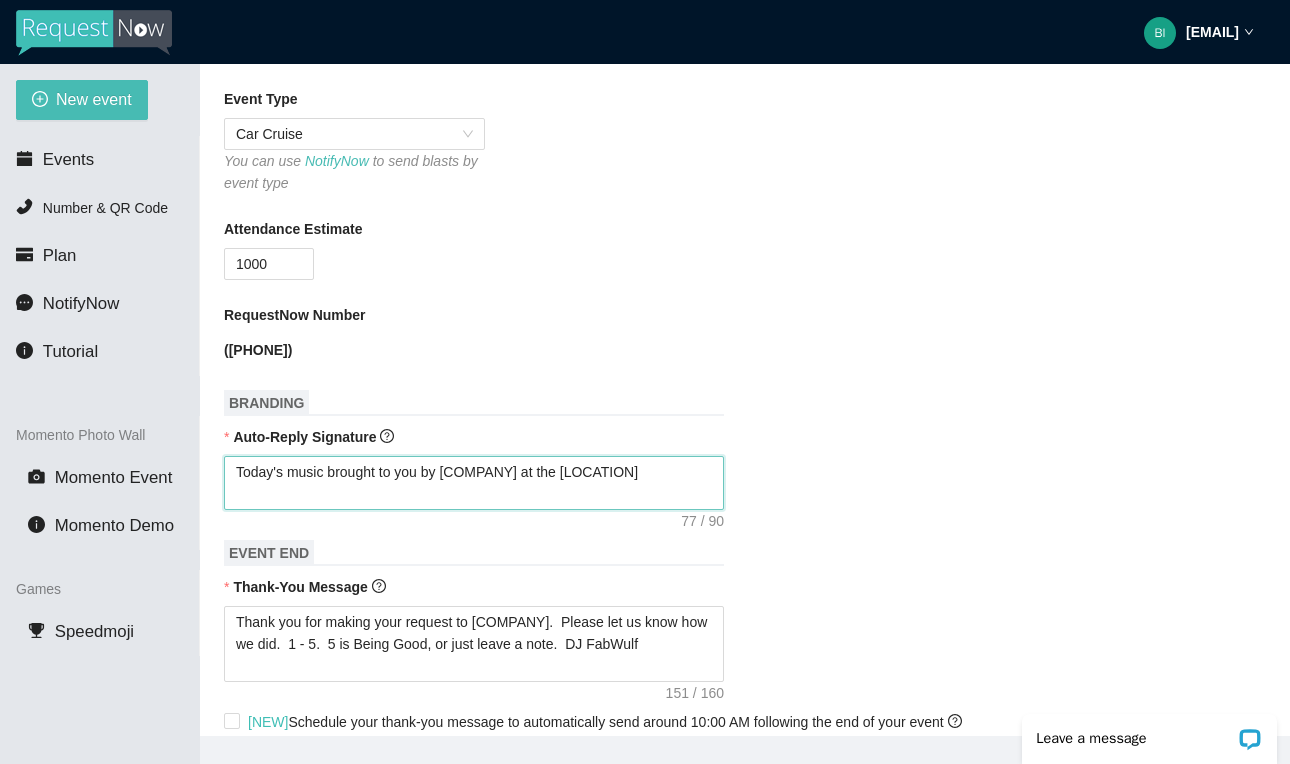 type on "Today's music brought to you by [COMPANY] at the [LOCATION]" 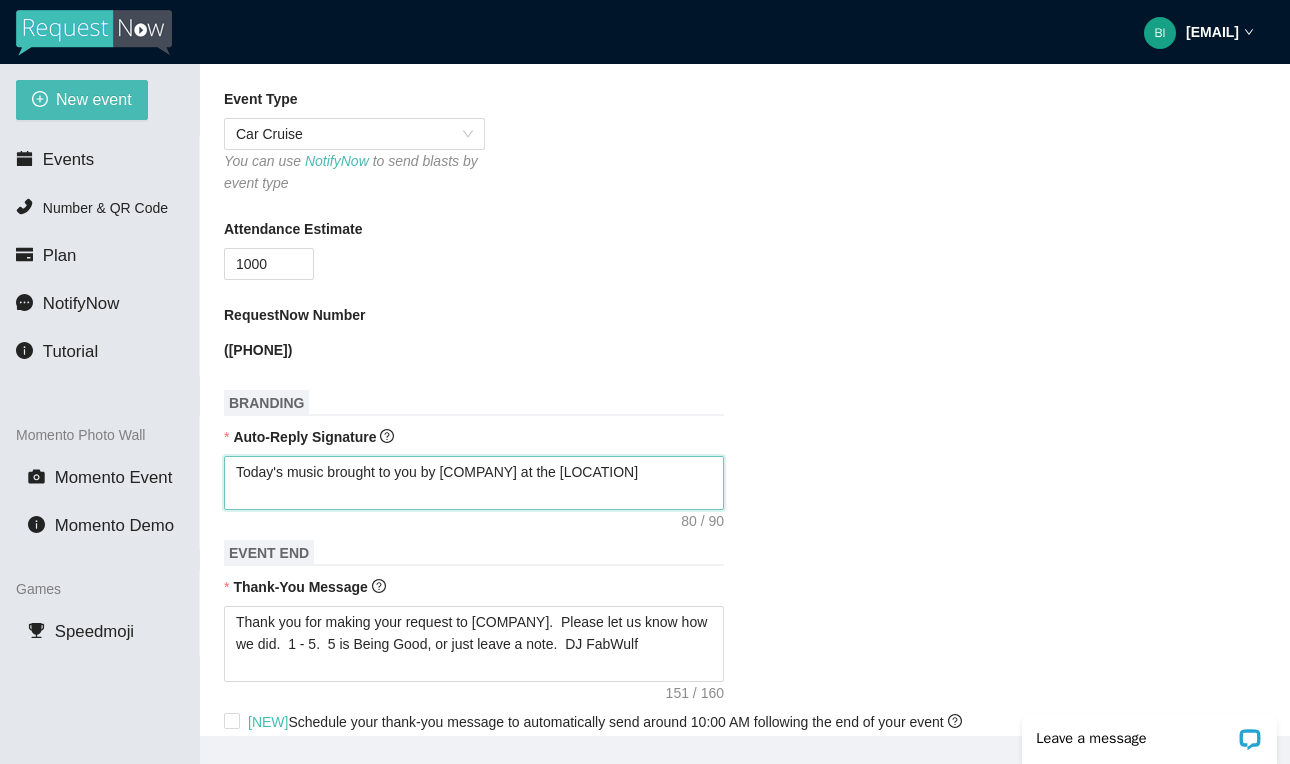 type on "Today's music brought to you by [COMPANY] at the [LOCATION] [EVENT]" 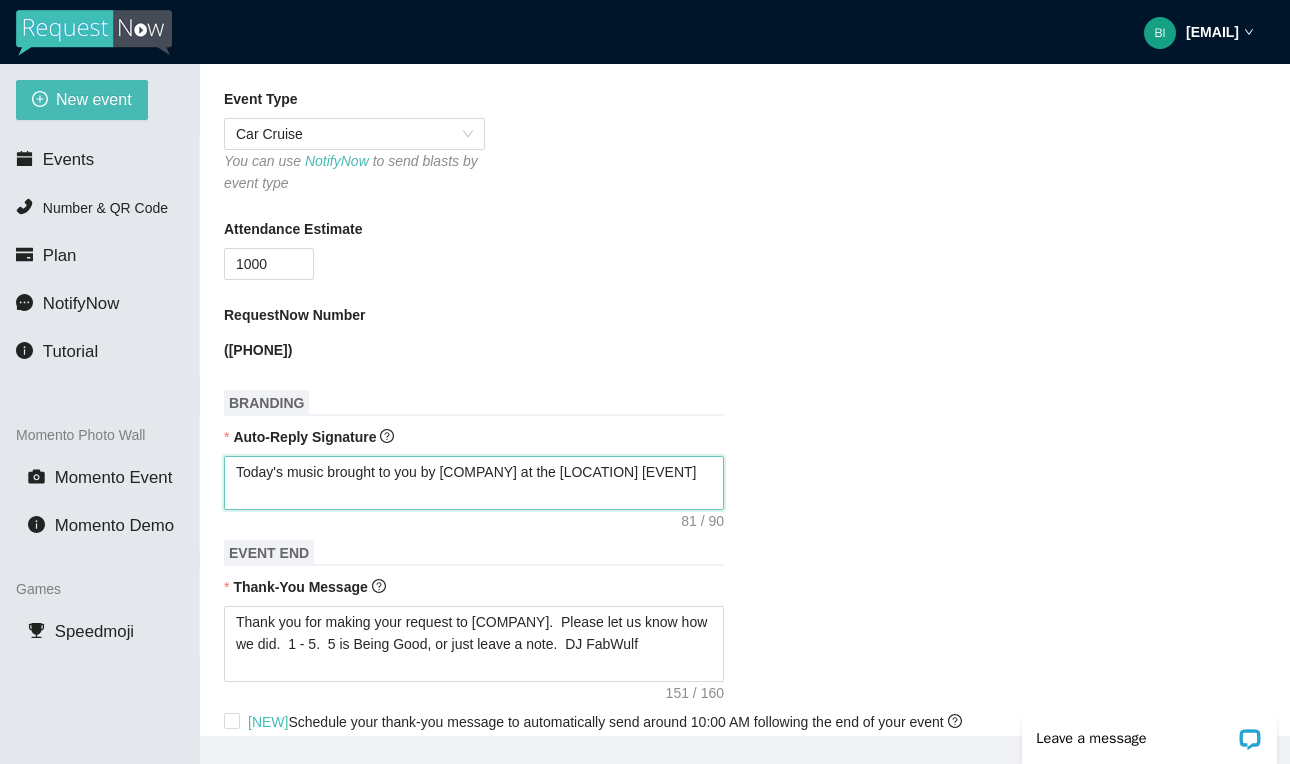 type on "Today's music brought to you by [COMPANY] at the [LOCATION]" 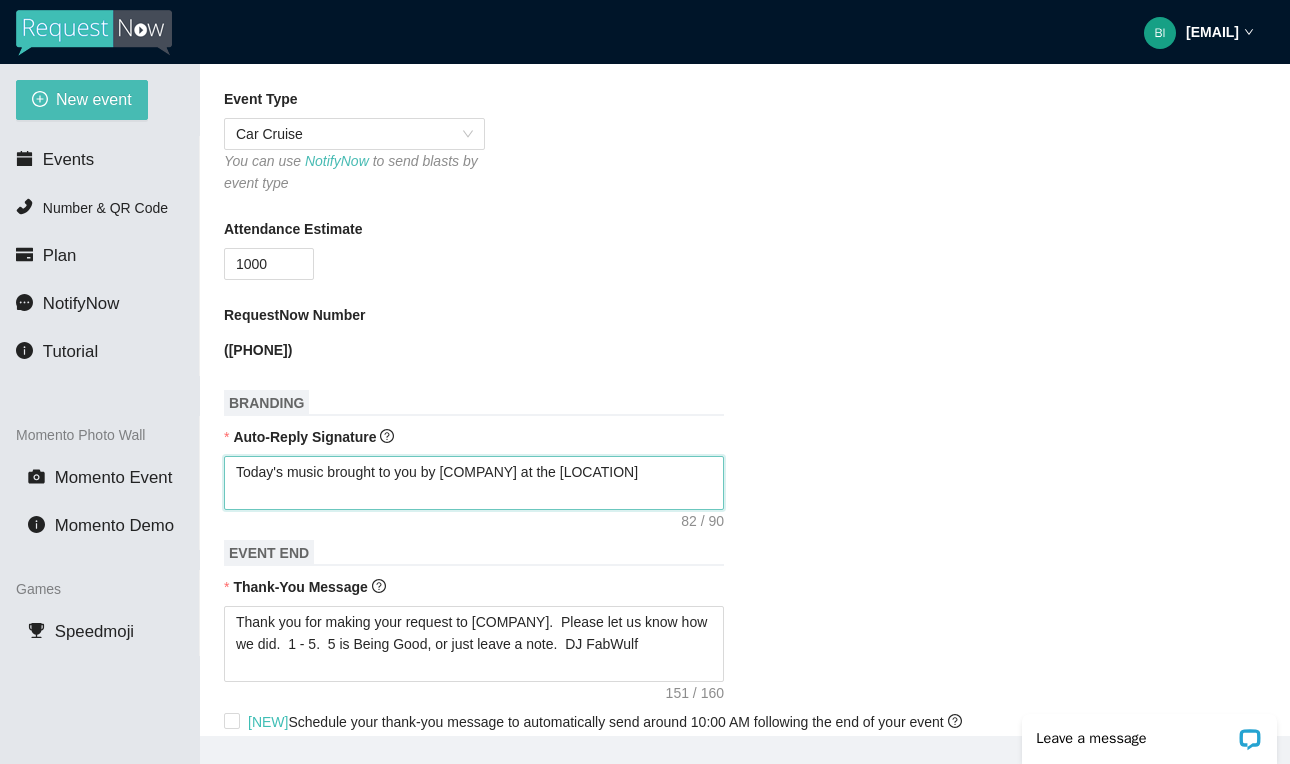 type on "Today's music brought to you by [COMPANY] at the [LOCATION]" 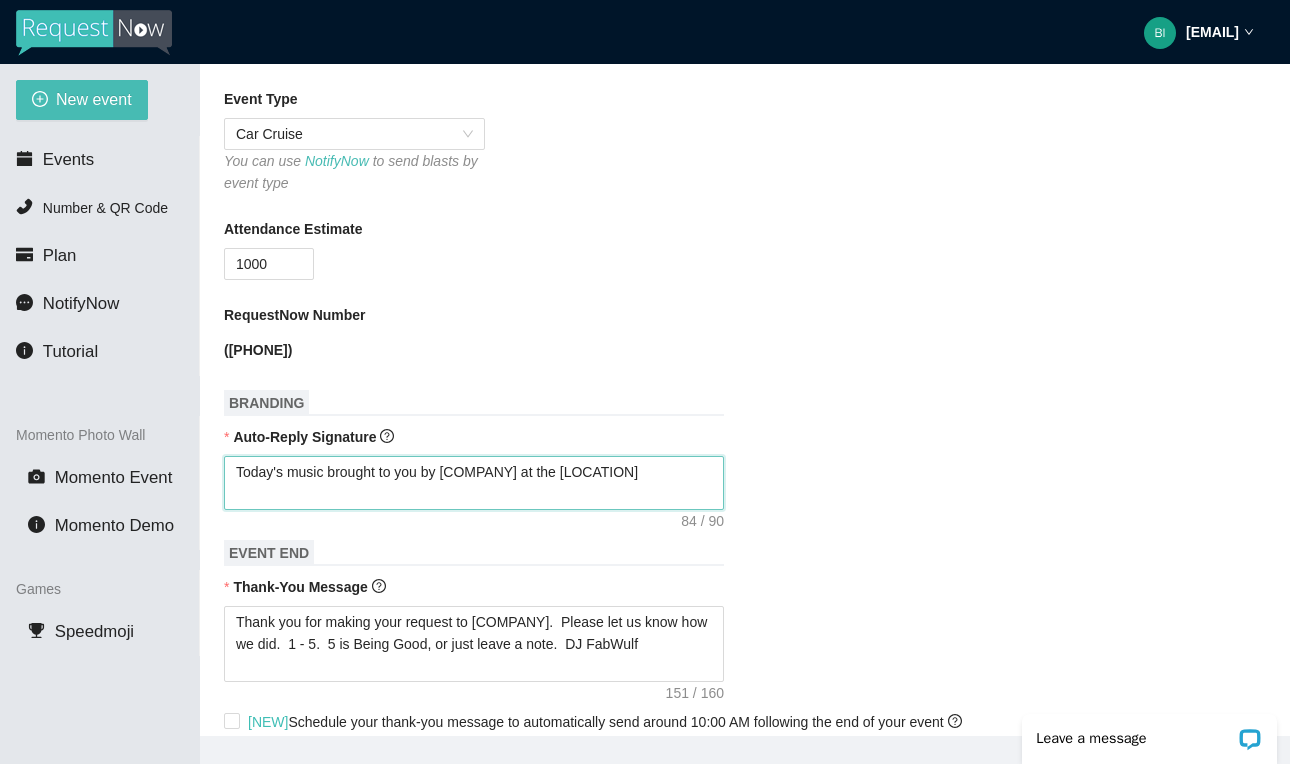 type on "Today's music brought to you by [COMPANY] at the [LOCATION]" 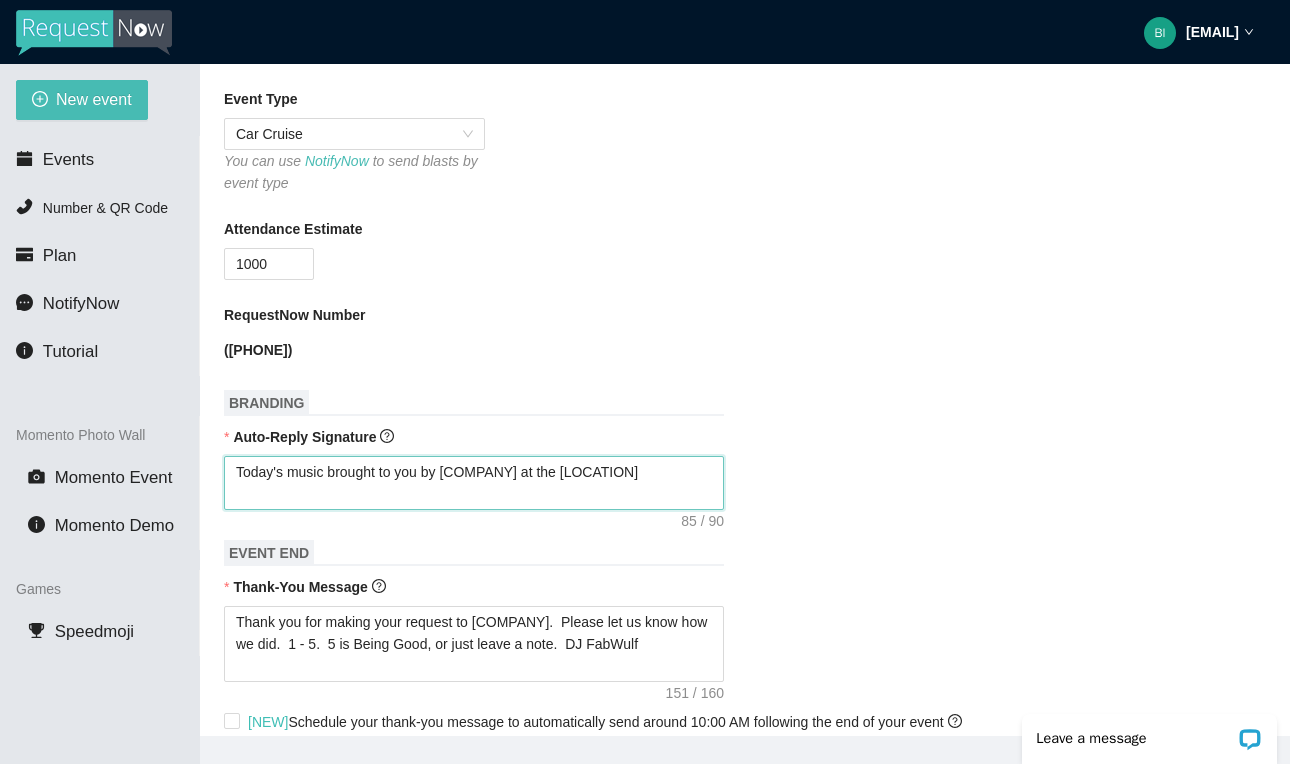 type on "Today's music brought to you by [COMPANY] at the [LOCATION]" 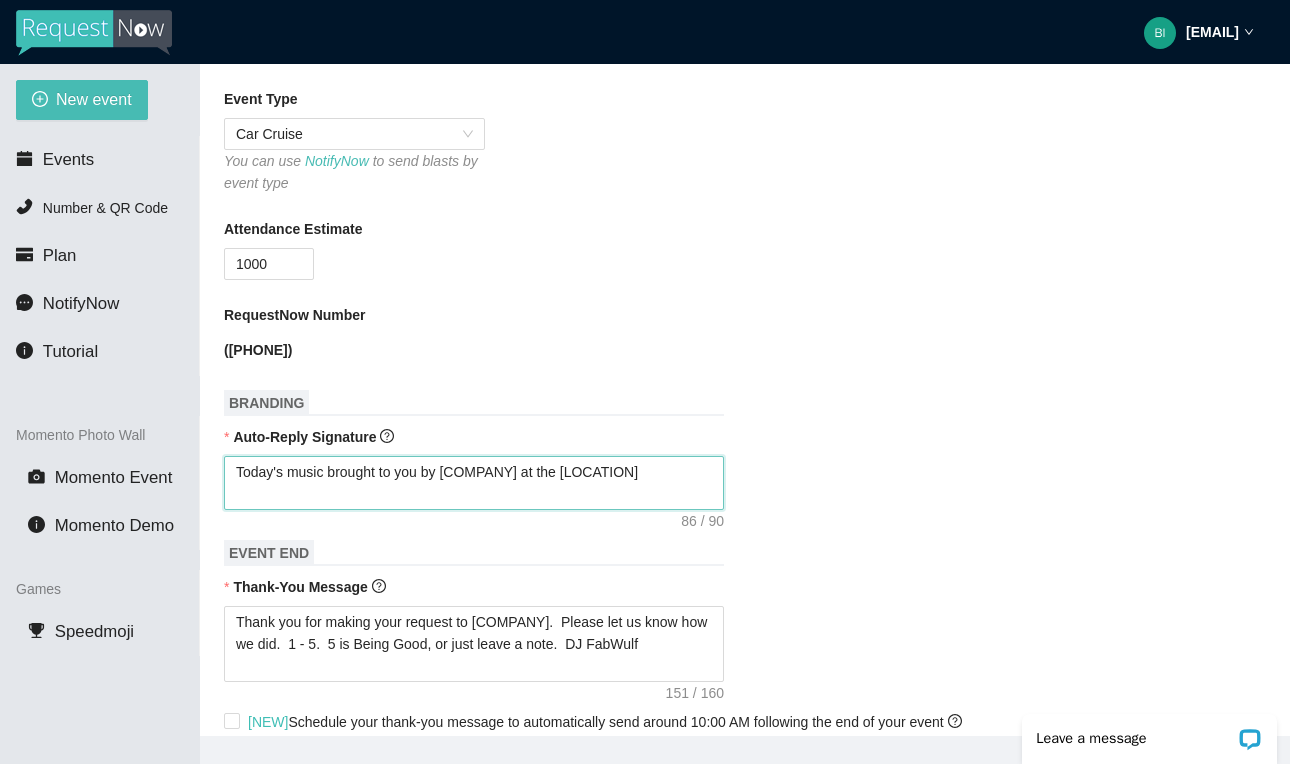 type on "Today's music brought to you by [COMPANY] at the [LOCATION]" 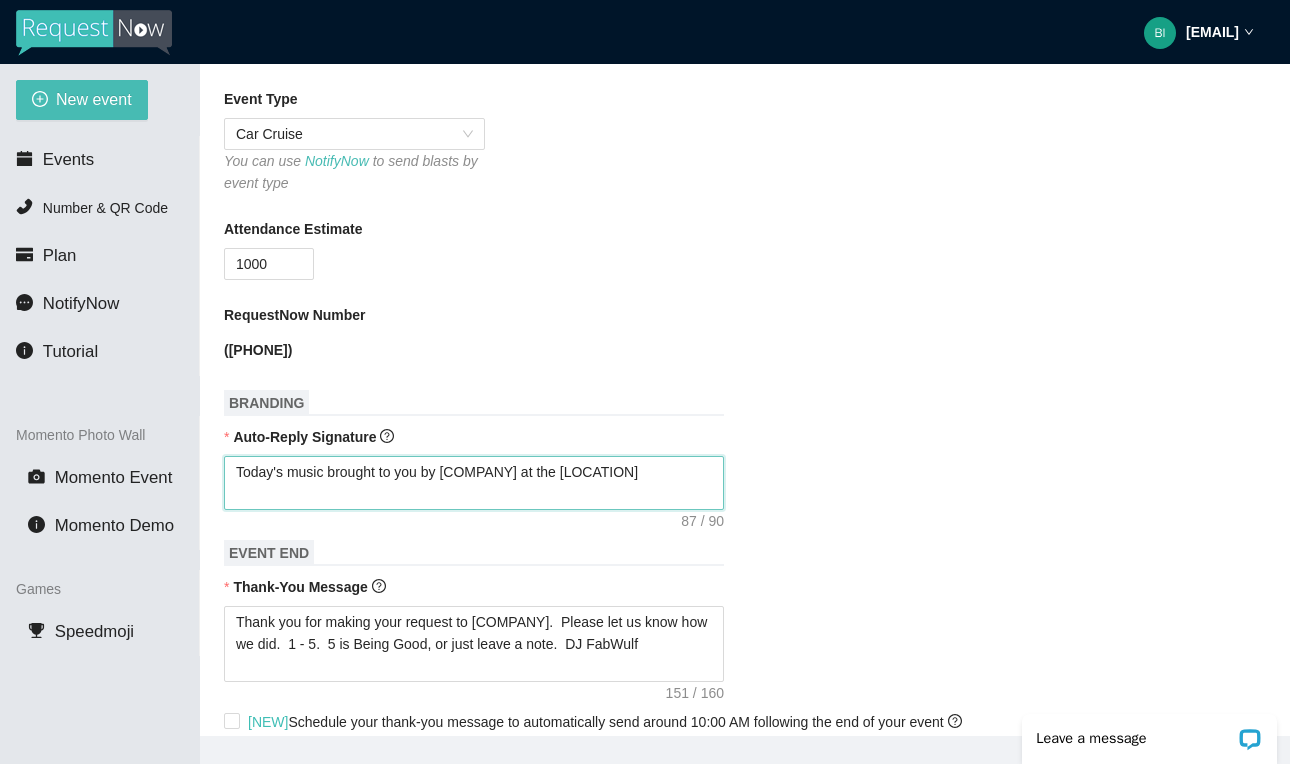 type on "Today's music brought to you by [COMPANY] at the [LOCATION] [EVENT]" 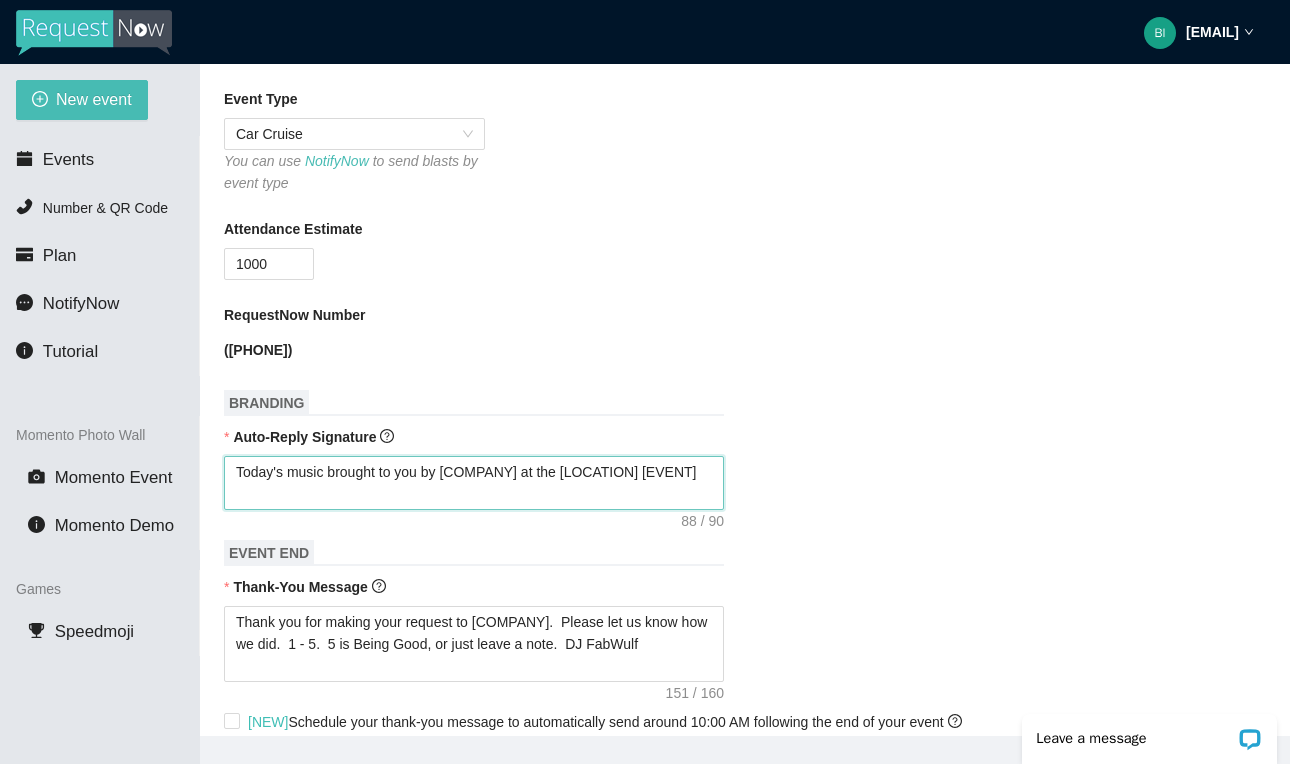 type on "Today's music brought to you by [COMPANY] at the [LOCATION]" 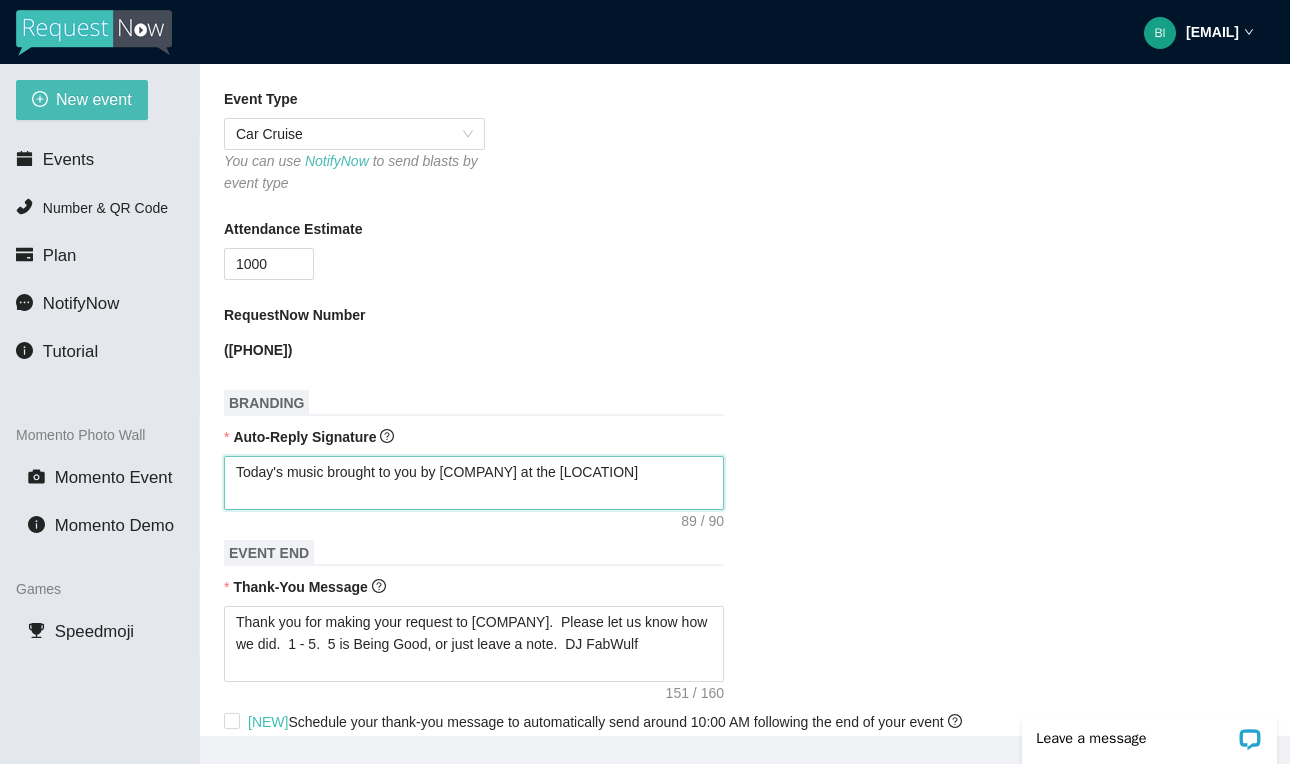 type on "Today's music brought to you by [COMPANY] at the [LOCATION]" 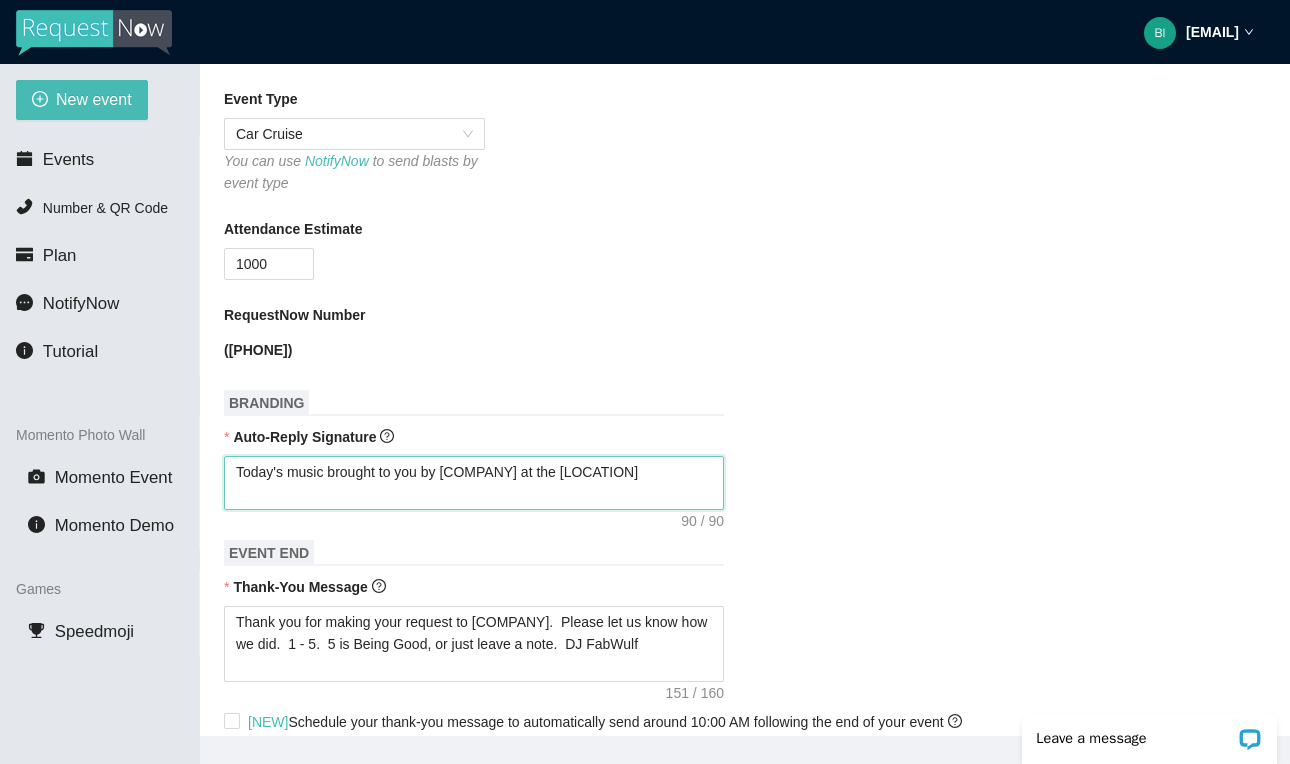 type on "Today's music brought to you by [COMPANY] at the [LOCATION]" 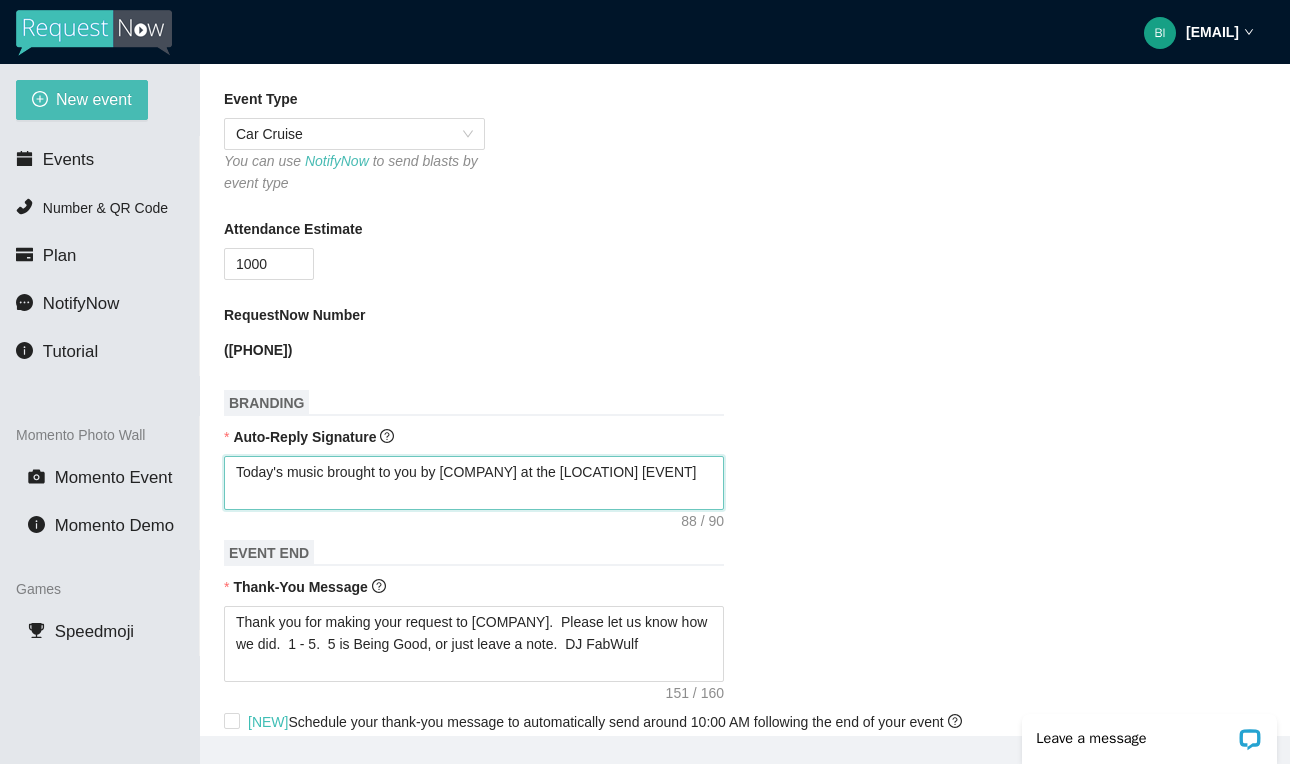 type on "Today's music brought to you by [COMPANY] at the [LOCATION]" 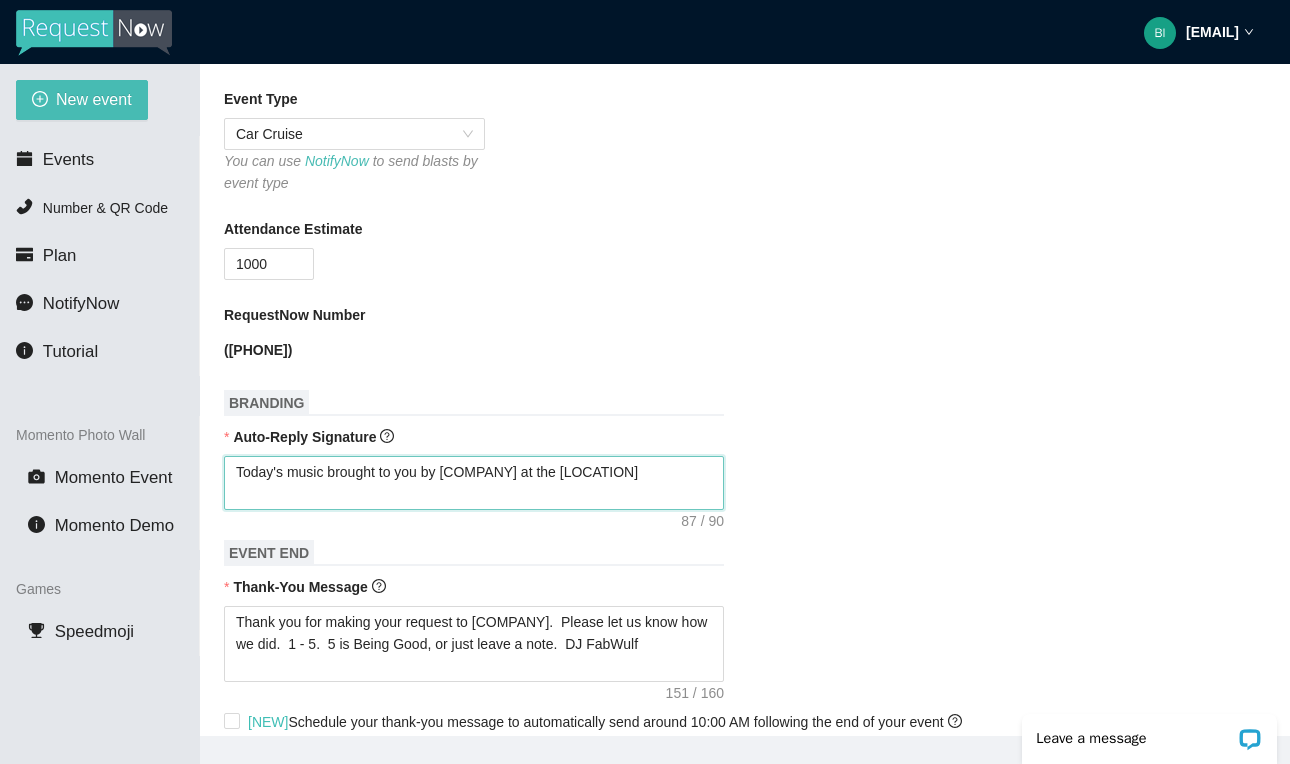 type on "Today's music brought to you by [COMPANY] at the [LOCATION]" 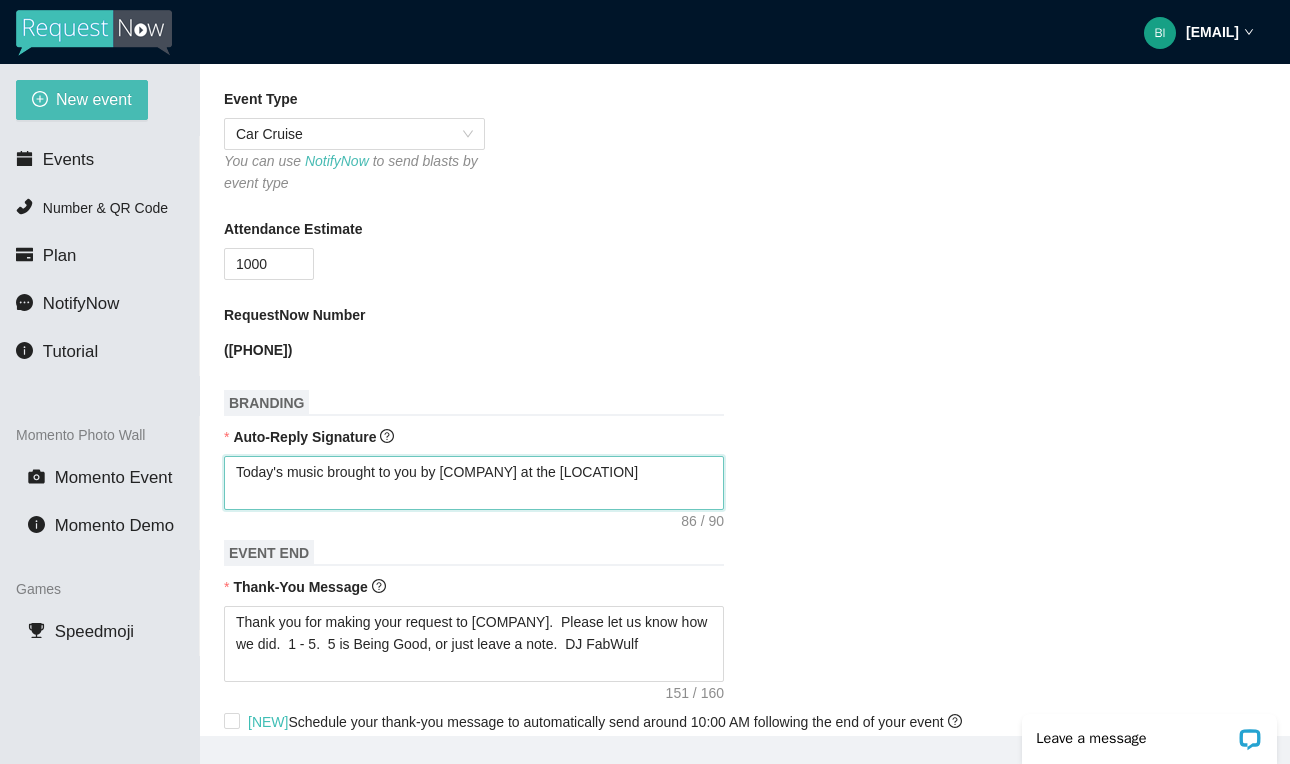 type on "Today's music brought to you by [COMPANY] at the [LOCATION]" 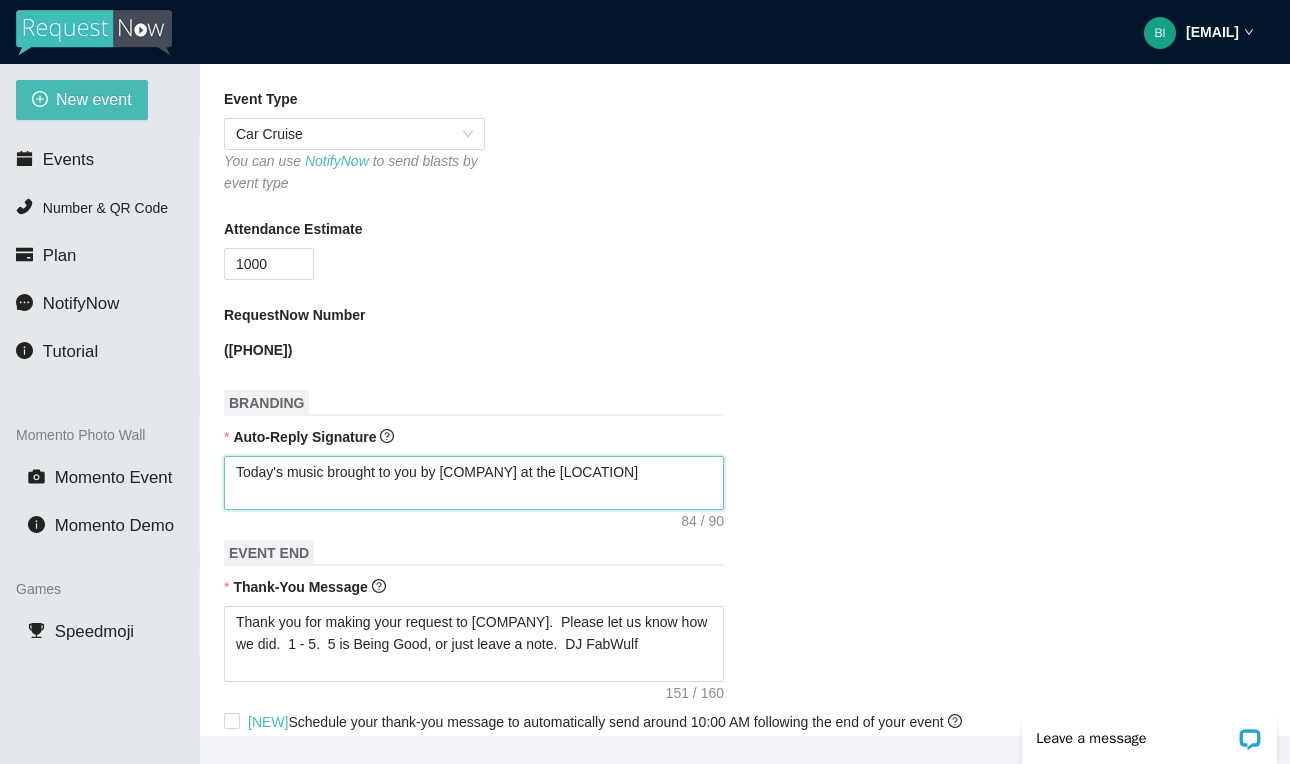 type on "Today's music brought to you by [COMPANY] at the [LOCATION]" 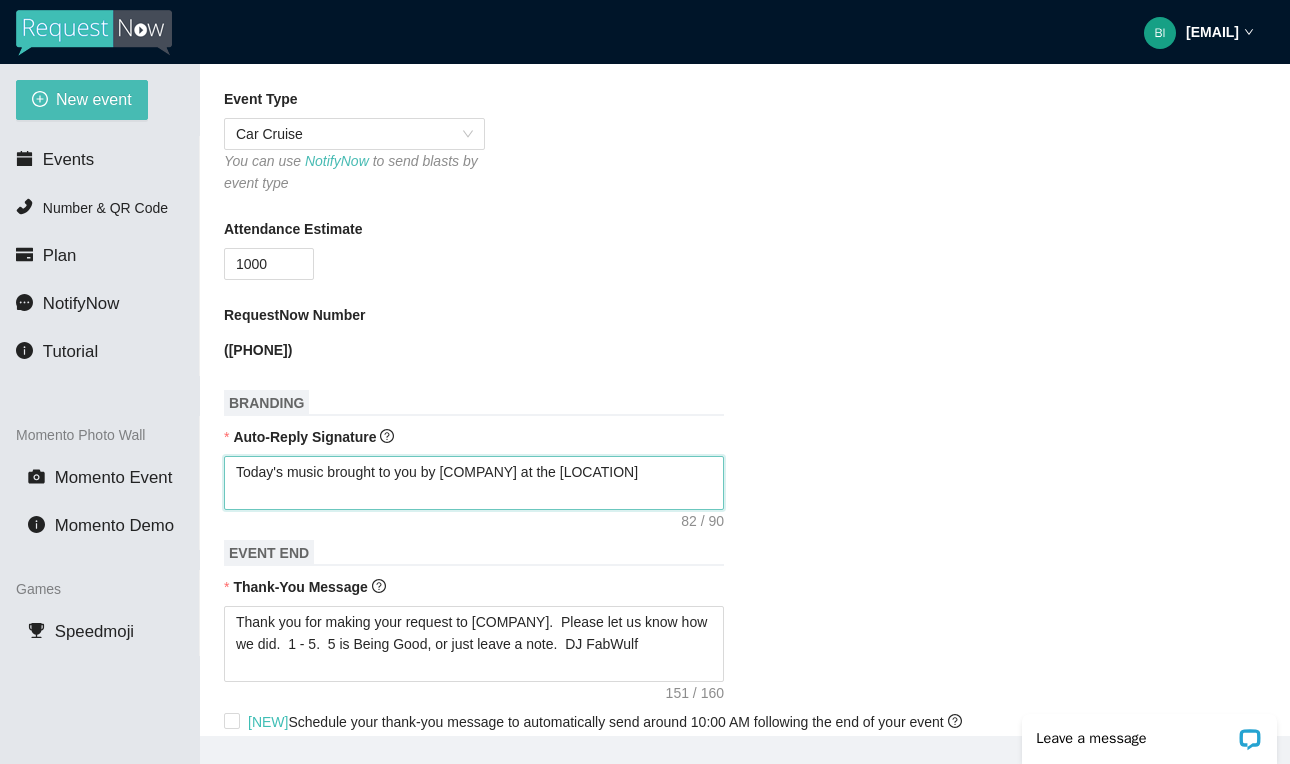 type on "Today's music brought to you by [COMPANY] at the [LOCATION] [EVENT]" 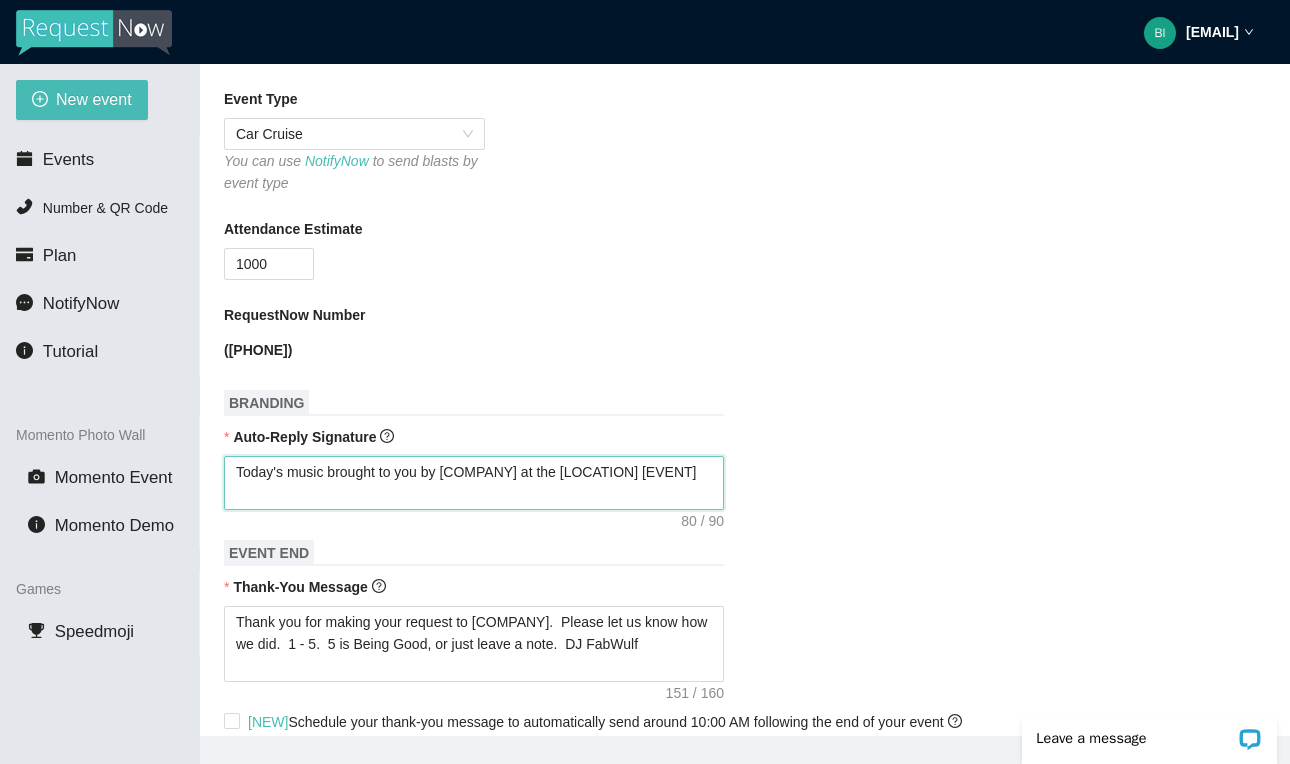 type on "Today's music brought to you by [COMPANY] at the [LOCATION]" 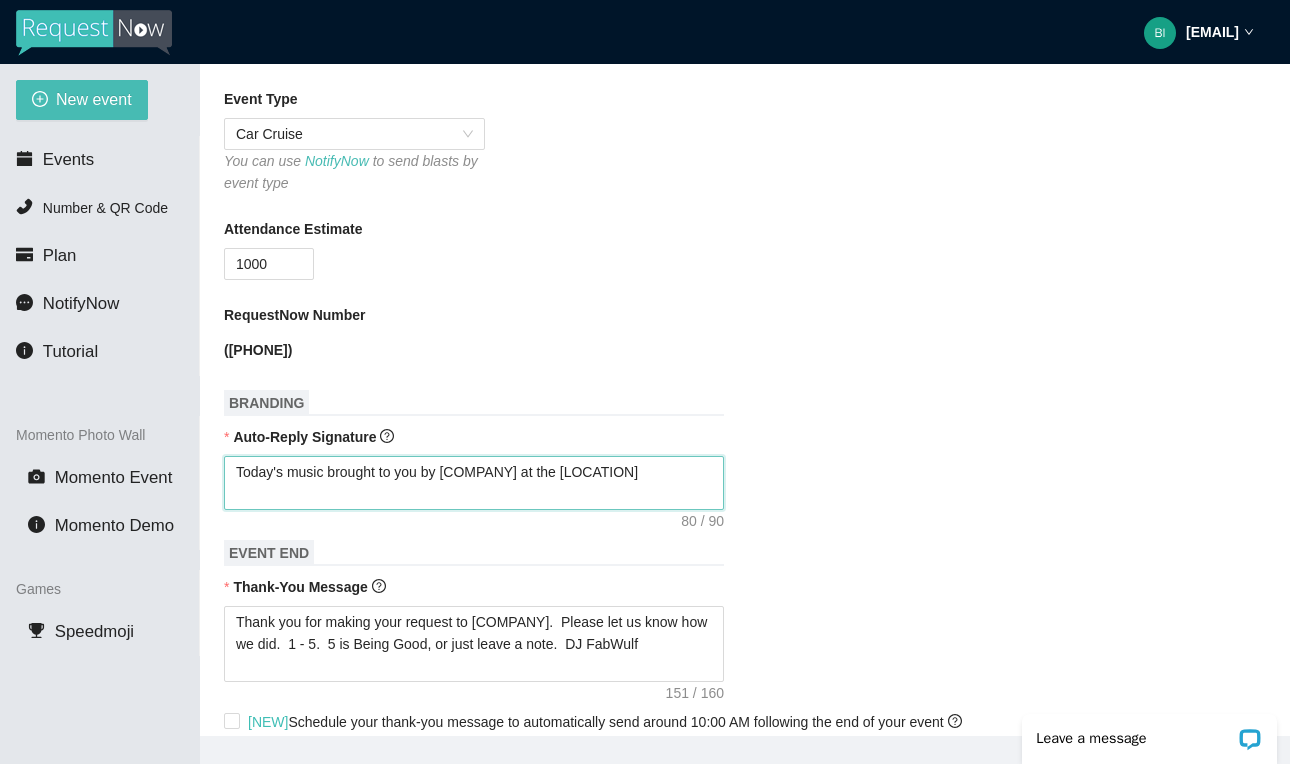 type on "Today's music brought to you by [COMPANY] at the [LOCATION]" 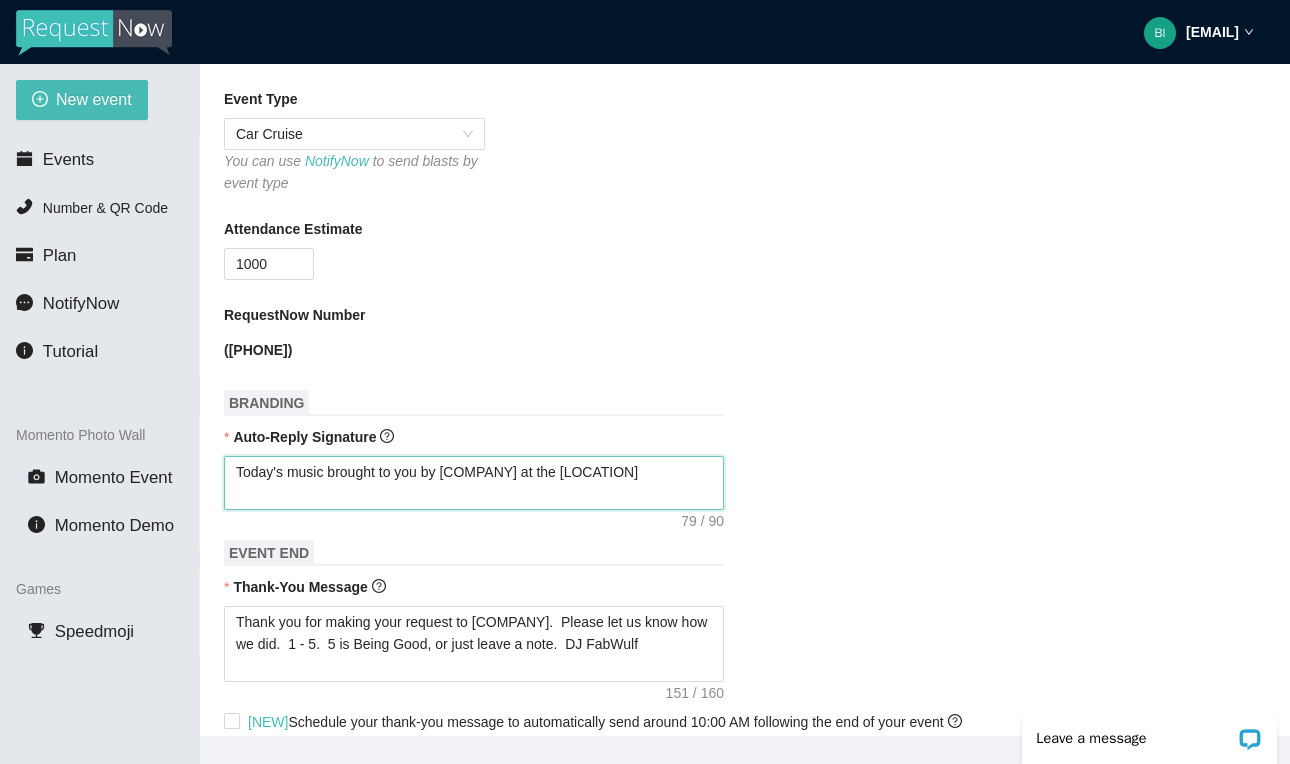 type on "Today's music brought to you by [COMPANY] at the [LOCATION]" 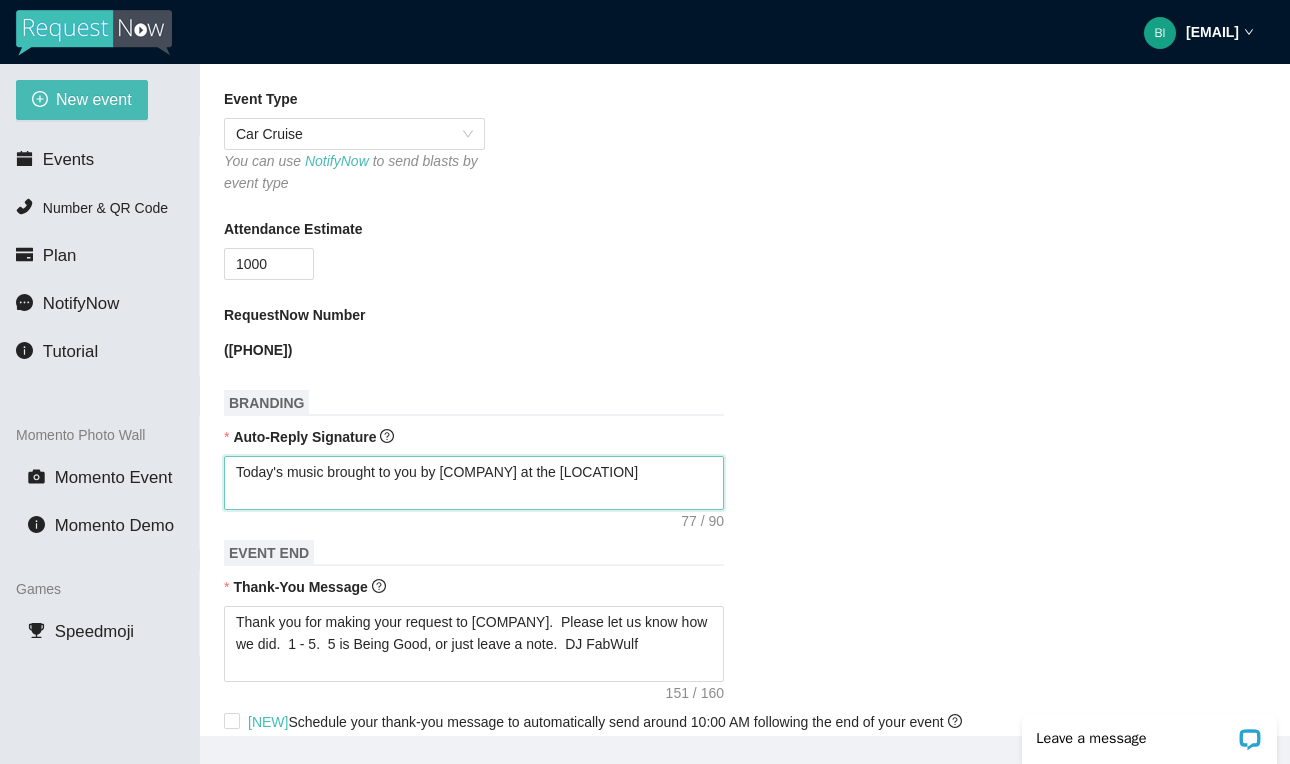 type on "Today's music brought to you by [COMPANY] at the [LOCATION]" 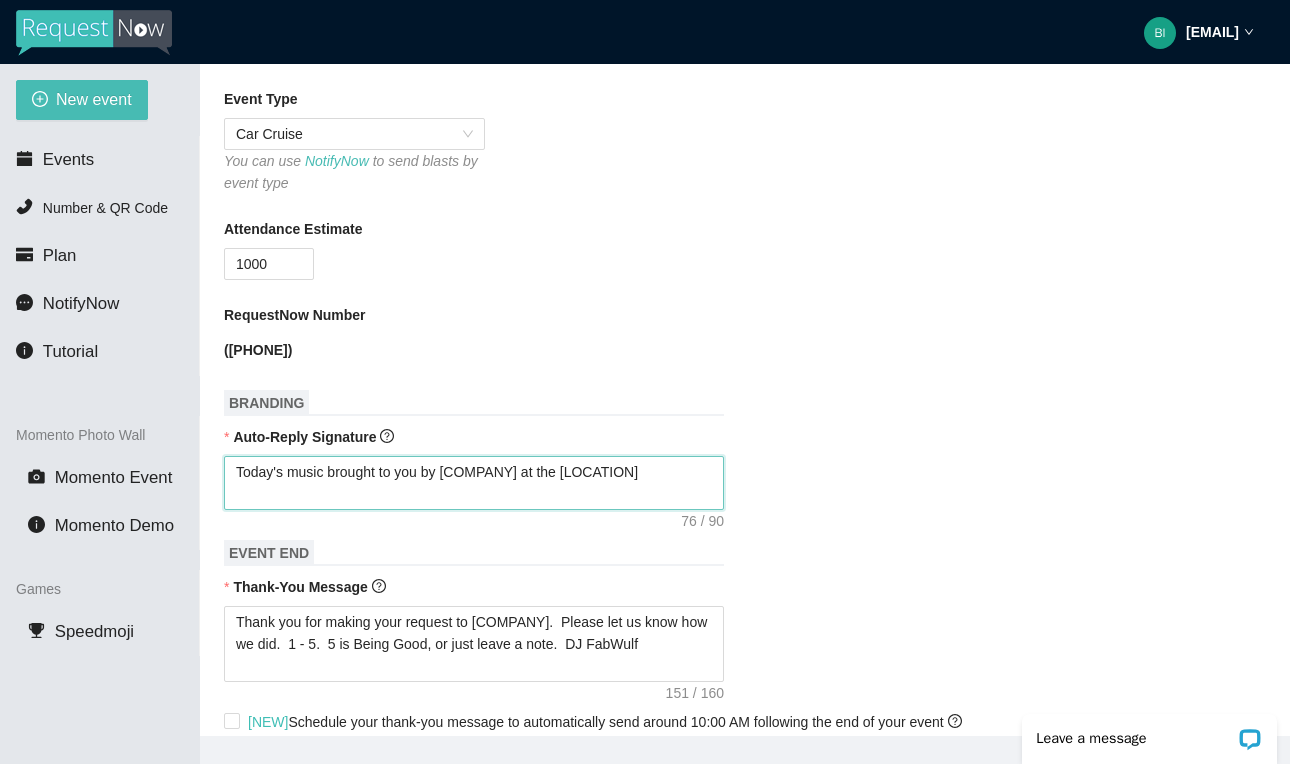 type on "Today's music brought to you by [COMPANY] at the [LOCATION]" 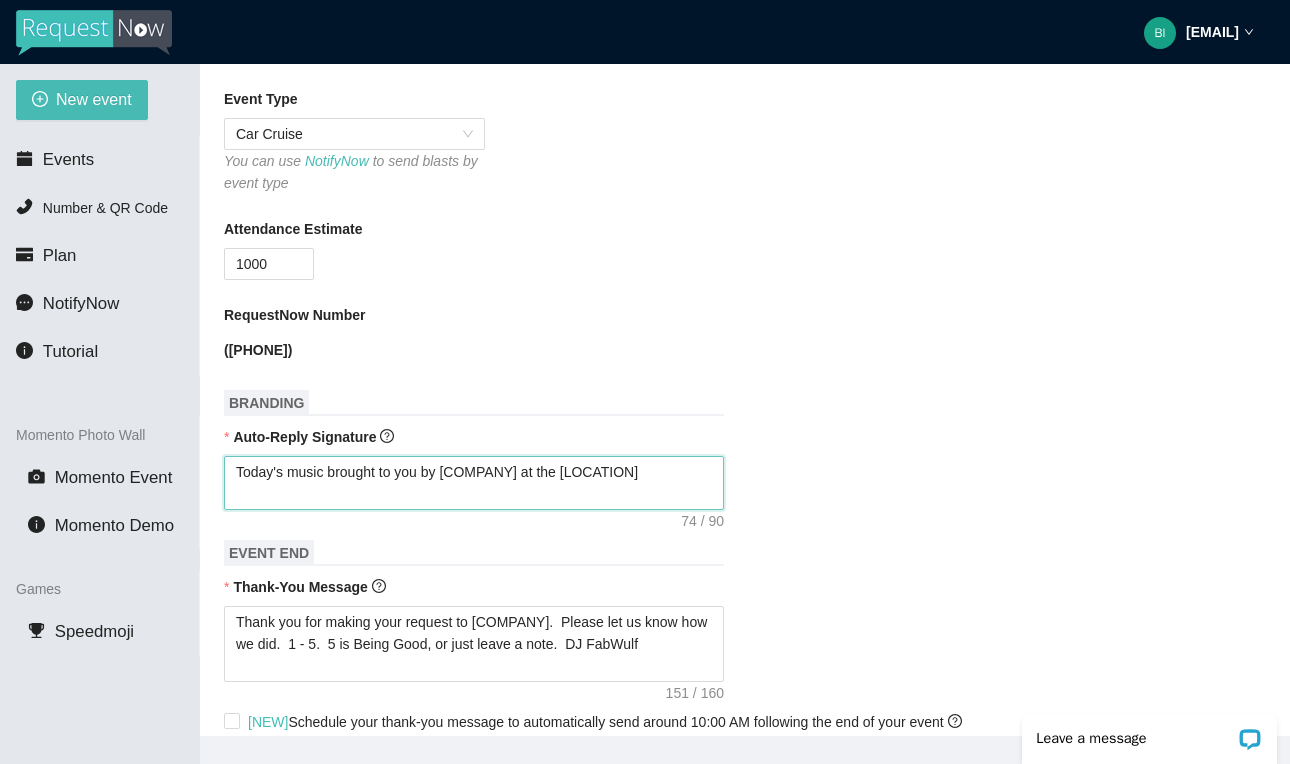 type on "Today's music brought to you by [COMPANY] at the [LOCATION] [EVENT]" 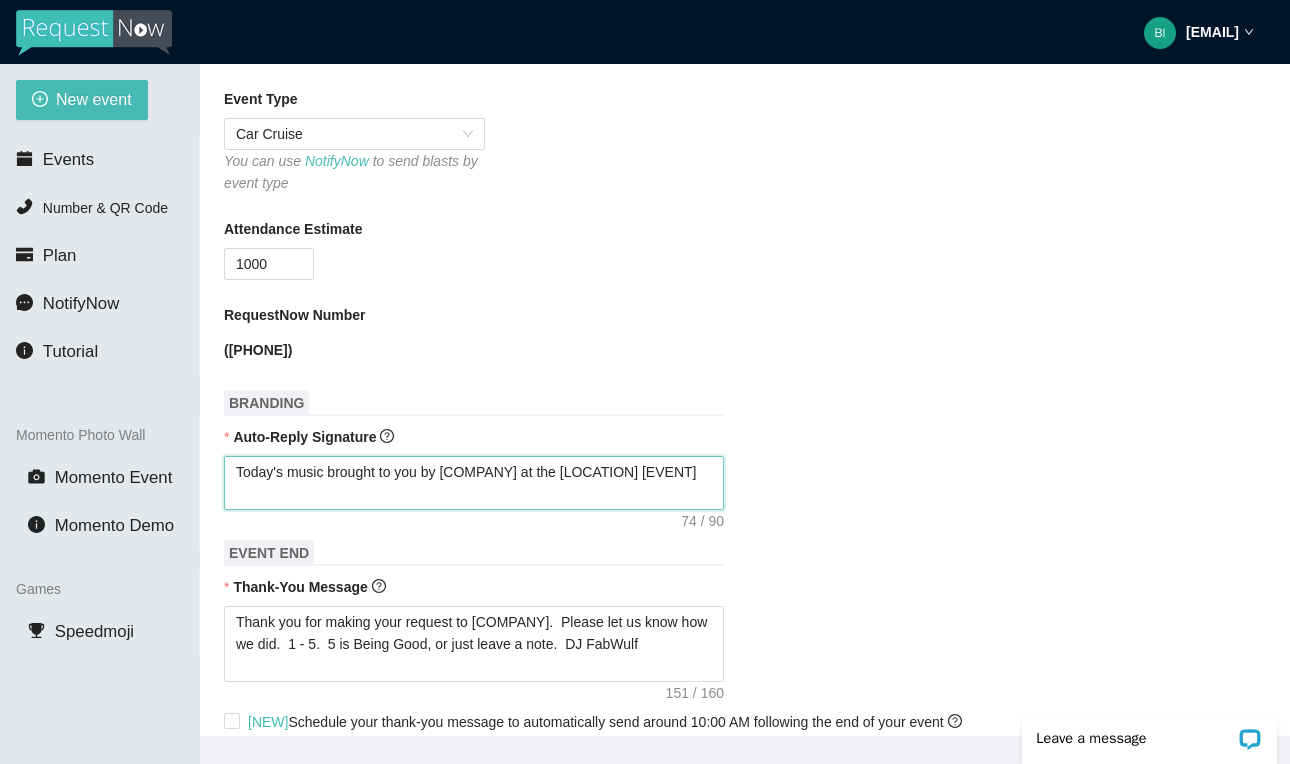 type on "Today's music brought to you by [COMPANY] at the [LOCATION] [EVENT]" 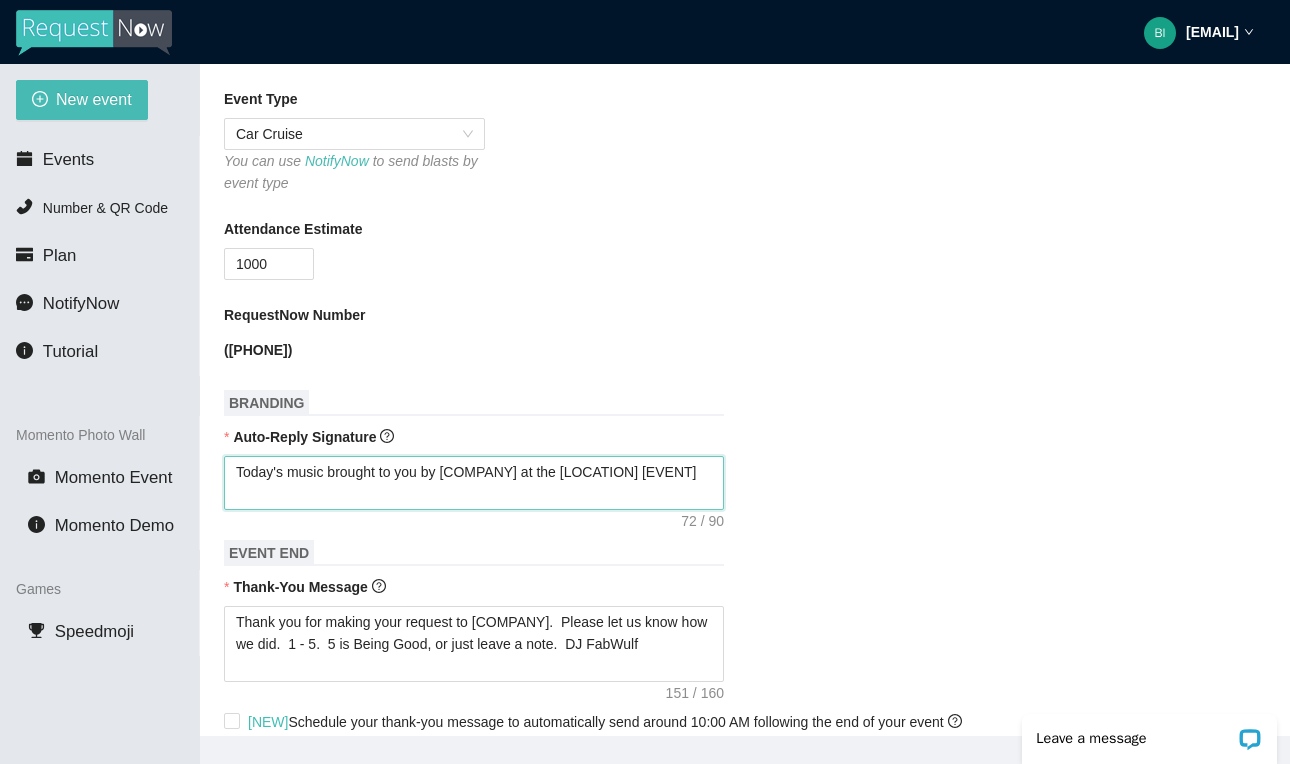 type on "Today's music brought to you by [COMPANY] at the [LOCATION] [EVENT]" 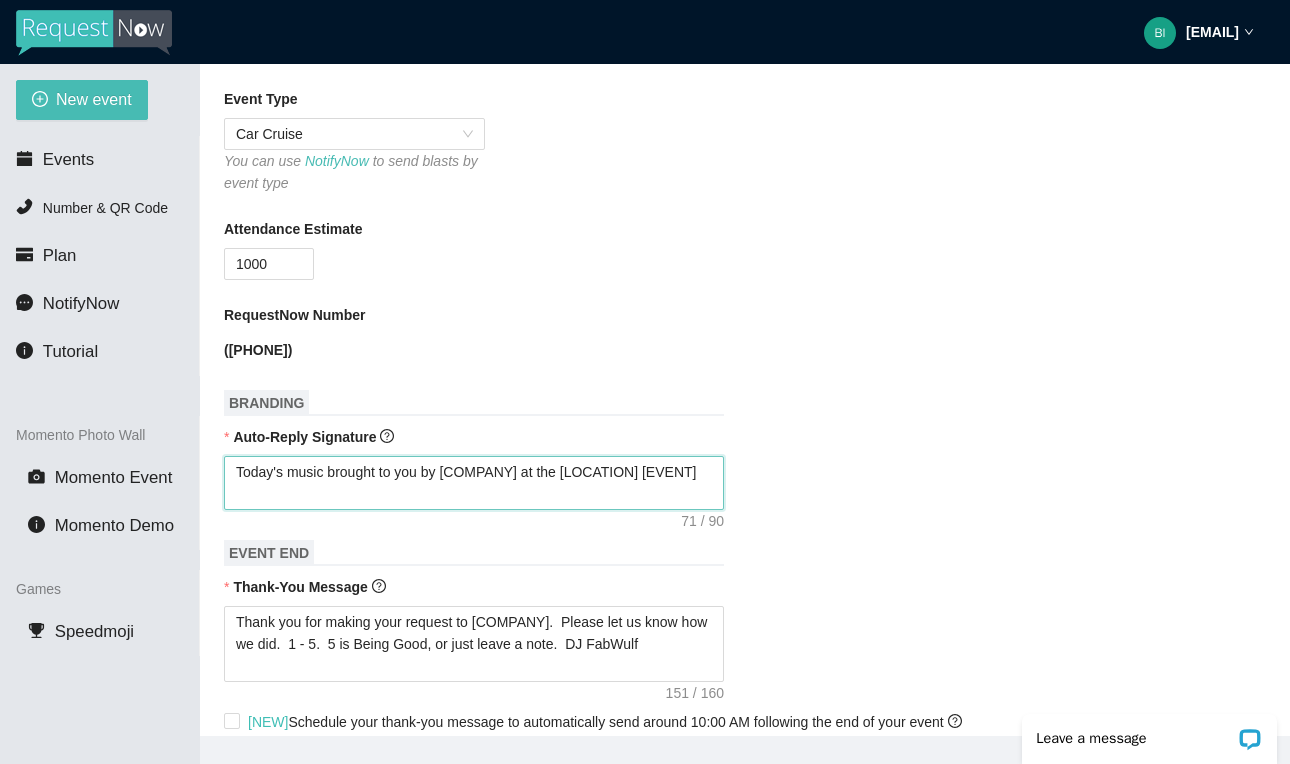 type on "Today's music brought to you by [COMPANY] at the [LOCATION]" 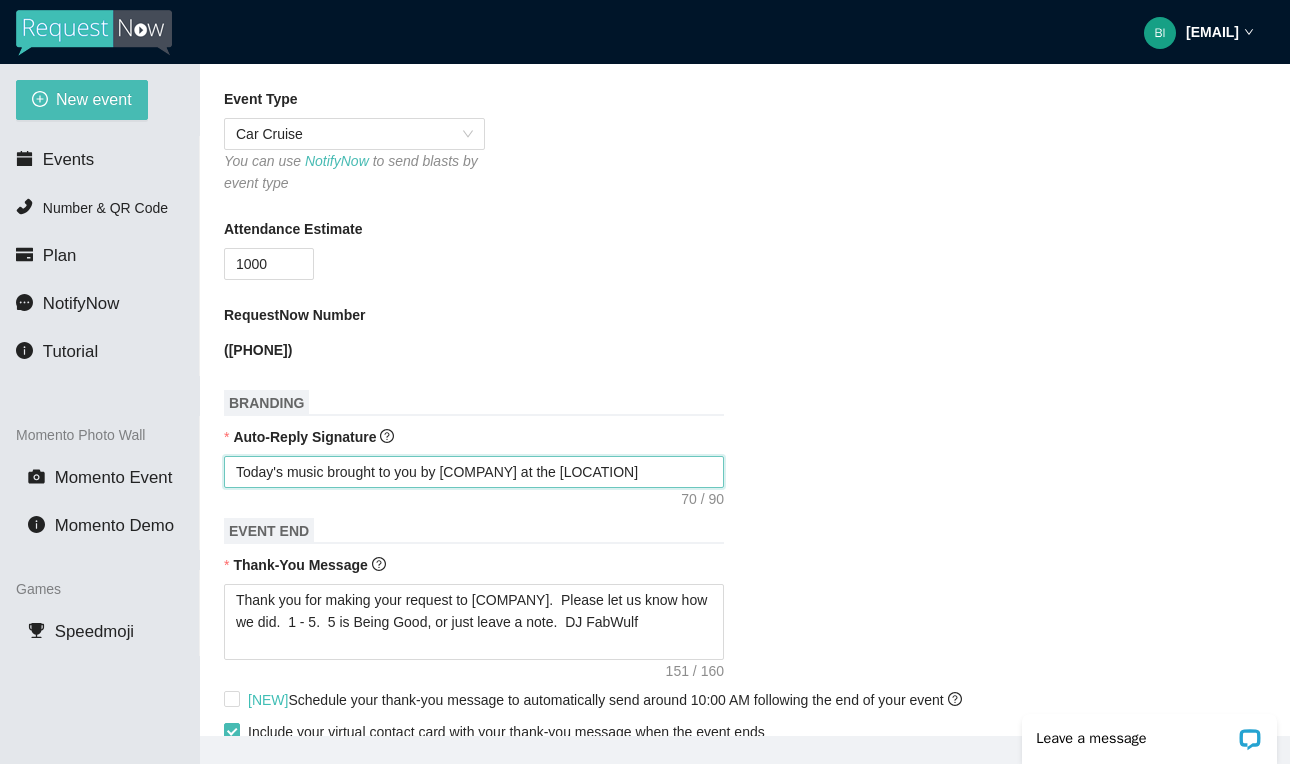 type on "Today's music brought to you by [COMPANY] at the [LOCATION]" 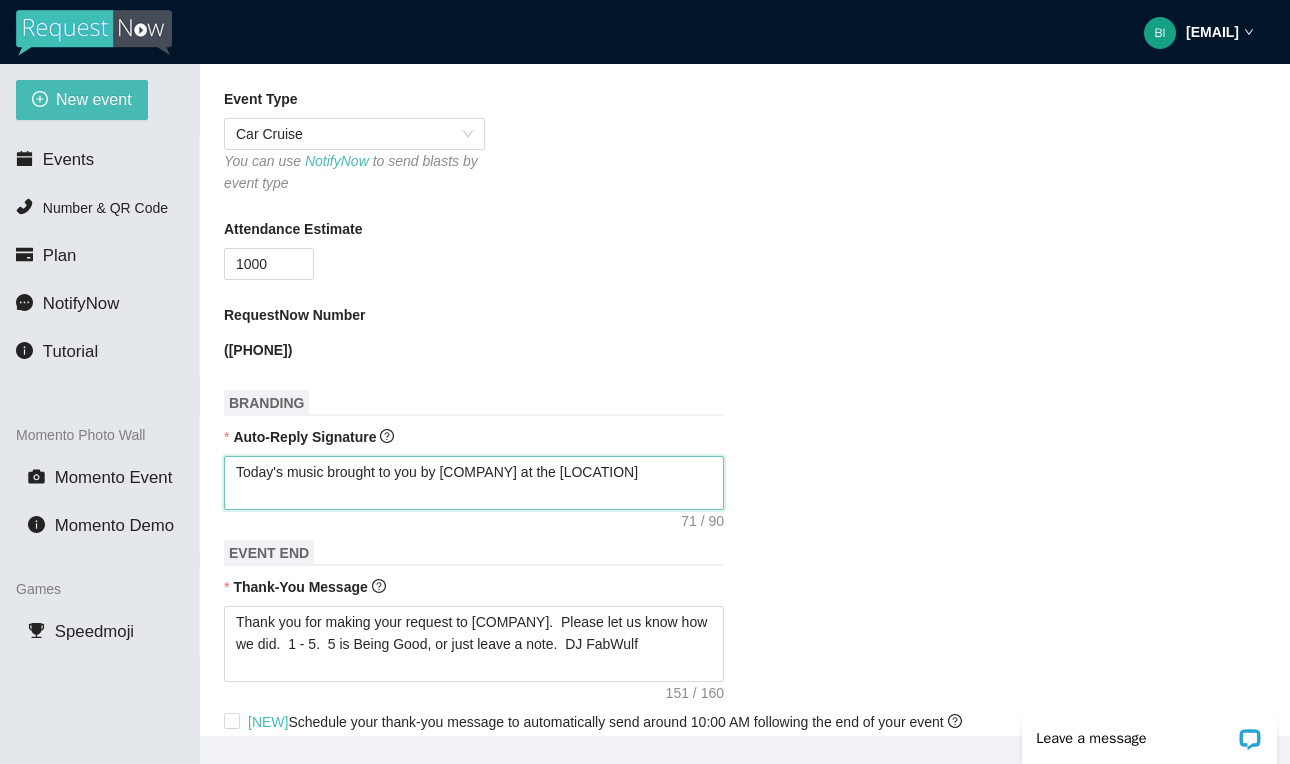 type on "Today's music brought to you by [COMPANY] at the [LOCATION]" 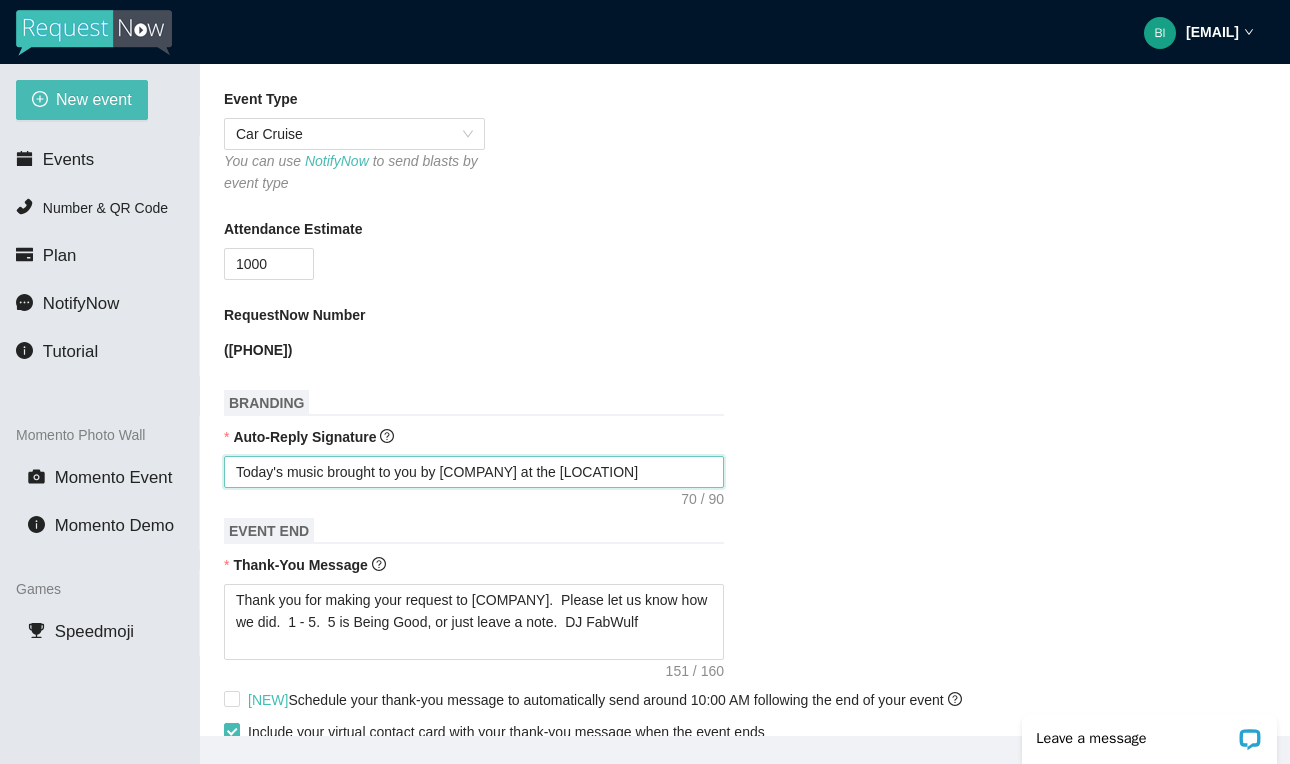 type on "Today's music brought to you by [COMPANY] at the [LOCATION]" 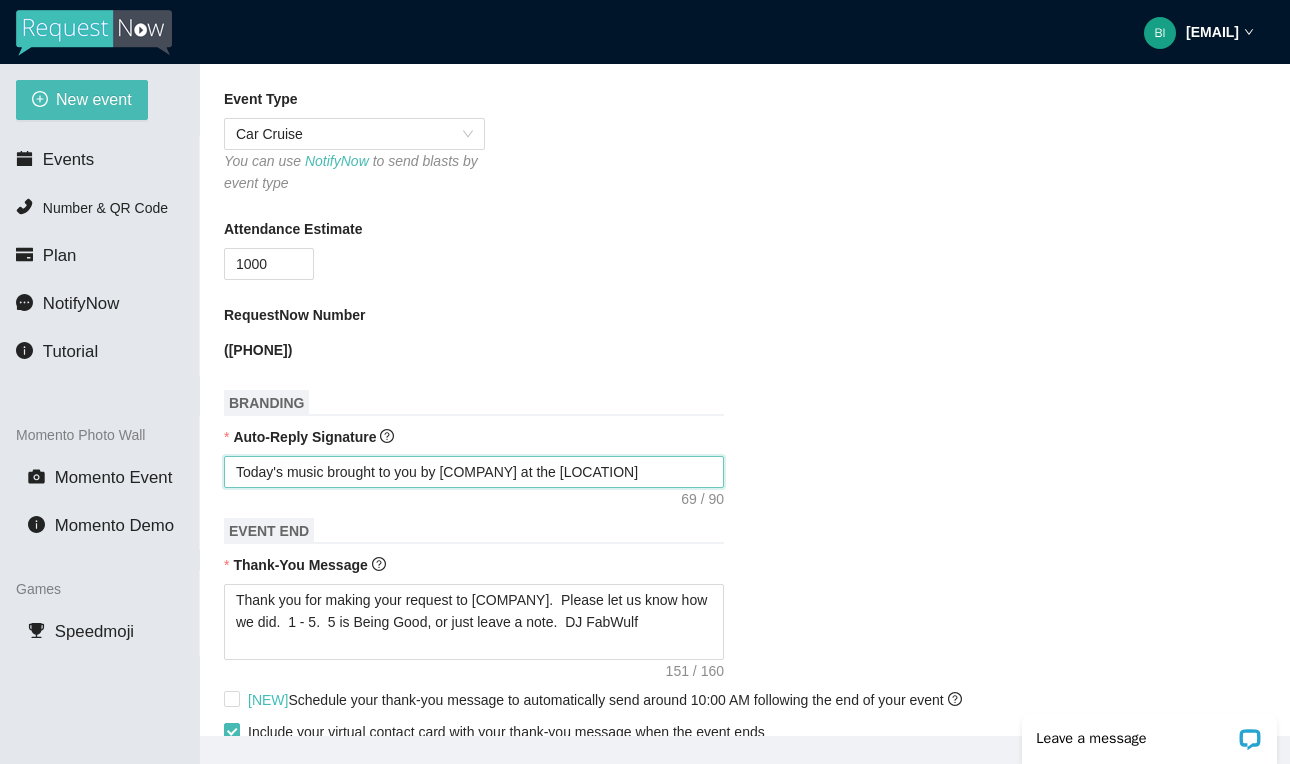 type on "Today's music brought to you by [COMPANY] at the [LOCATION]" 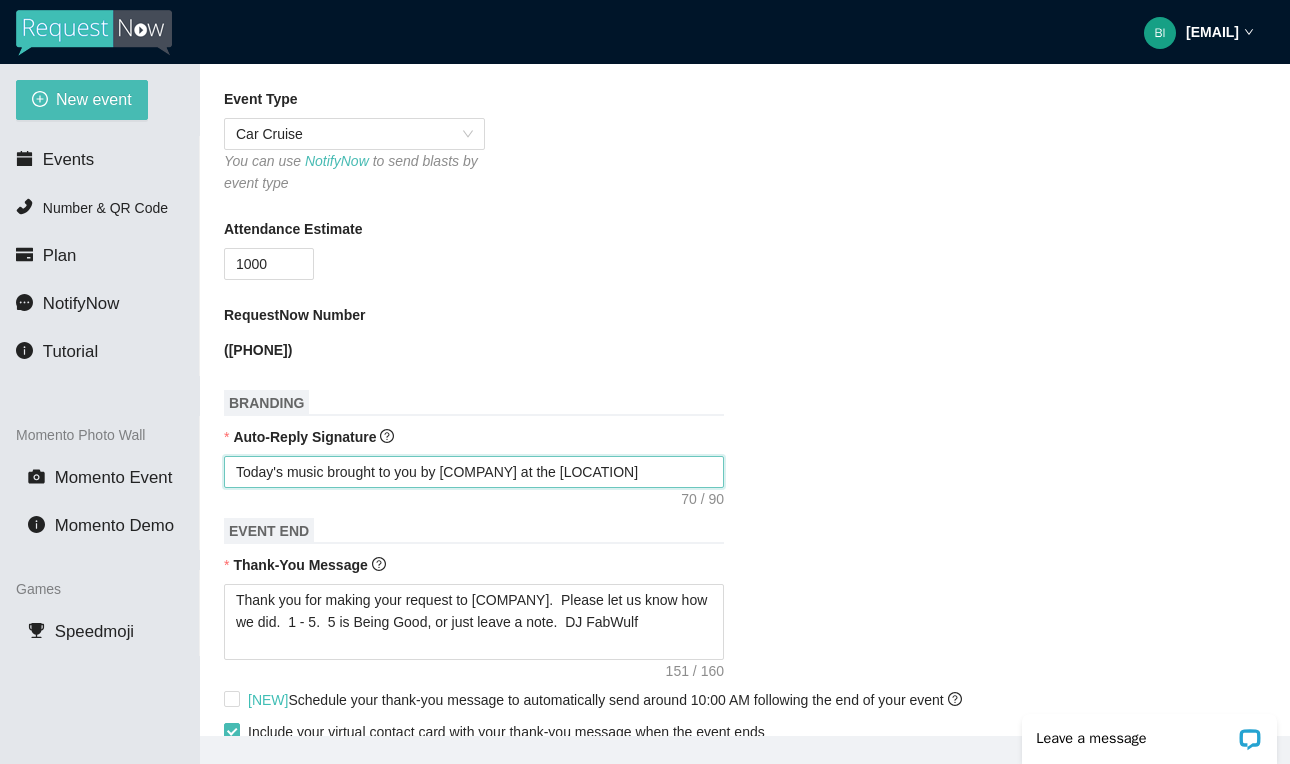 type on "Today's music brought to you by [COMPANY] at the [LOCATION]" 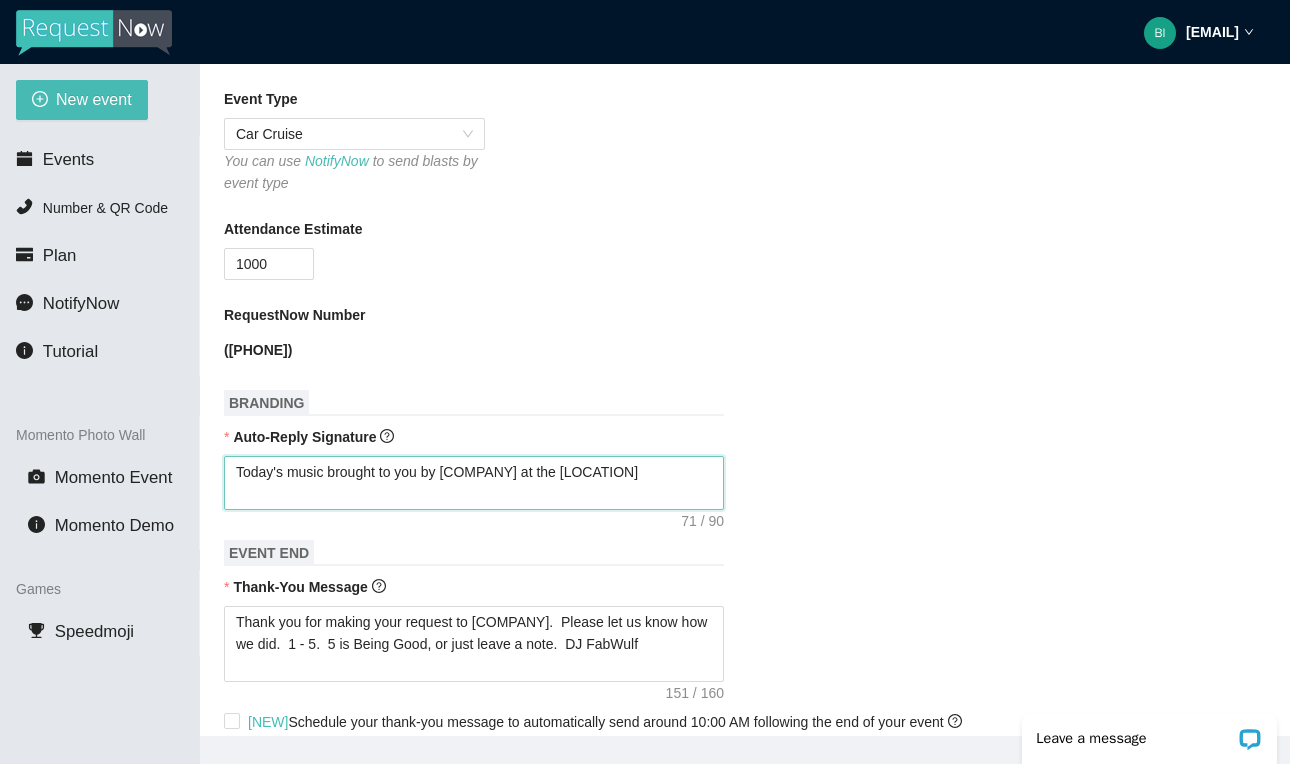 type on "Today's music brought to you by [COMPANY] at the [LOCATION]" 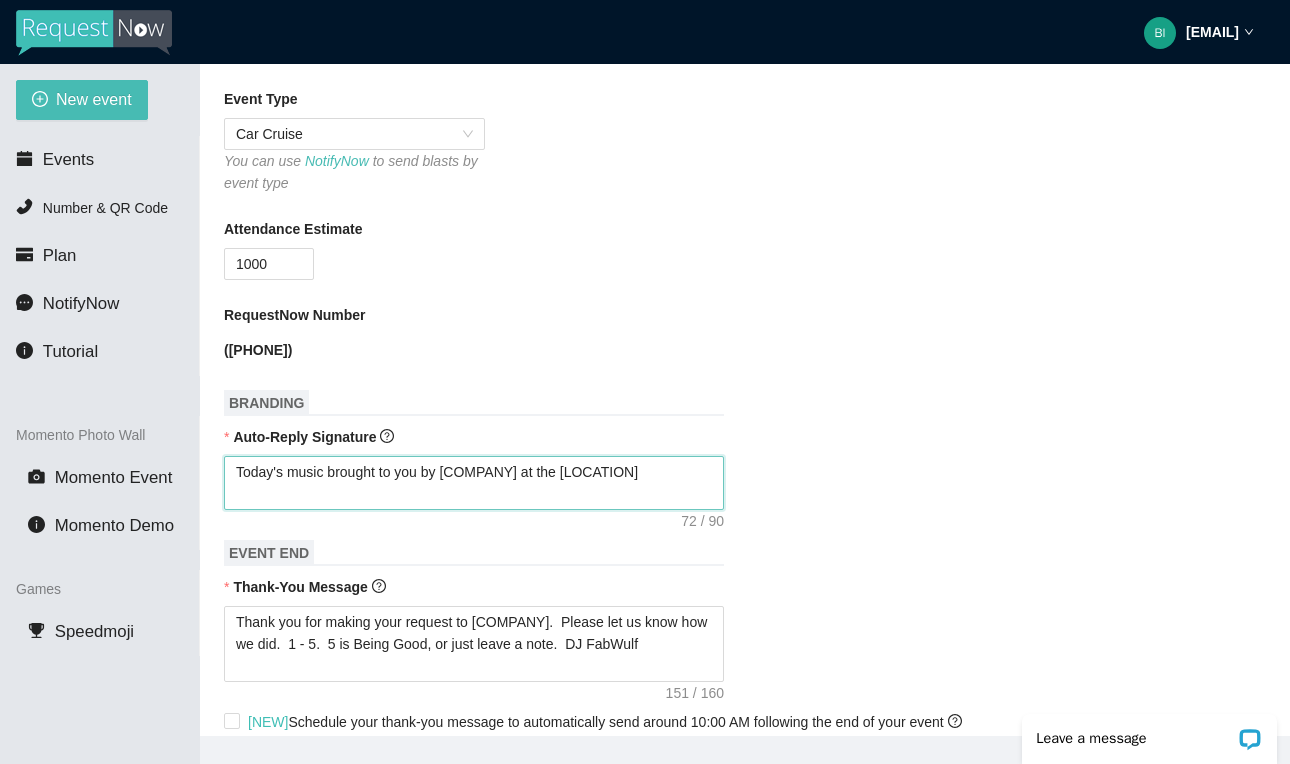type on "Today's music brought to you by [COMPANY] at the [LOCATION] [EVENT]" 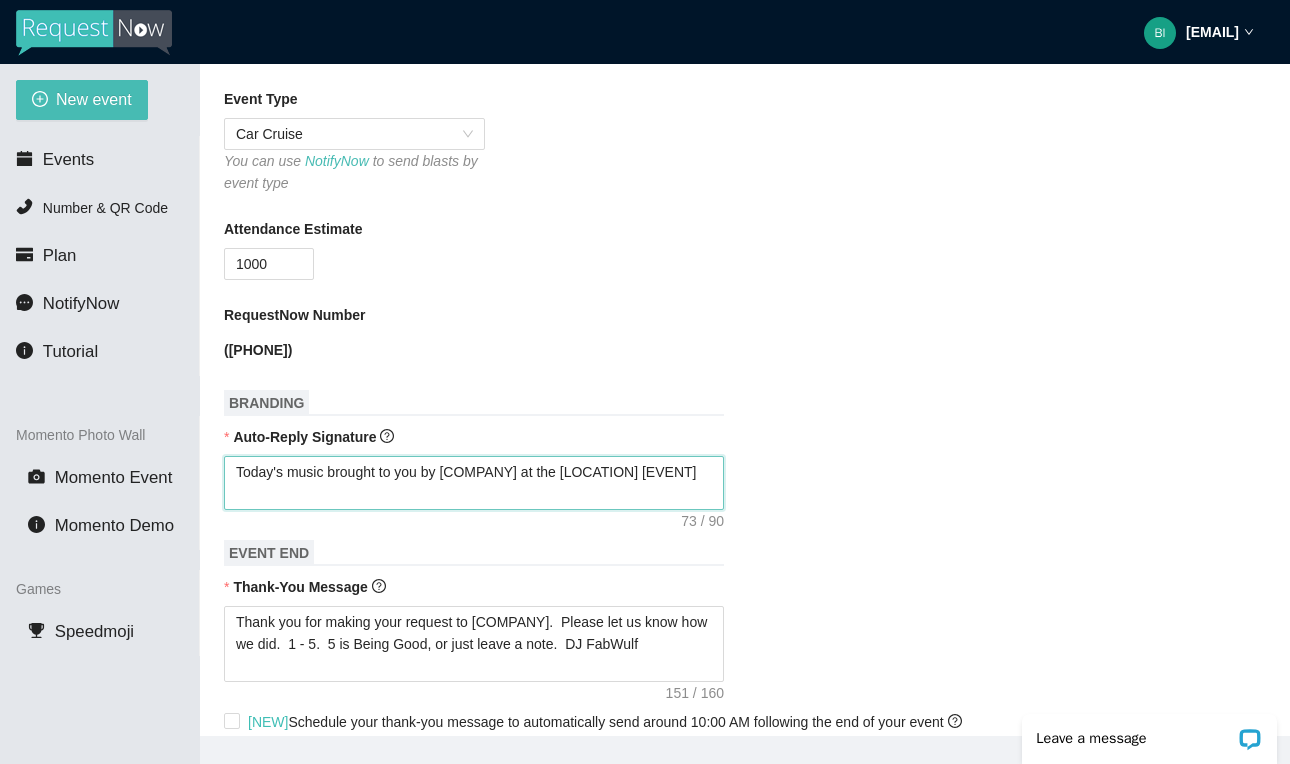 type on "Today's music brought to you by [COMPANY] at the [LOCATION]" 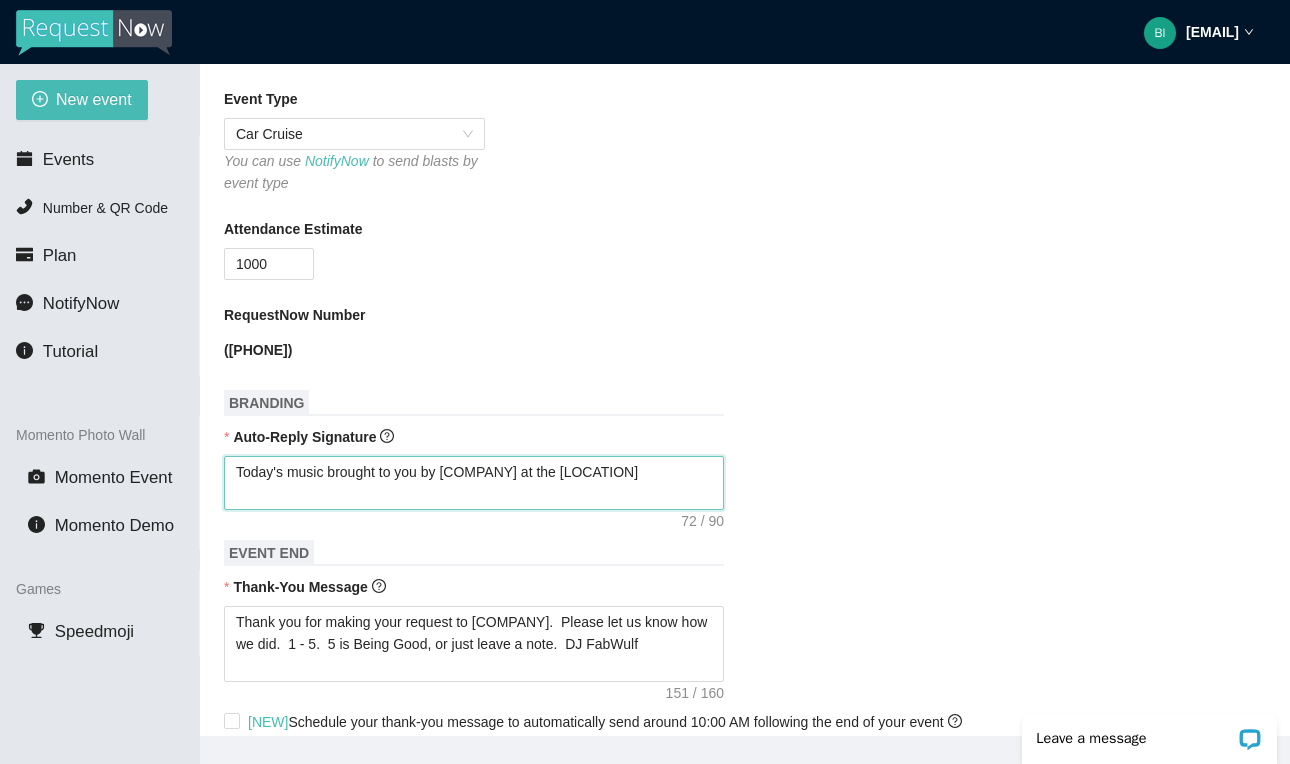type on "Today's music brought to you by [COMPANY] at the [LOCATION]" 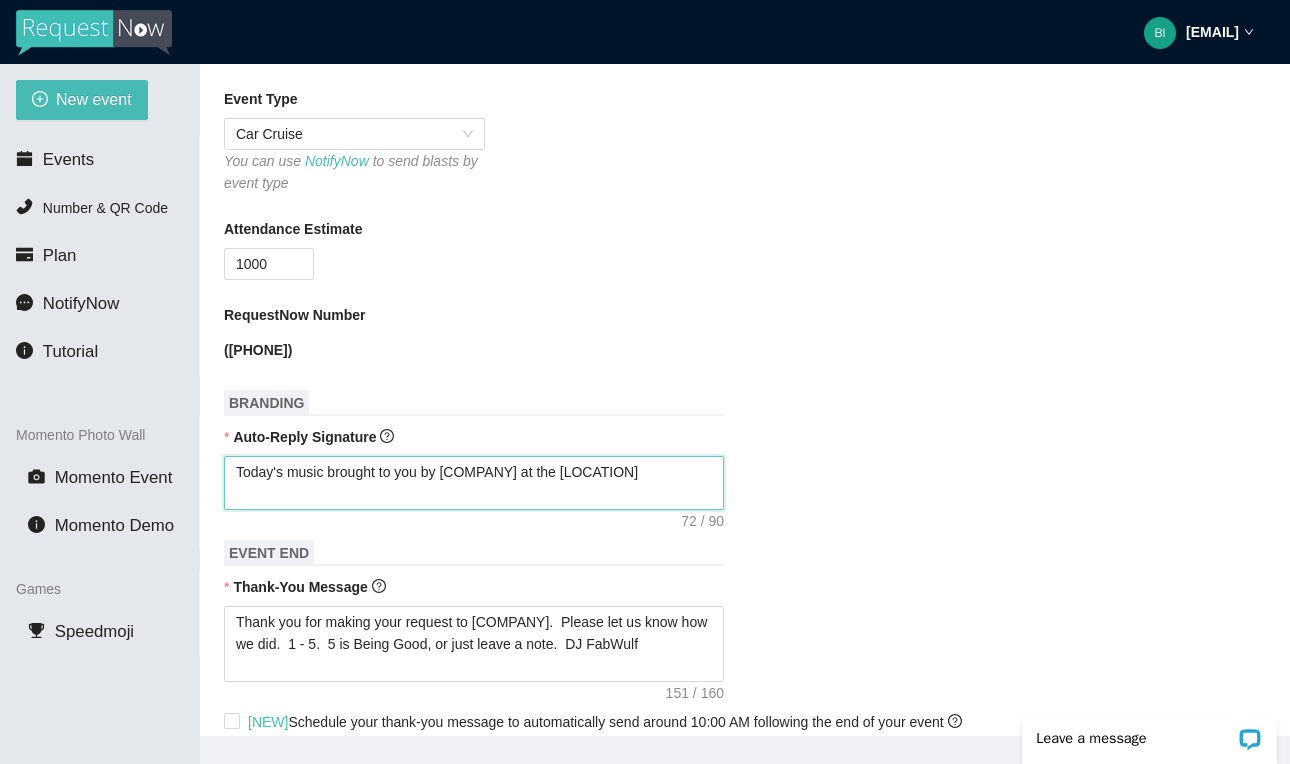 type on "Today's music brought to you by [COMPANY] at the [LOCATION]" 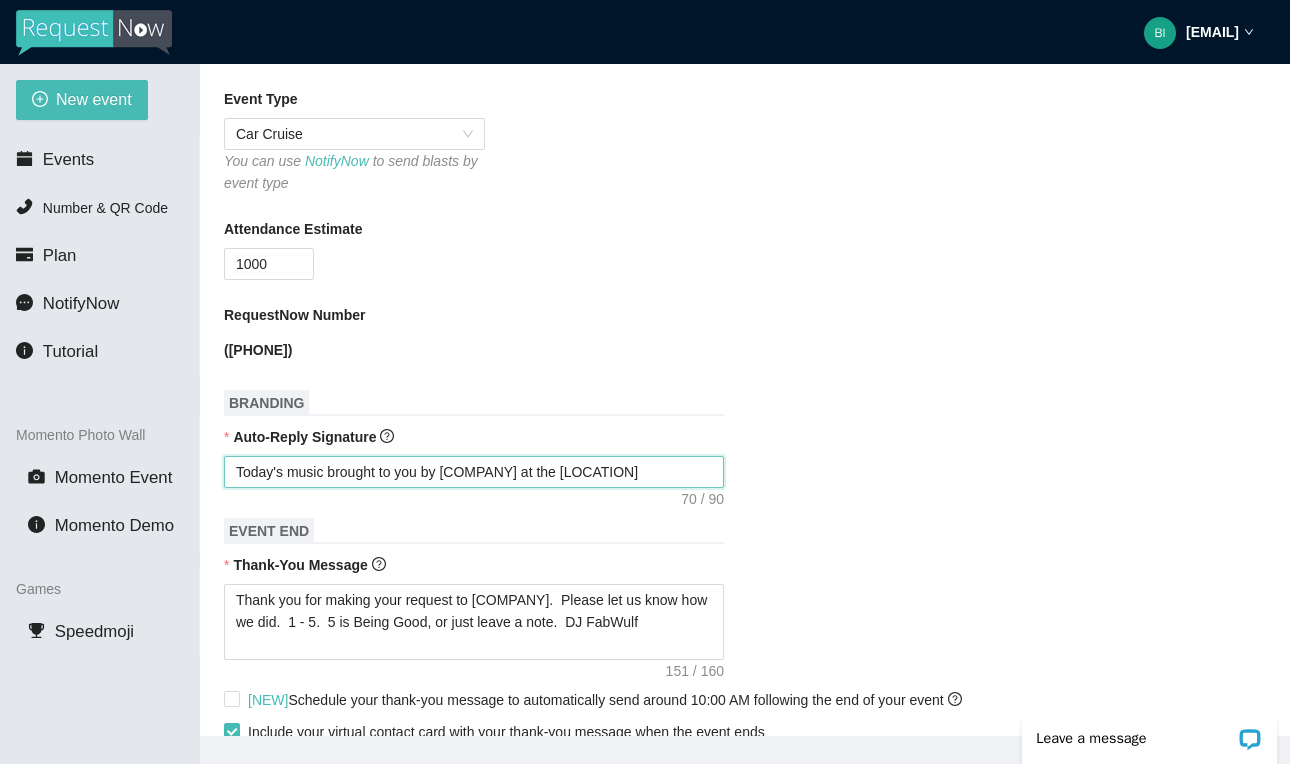 type on "Today's music brought to you by [COMPANY] at the [LOCATION]" 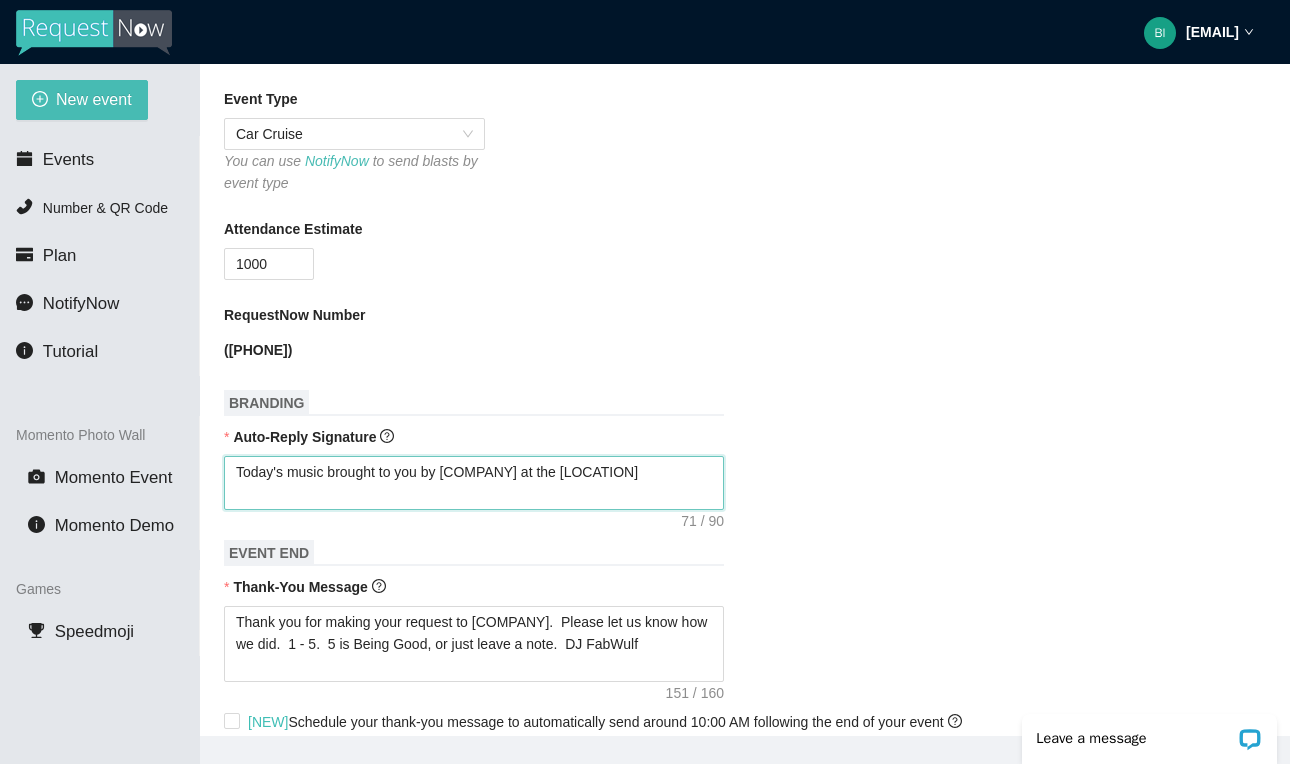 type on "Today's music brought to you by [COMPANY] at the [LOCATION]" 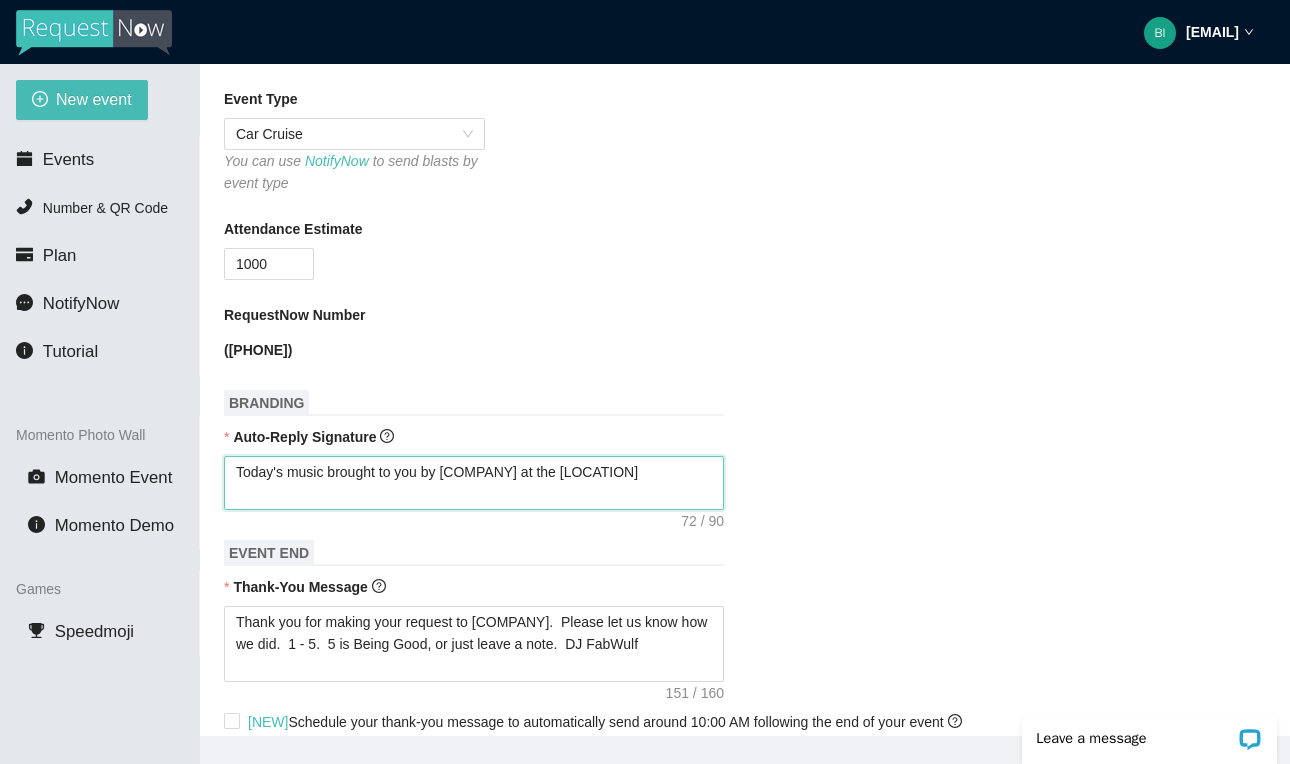 type on "Today's music brought to you by [COMPANY] at the [LOCATION] [EVENT]" 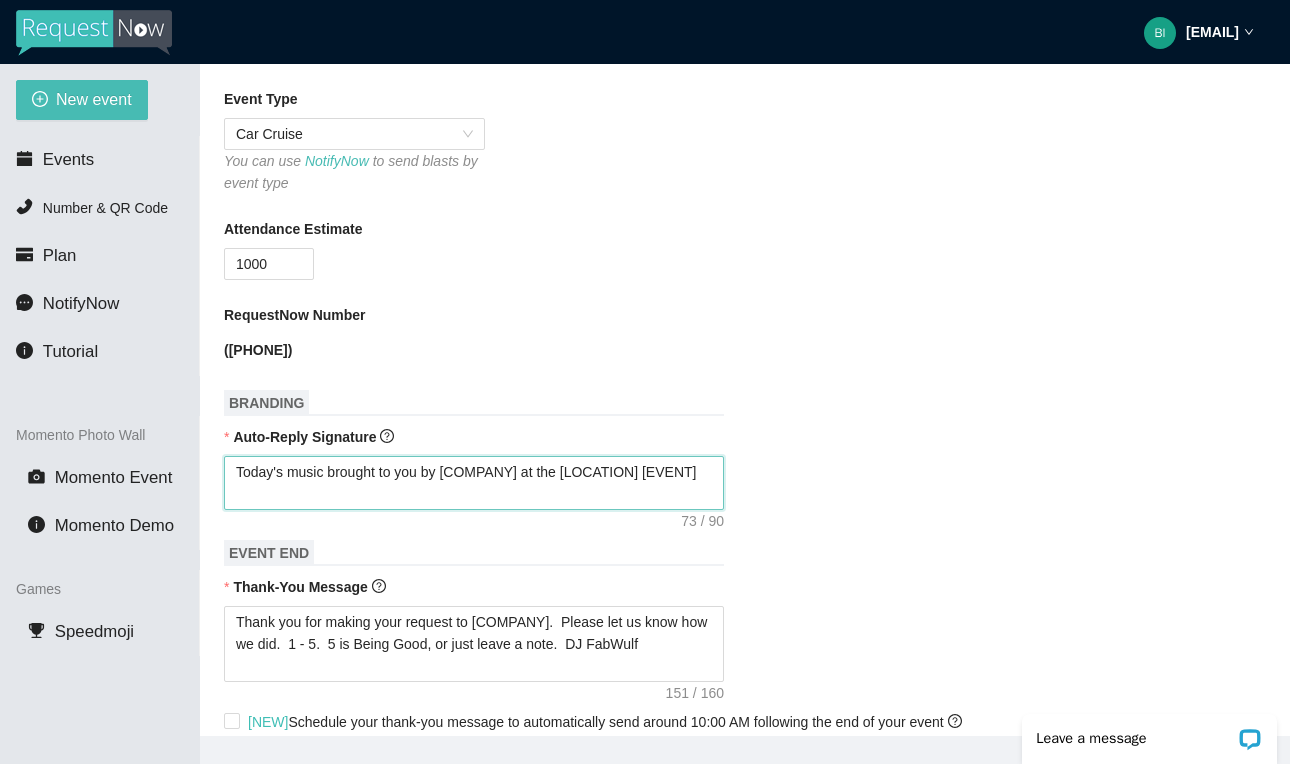 type on "Today's music brought to you by [COMPANY] at the [LOCATION] [EVENT]" 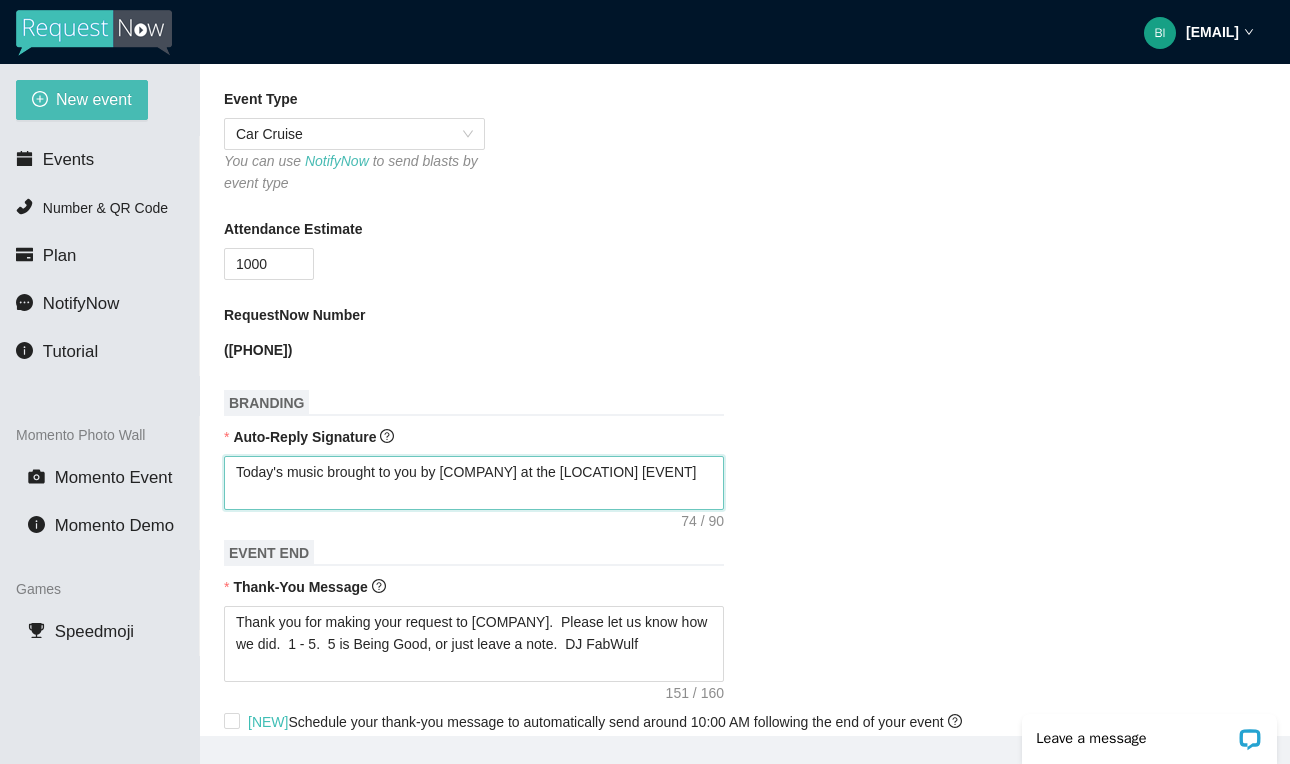 type on "Today's music brought to you by [COMPANY] at the [LOCATION] [EVENT]" 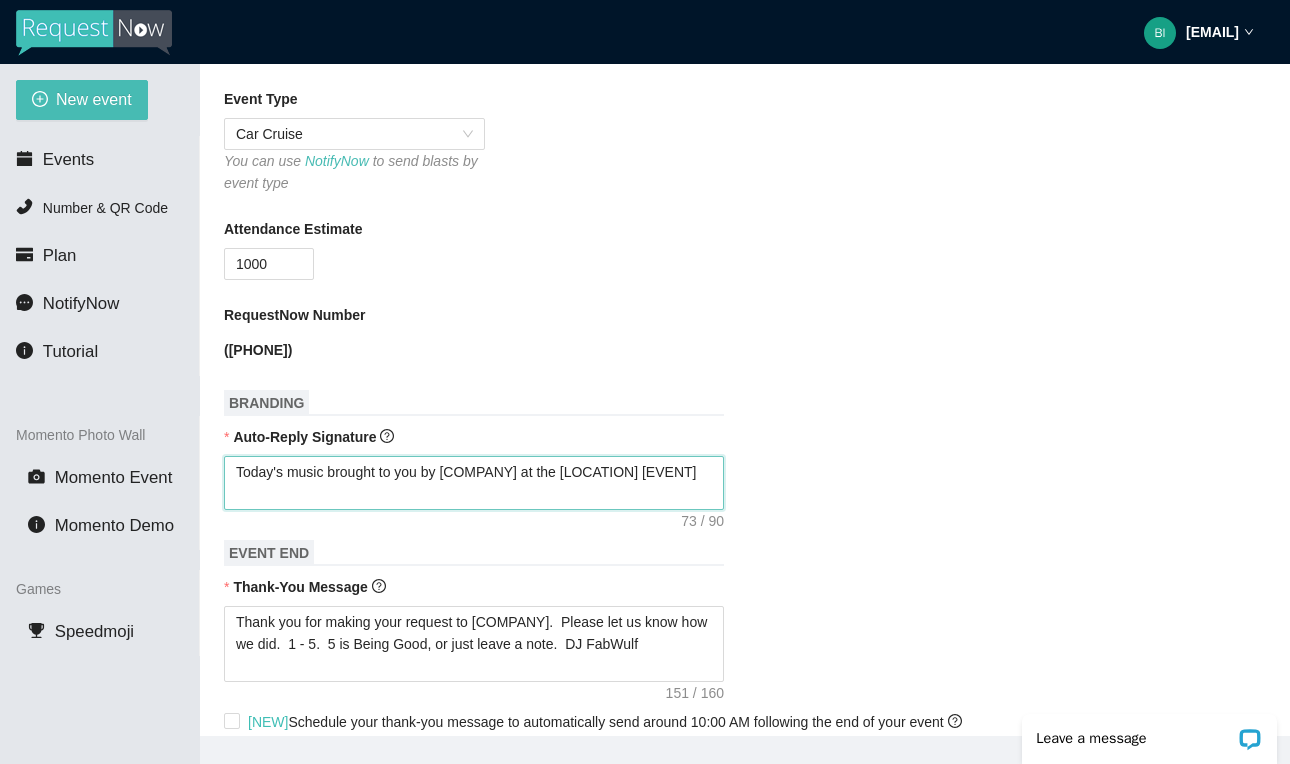 type on "Today's music brought to you by [COMPANY] at the [LOCATION]" 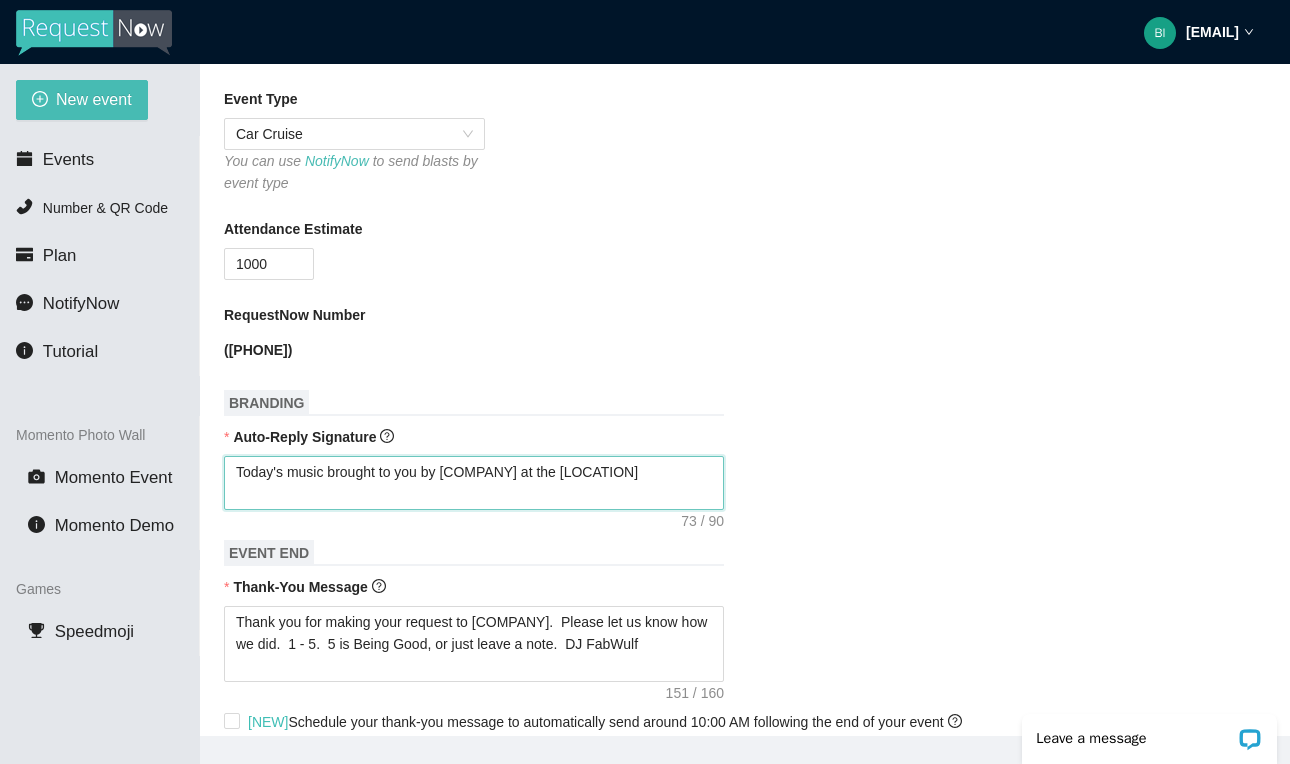 type on "Today's music brought to you by [COMPANY] at the [LOCATION] [EVENT]" 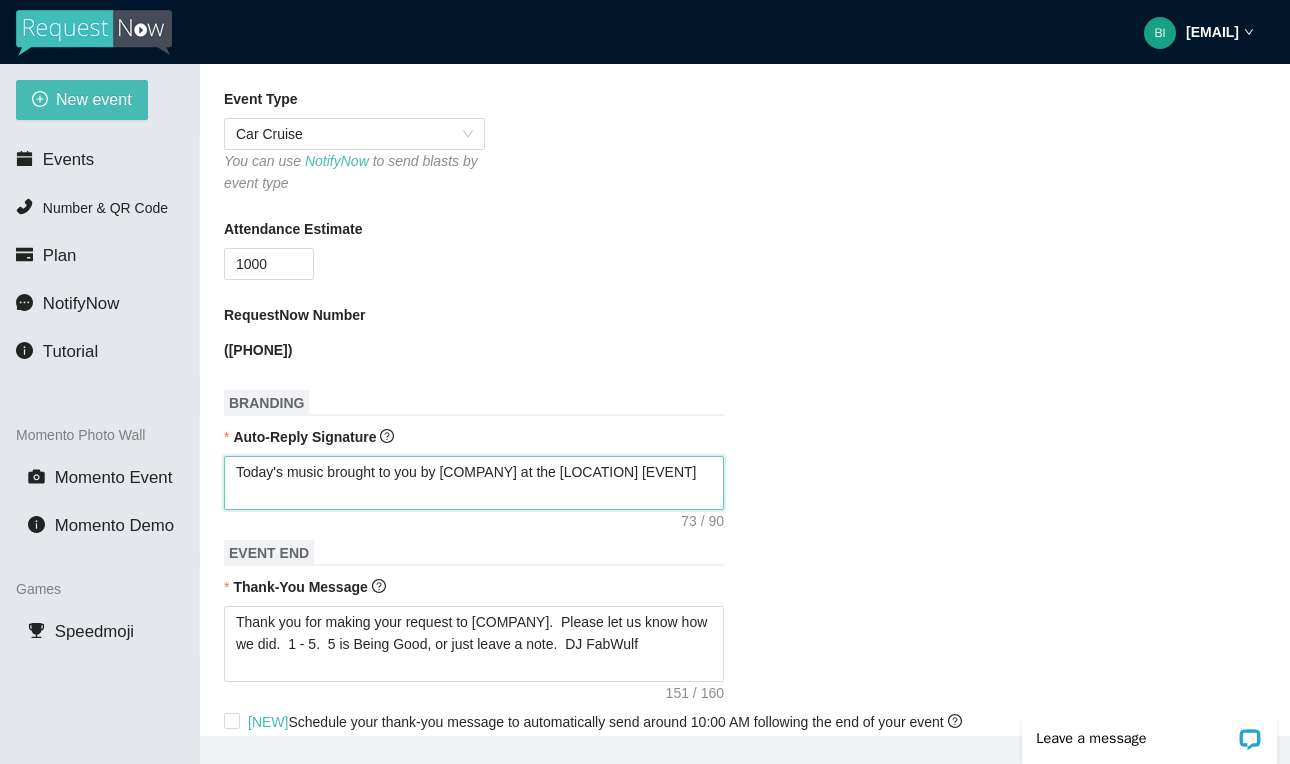 type on "Today's music brought to you by [COMPANY] at the [LOCATION] [EVENT]" 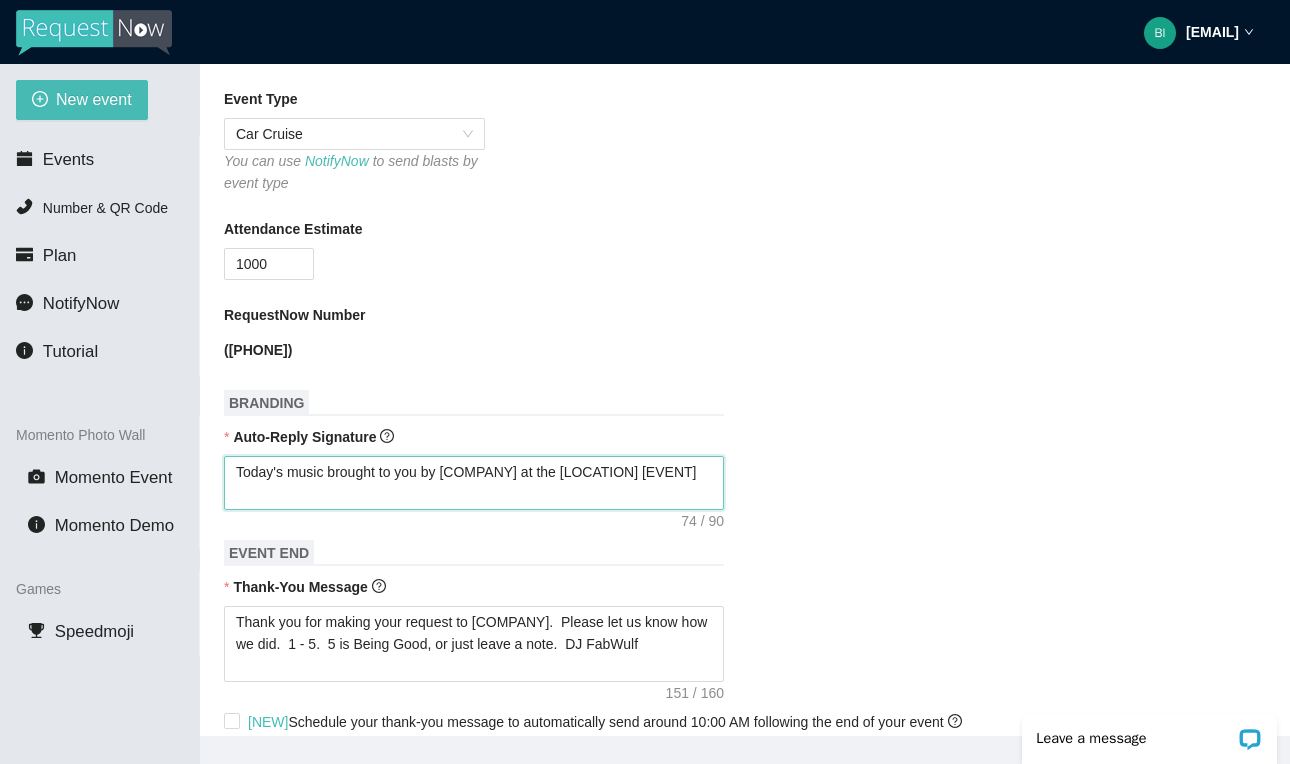 type on "Today's music brought to you by [COMPANY] at the [LOCATION] [EVENT]" 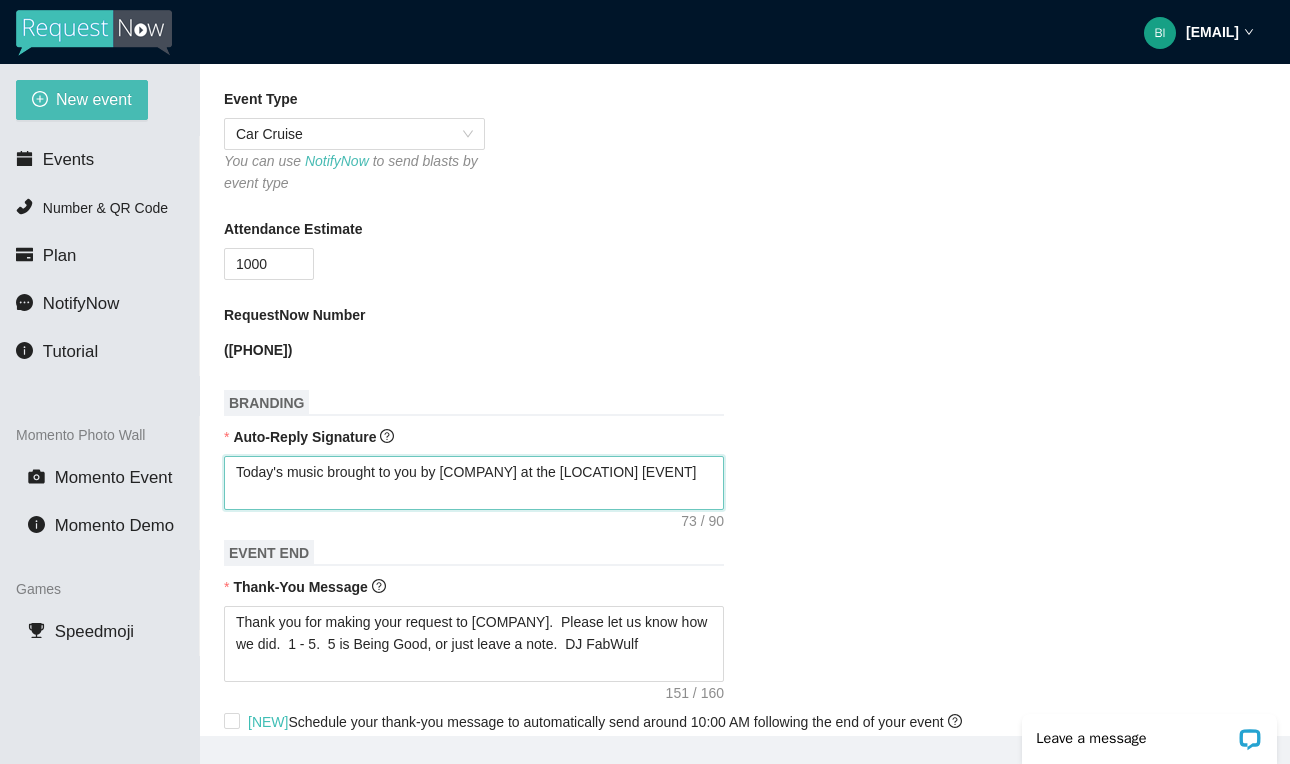 type on "Today's music brought to you by [COMPANY] at the [LOCATION]" 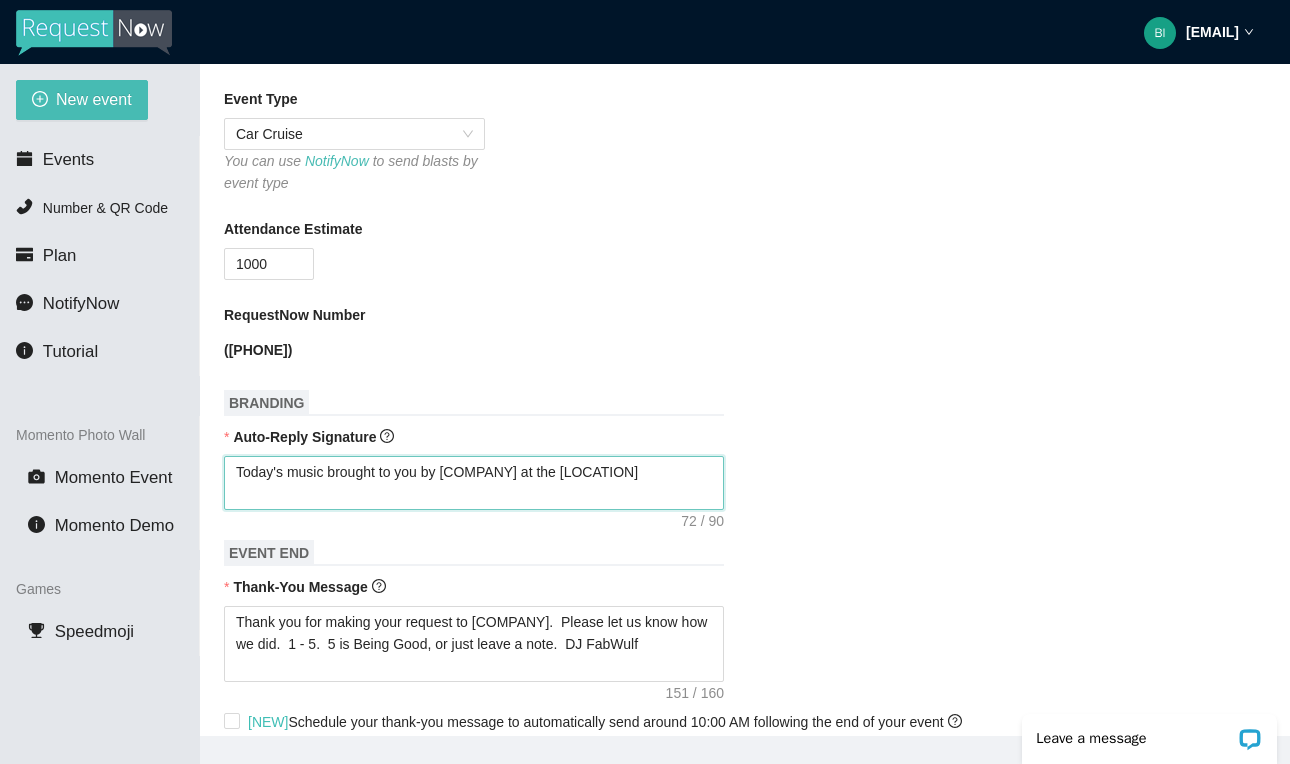 type on "Today's music brought to you by [COMPANY] at the [LOCATION] [EVENT]" 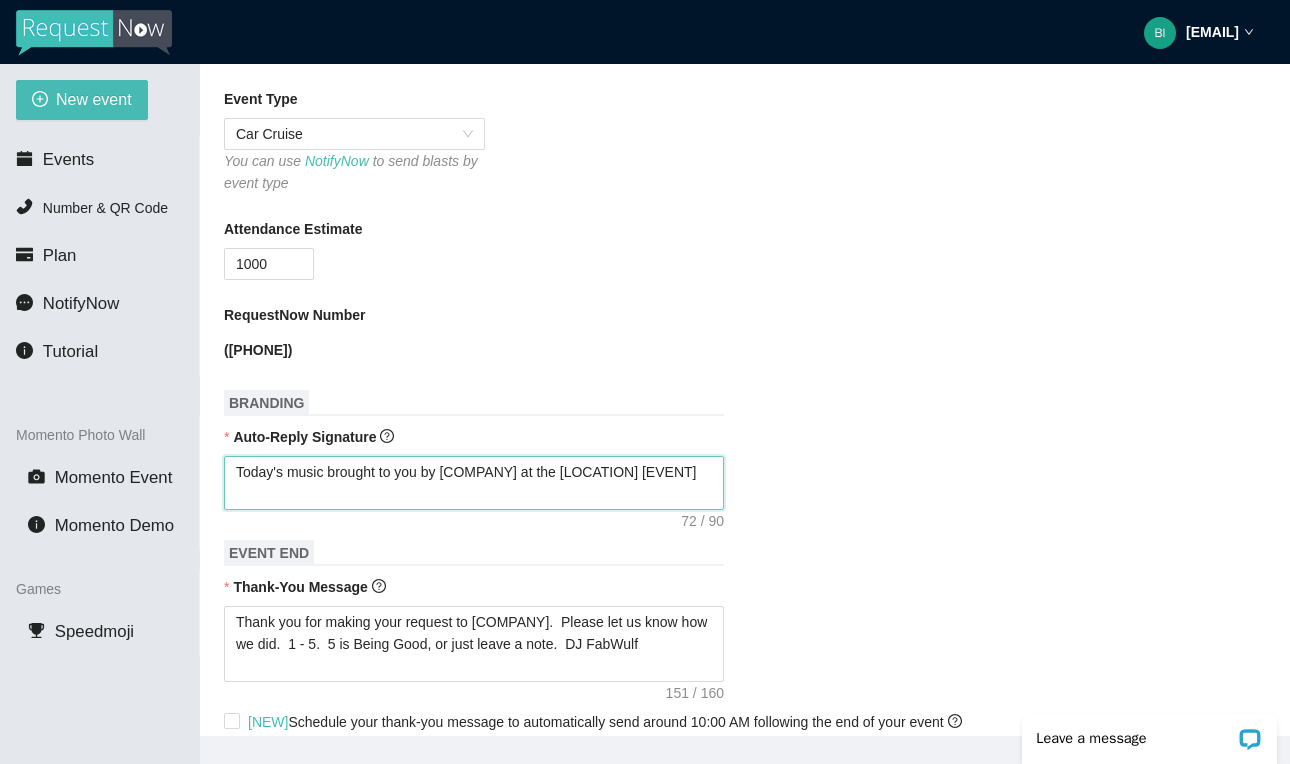 type on "Today's music brought to you by [COMPANY] at the [LOCATION] [EVENT]" 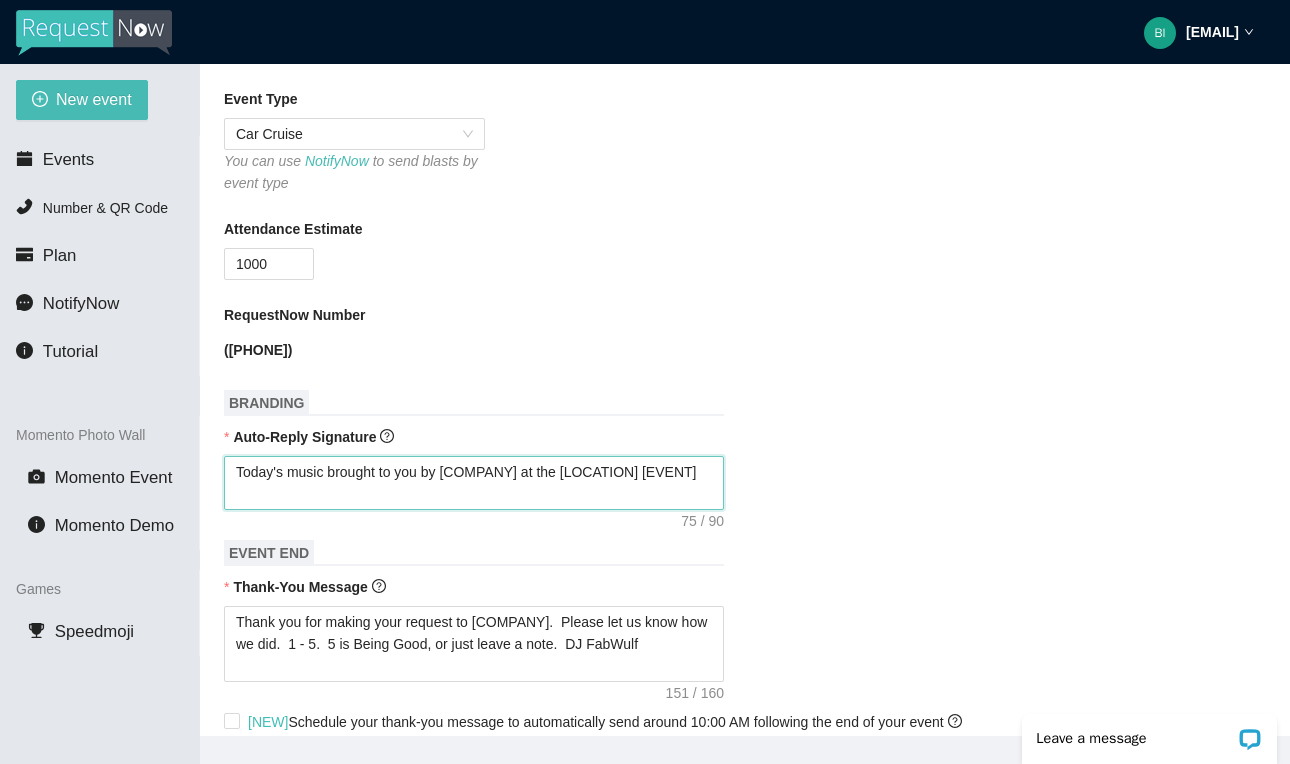 type on "Today's music brought to you by [COMPANY] at the [LOCATION] [EVENT]" 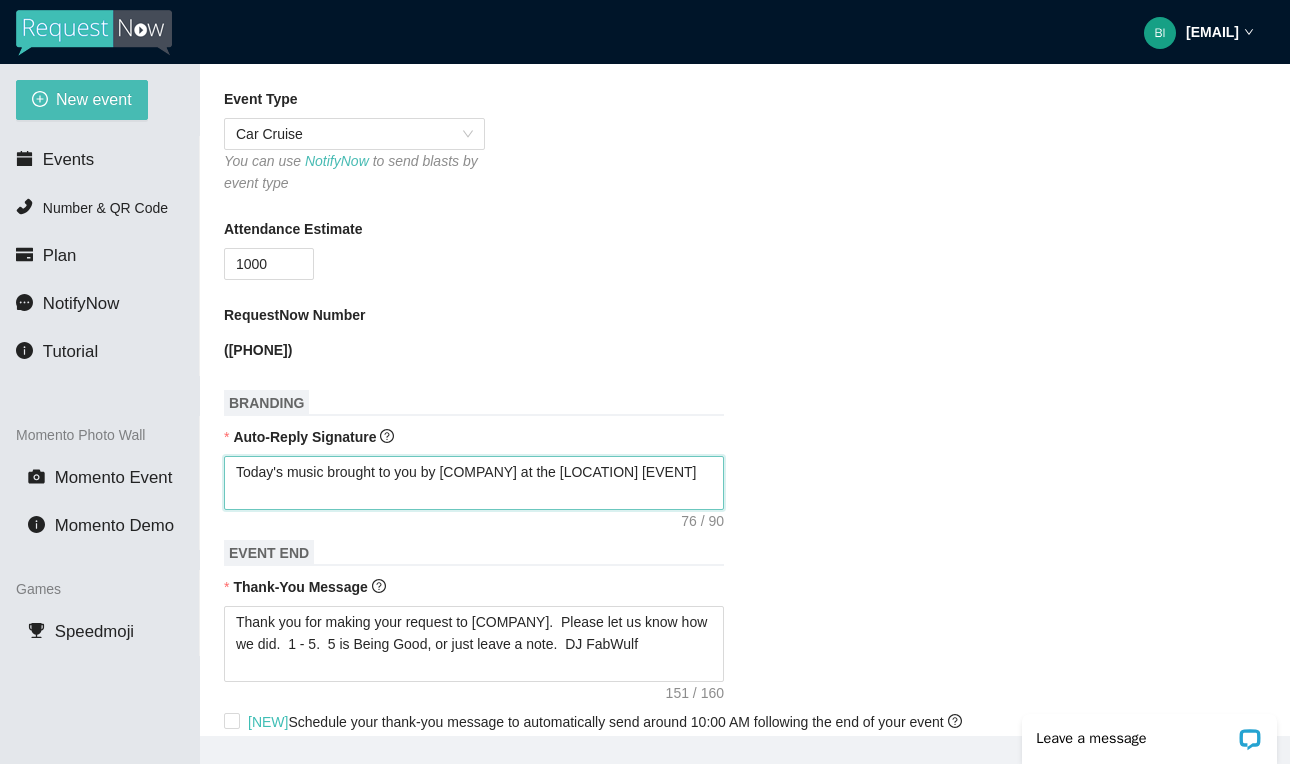 type on "Today's music brought to you by [COMPANY] at the [LOCATION] [EVENT]" 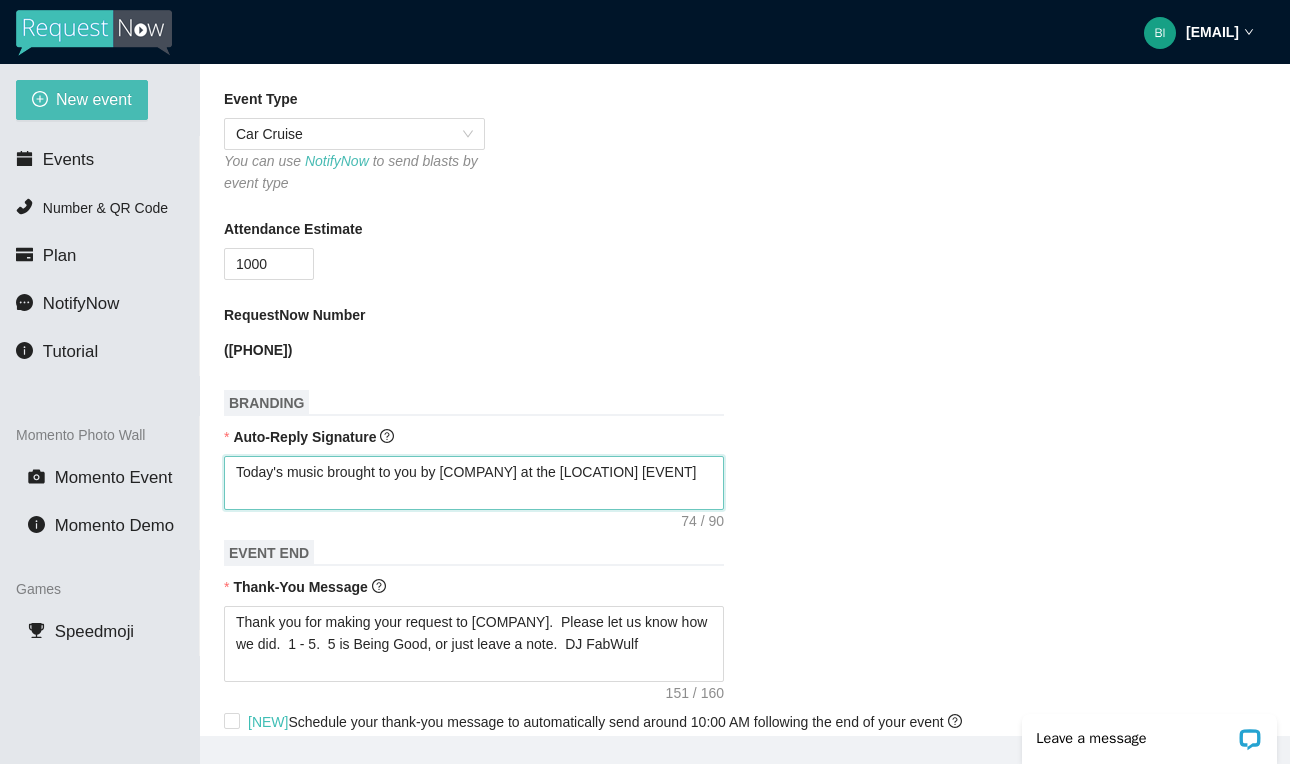 type on "Today's music brought to you by [COMPANY] at the [LOCATION] [EVENT]" 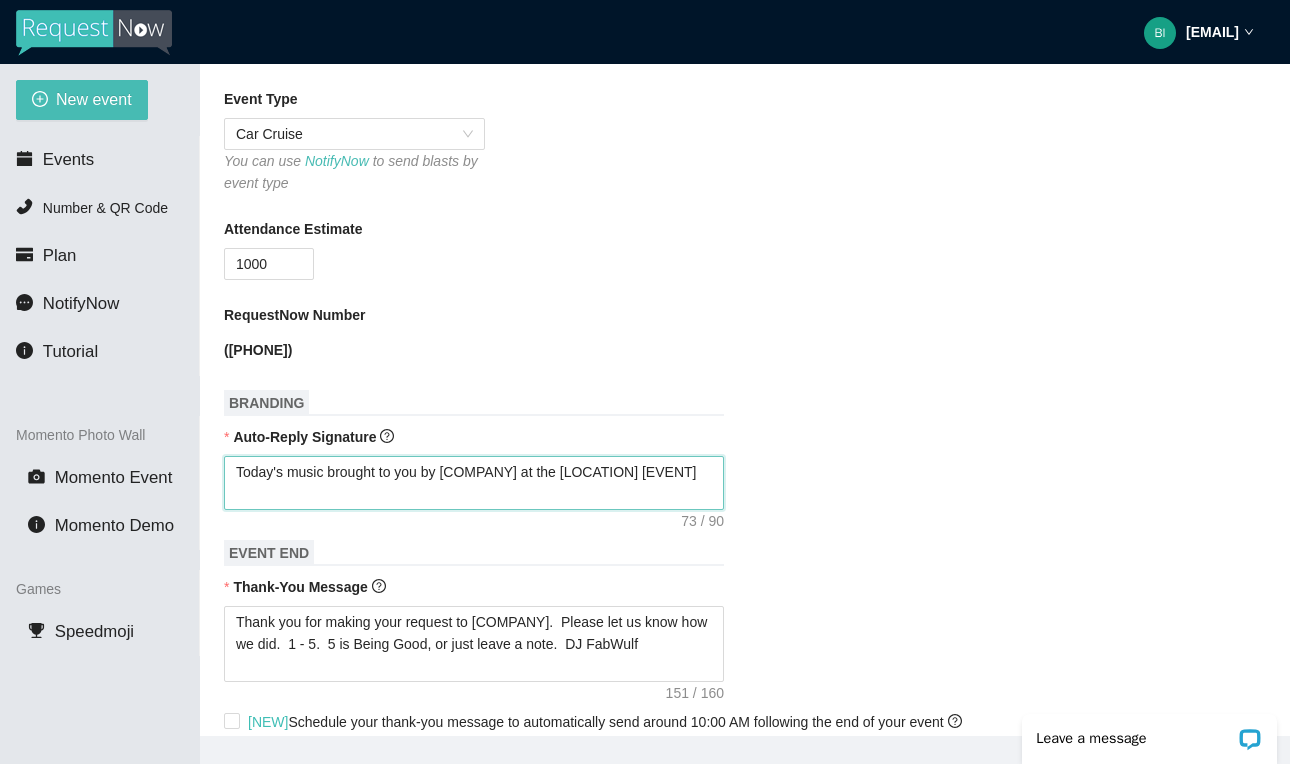 type on "Today's music brought to you by [COMPANY] at the [LOCATION]" 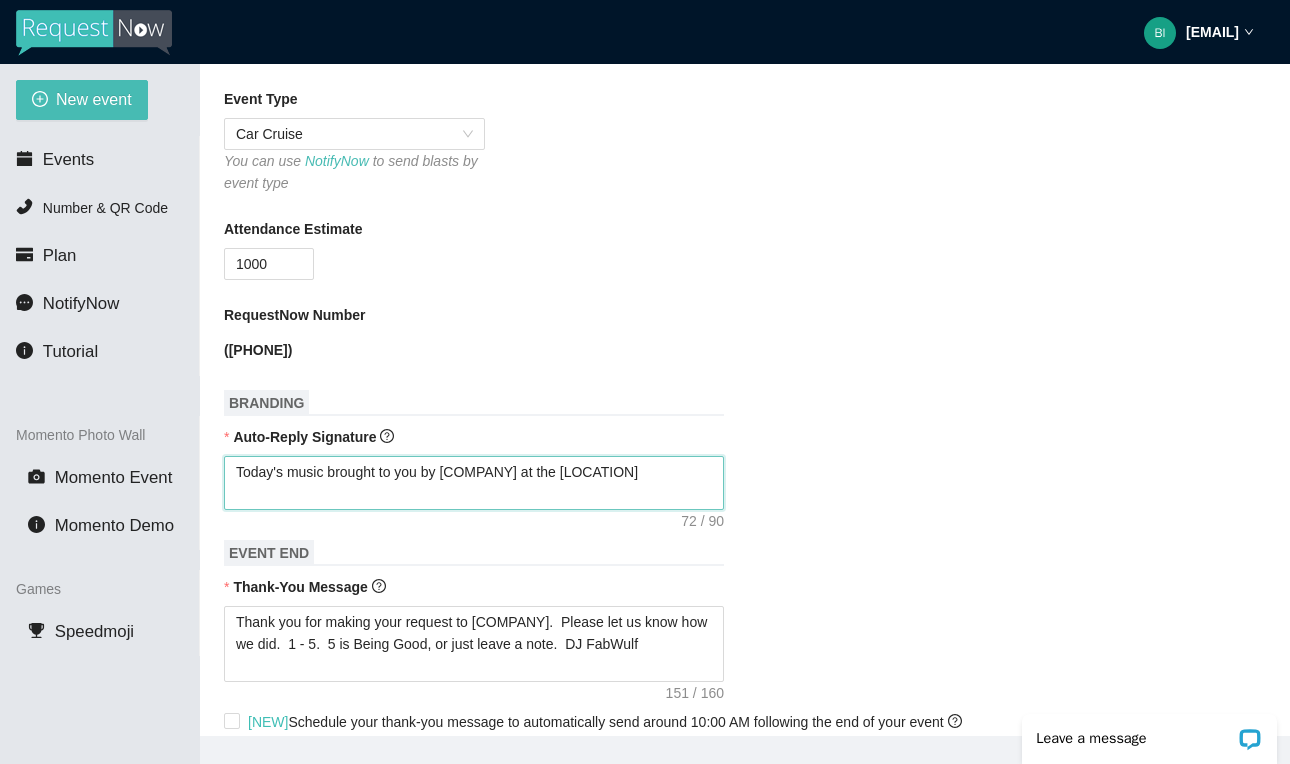 type on "Today's music brought to you by [COMPANY] at the [LOCATION] [EVENT]" 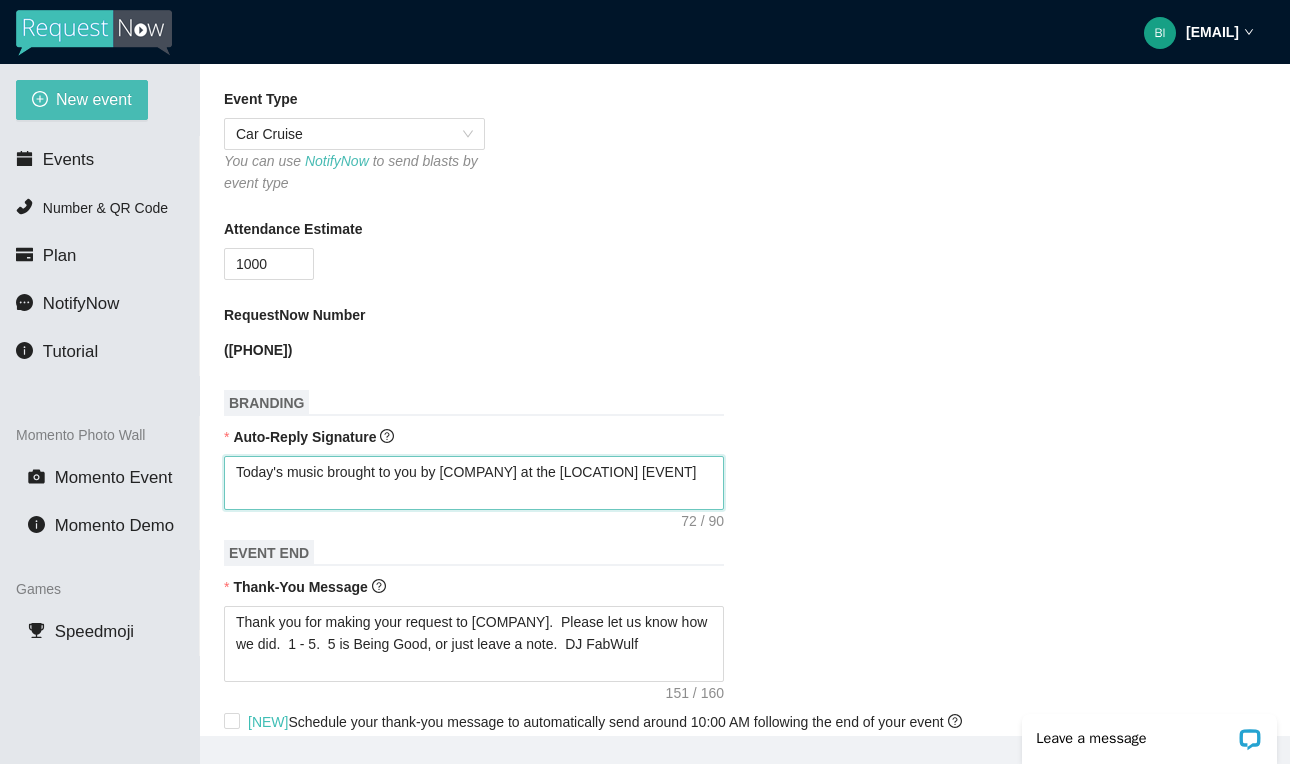 type on "Today's music brought to you by [COMPANY] at the [LOCATION] [EVENT]" 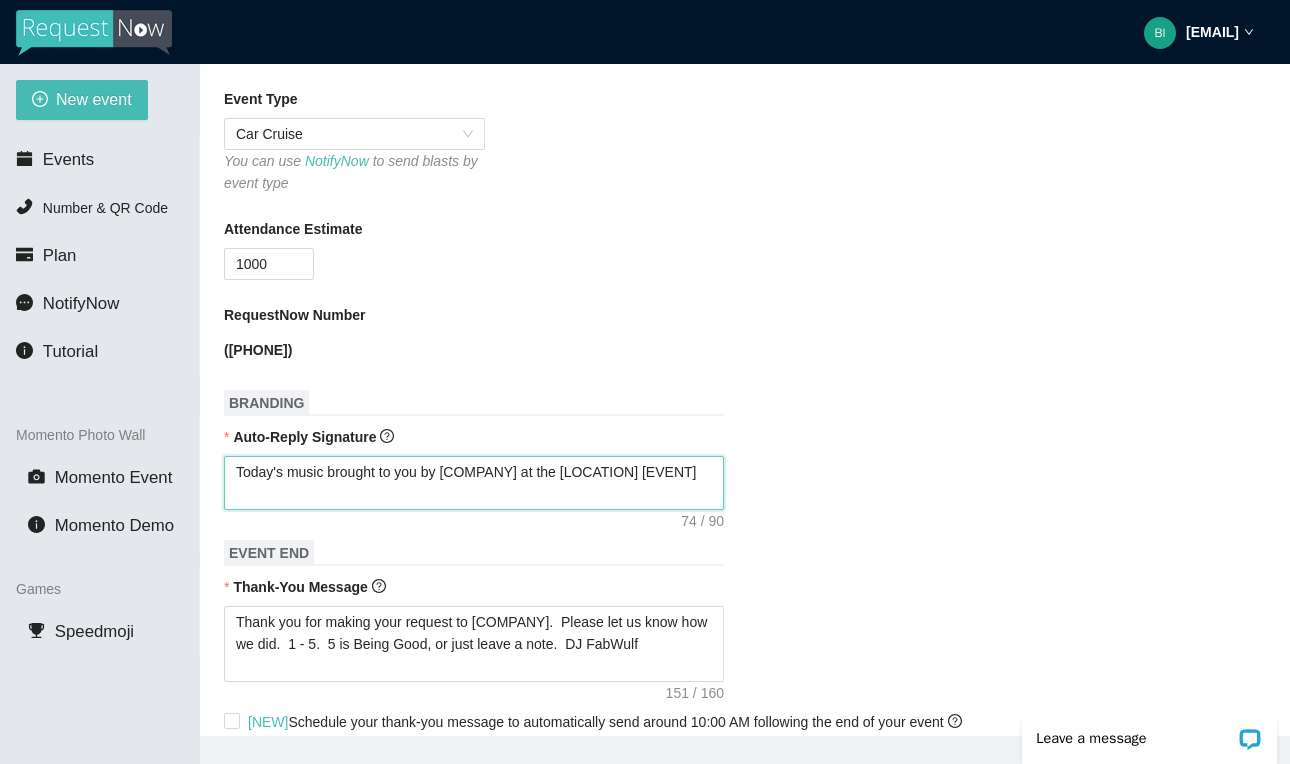 type on "Today's music brought to you by [COMPANY] at the [LOCATION] [EVENT]" 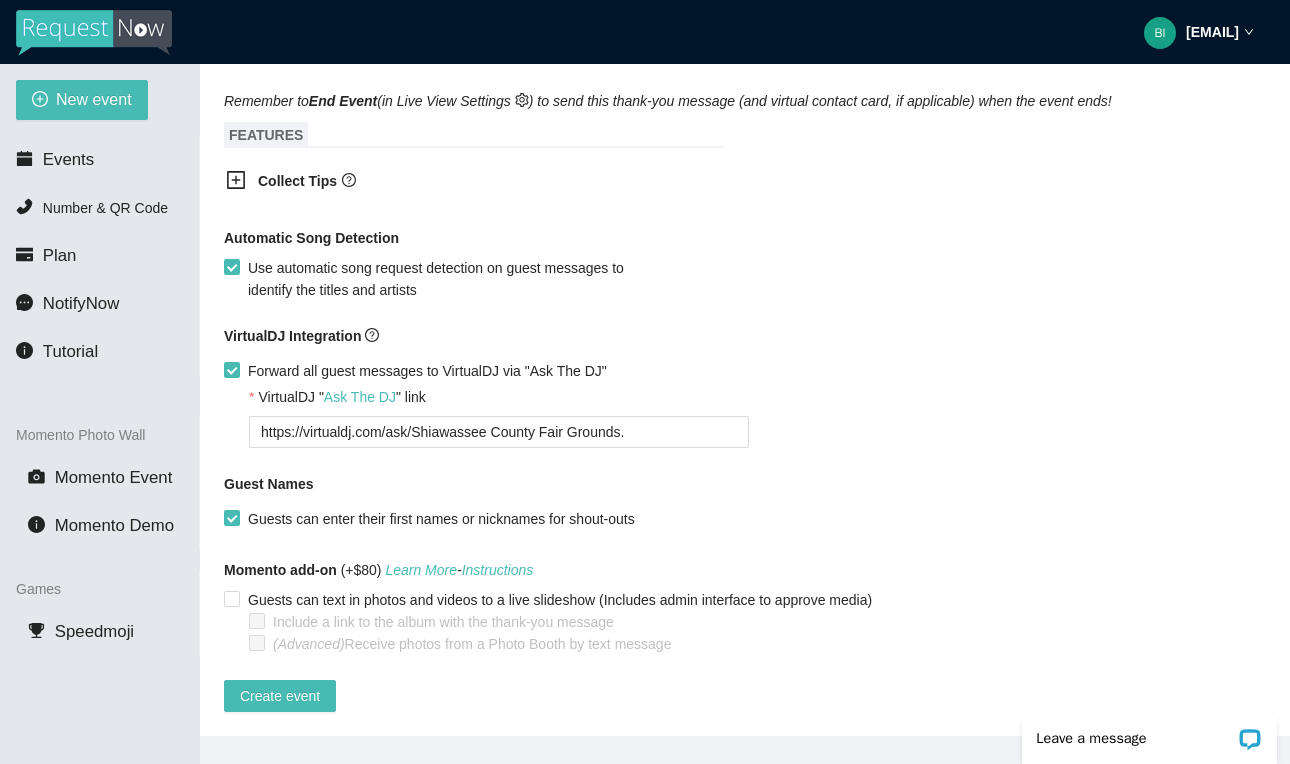 scroll, scrollTop: 1196, scrollLeft: 0, axis: vertical 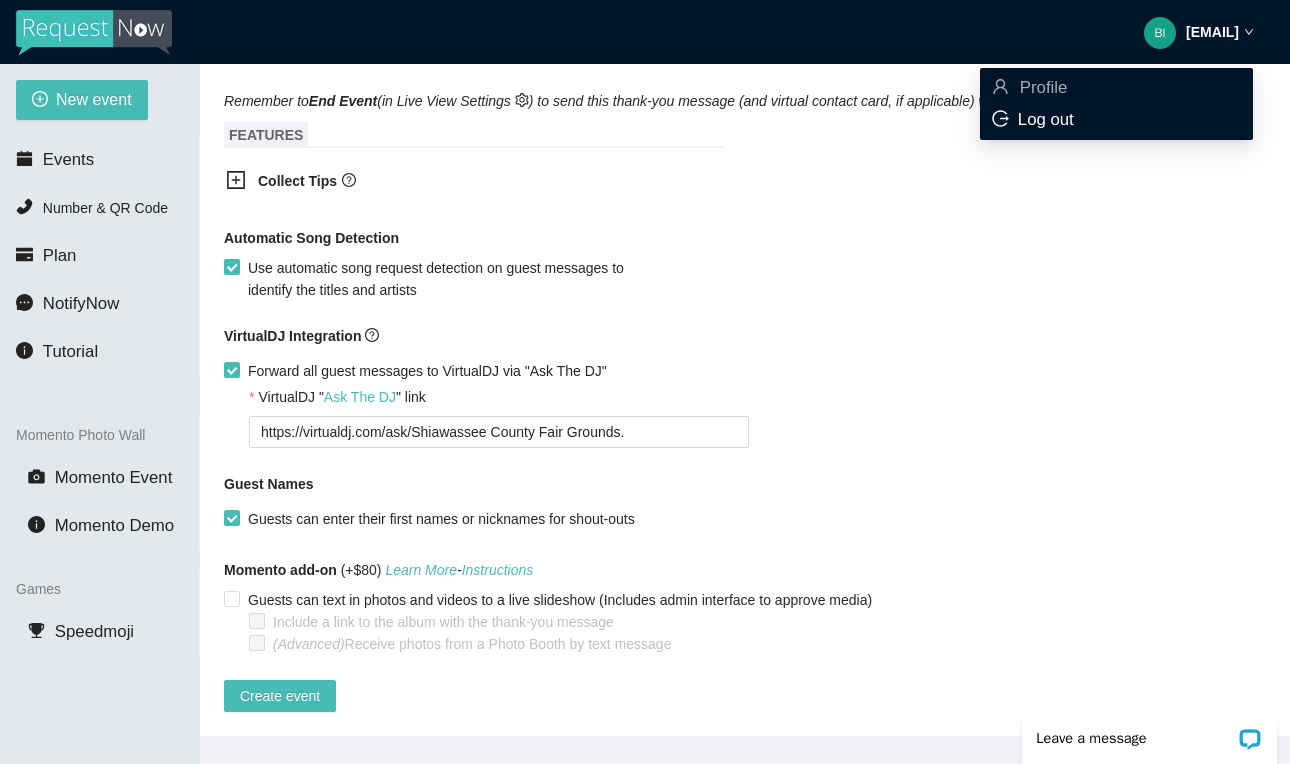 click on "Log out" at bounding box center (1046, 119) 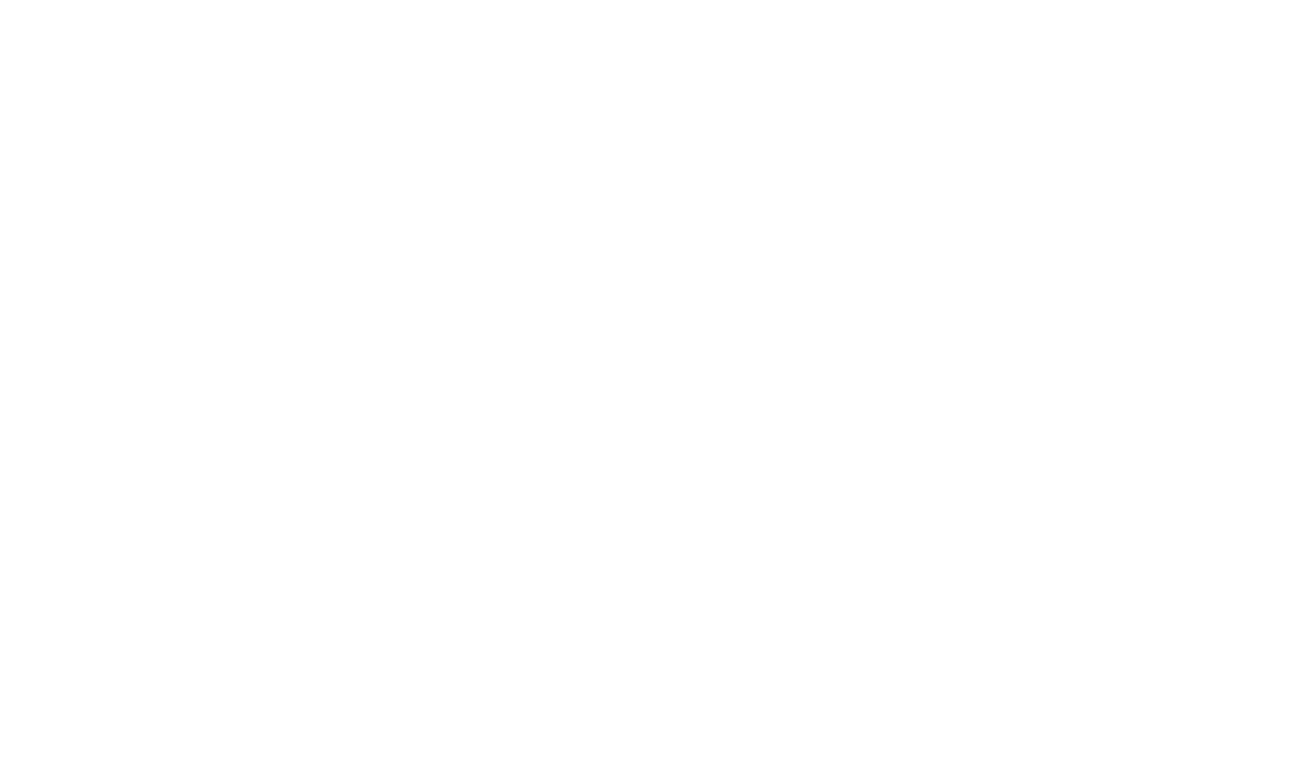 scroll, scrollTop: 0, scrollLeft: 0, axis: both 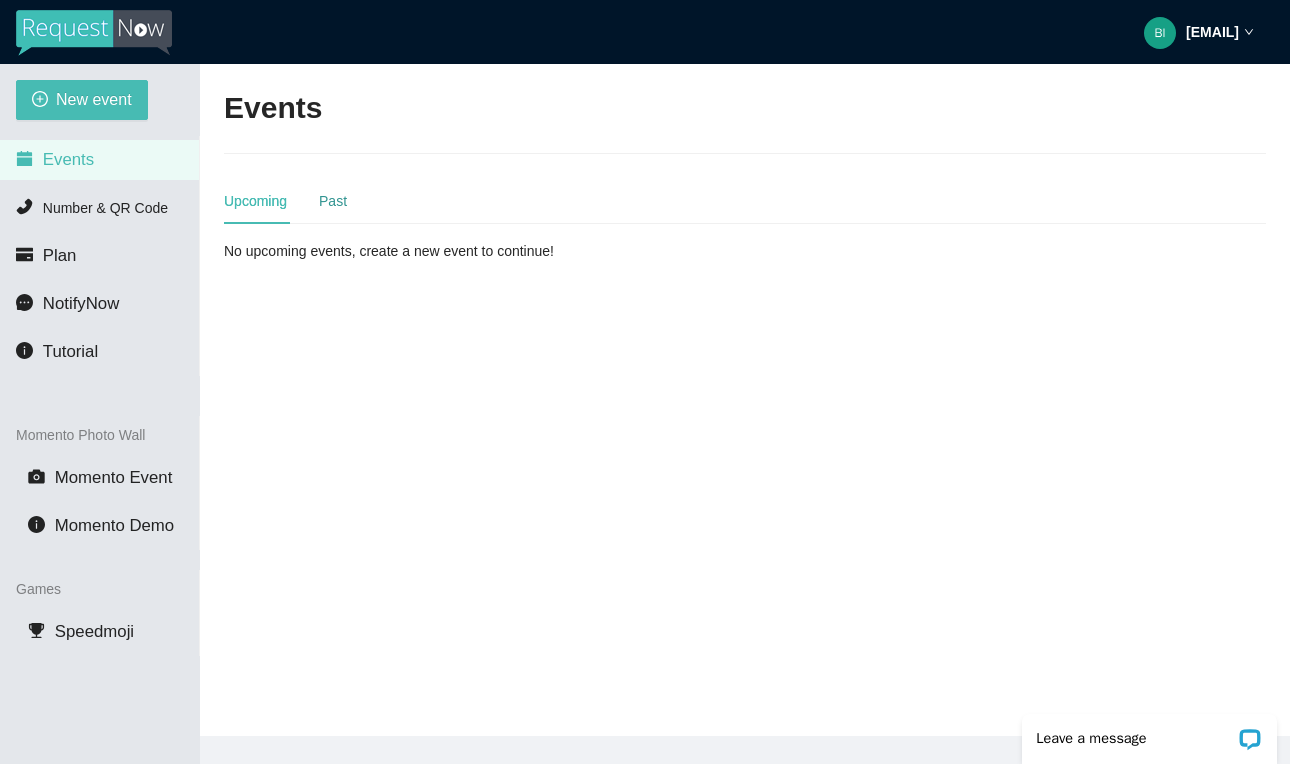 click on "Past" at bounding box center (333, 201) 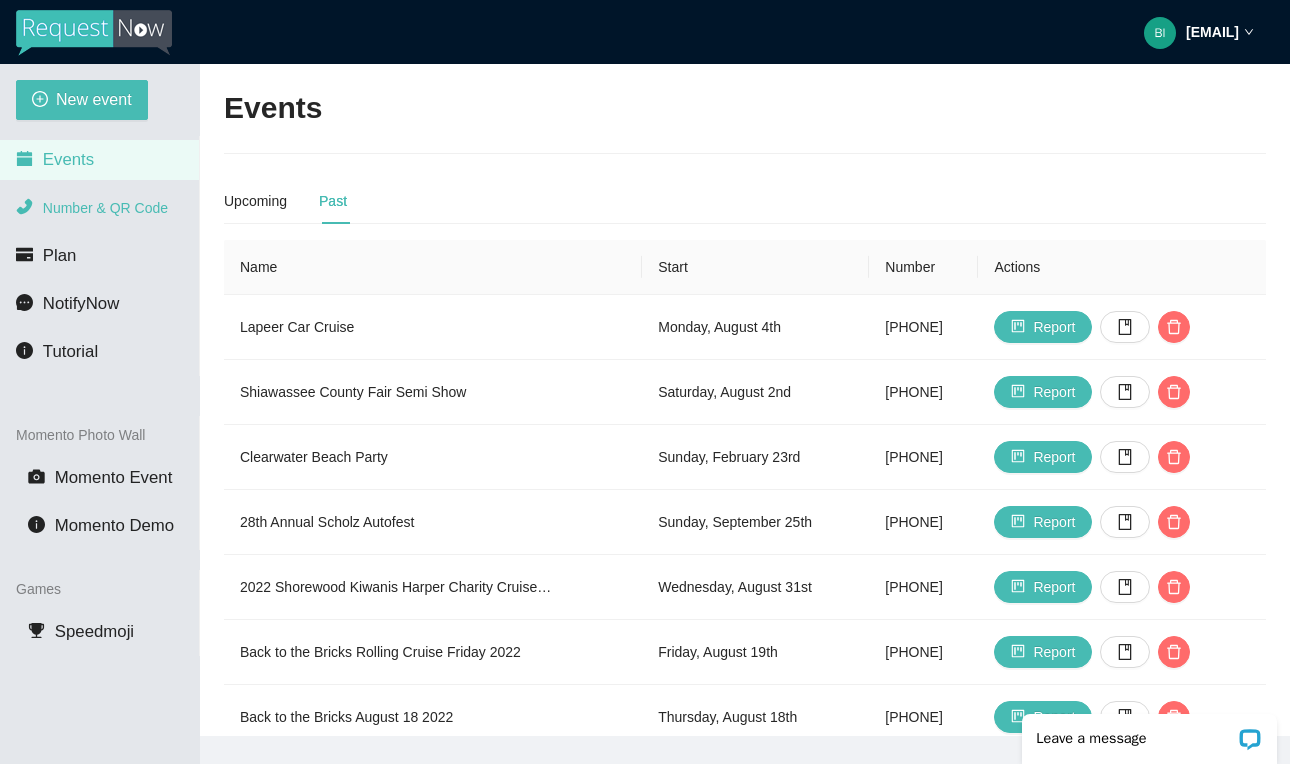 click on "Number & QR Code" at bounding box center (105, 208) 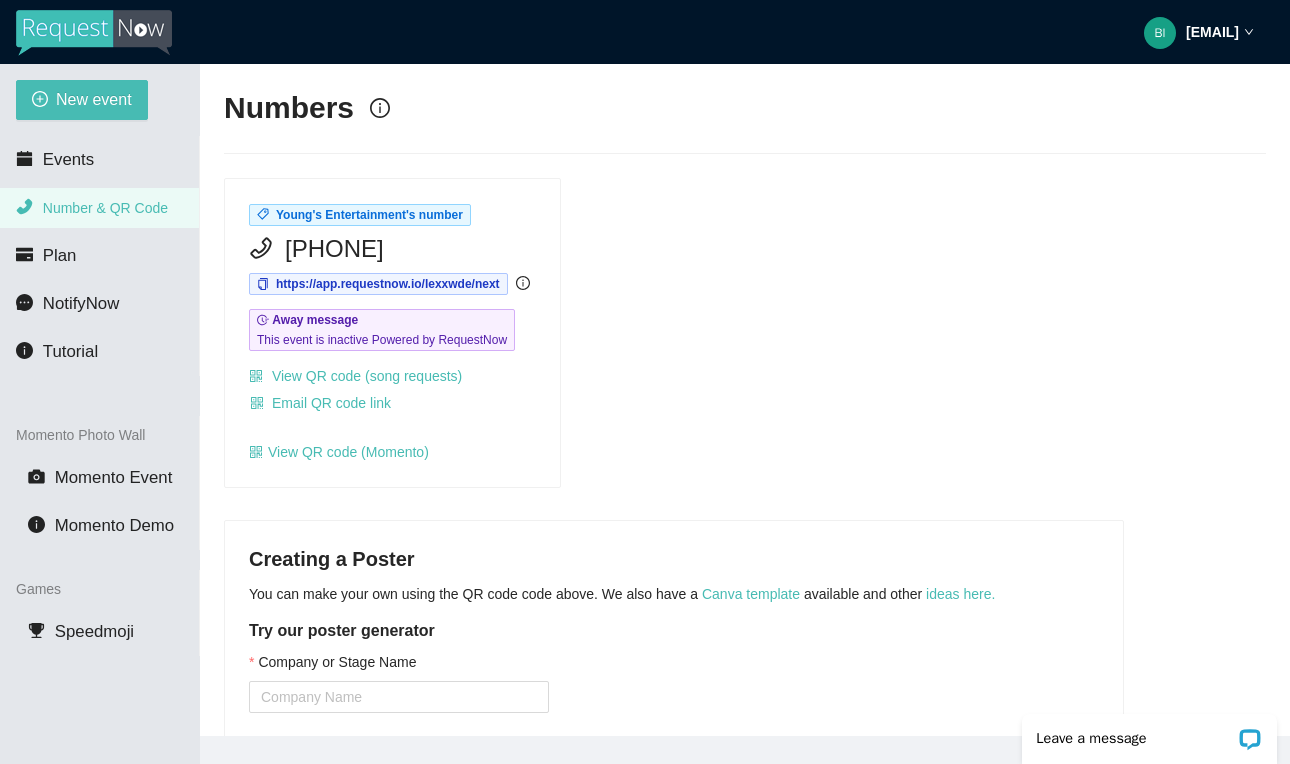 scroll, scrollTop: 0, scrollLeft: 0, axis: both 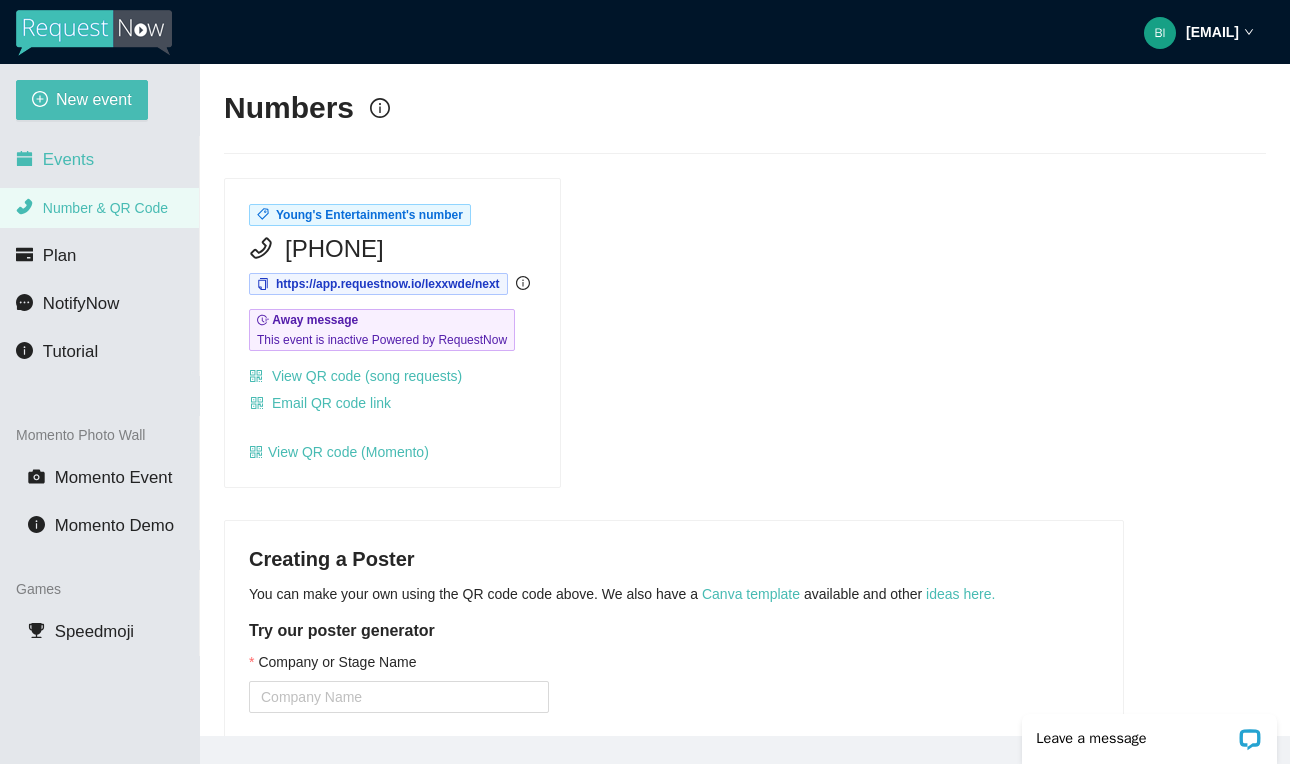 click on "Events" at bounding box center [68, 159] 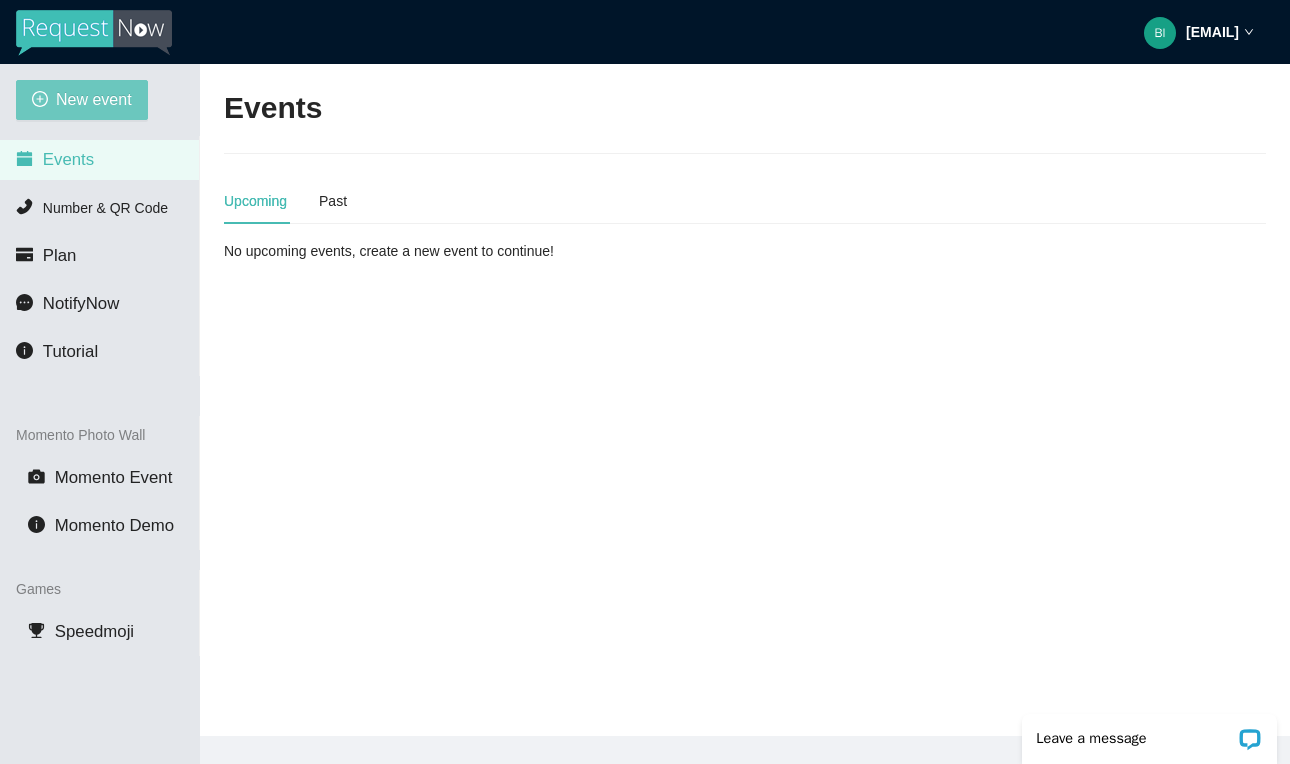 scroll, scrollTop: 0, scrollLeft: 0, axis: both 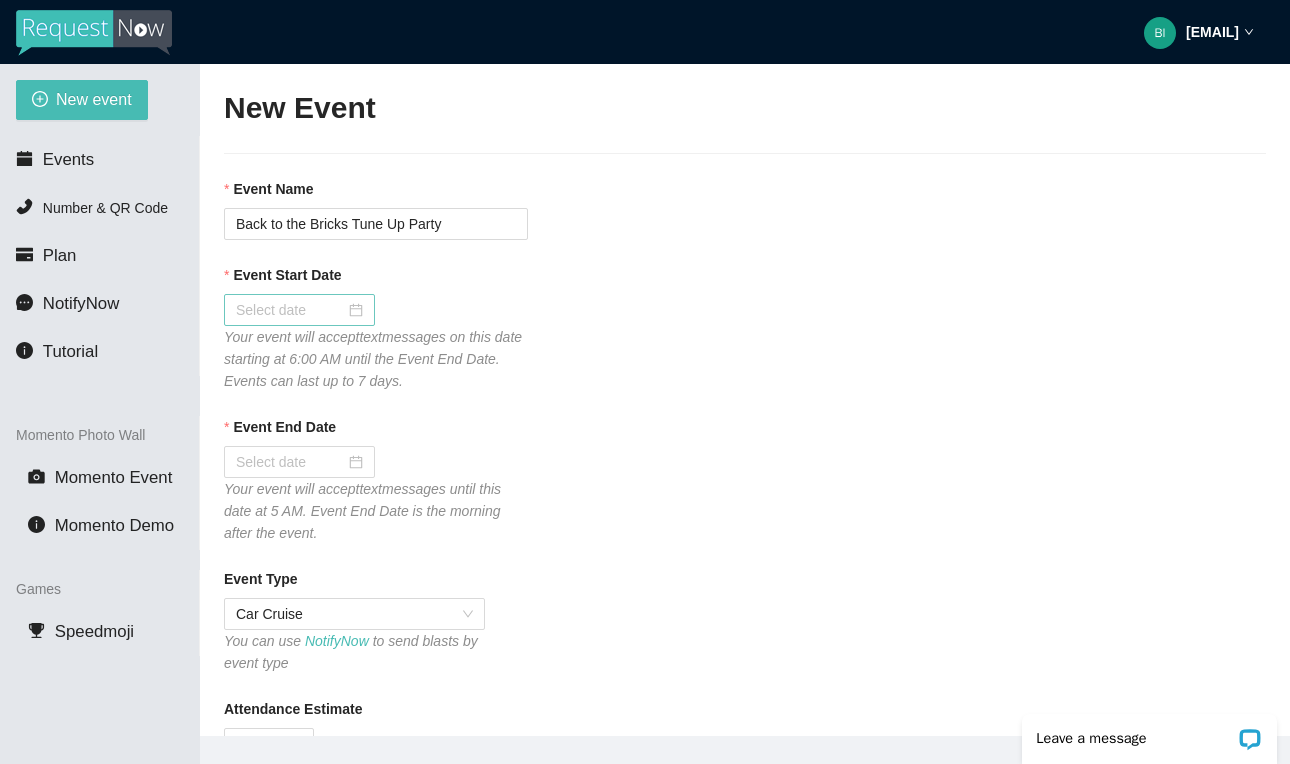 click at bounding box center [299, 310] 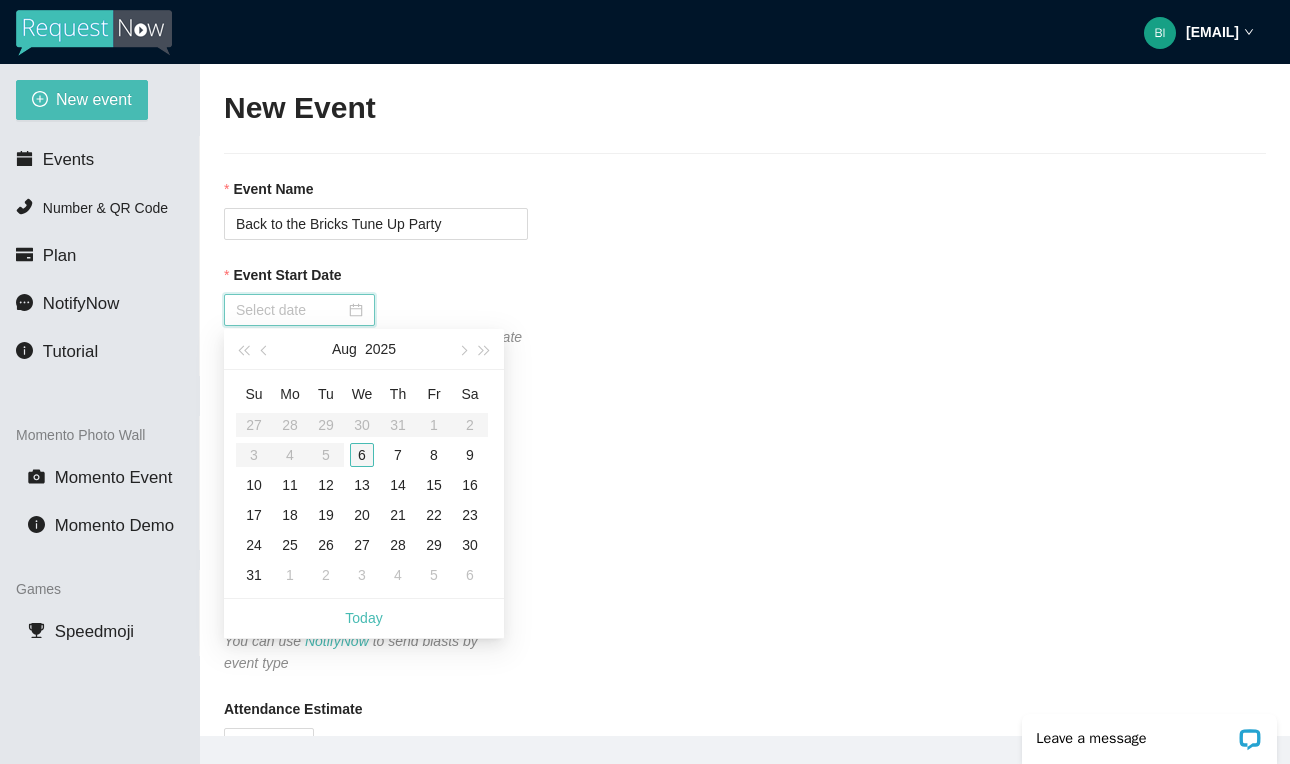 type on "08/06/2025" 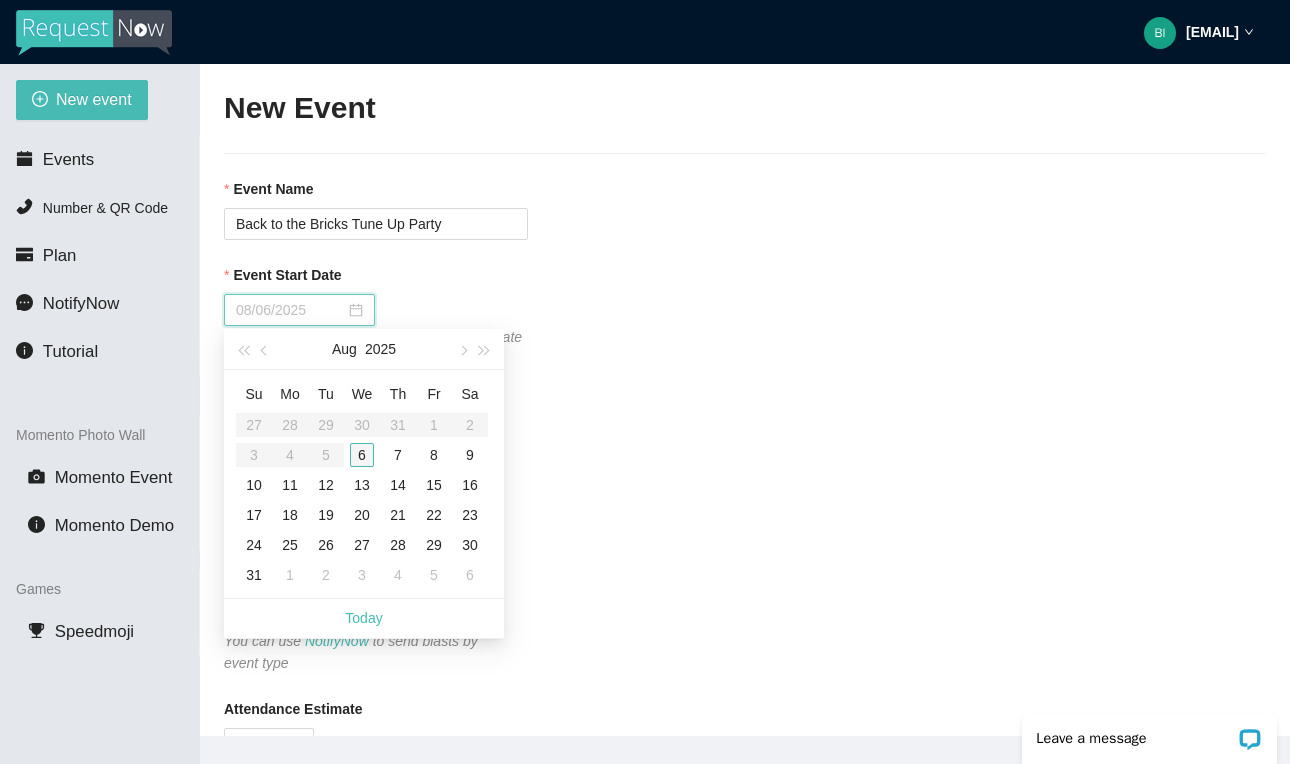 click on "6" at bounding box center (362, 455) 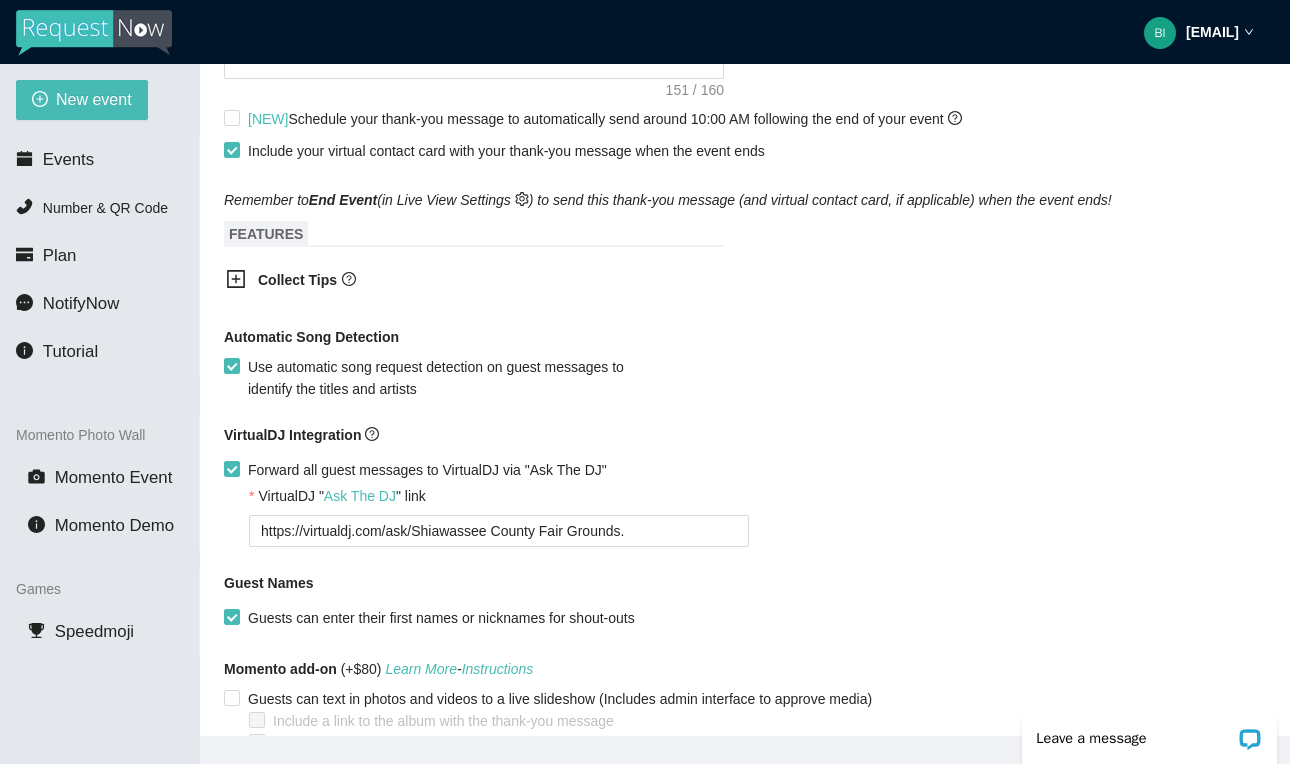 scroll, scrollTop: 1101, scrollLeft: 0, axis: vertical 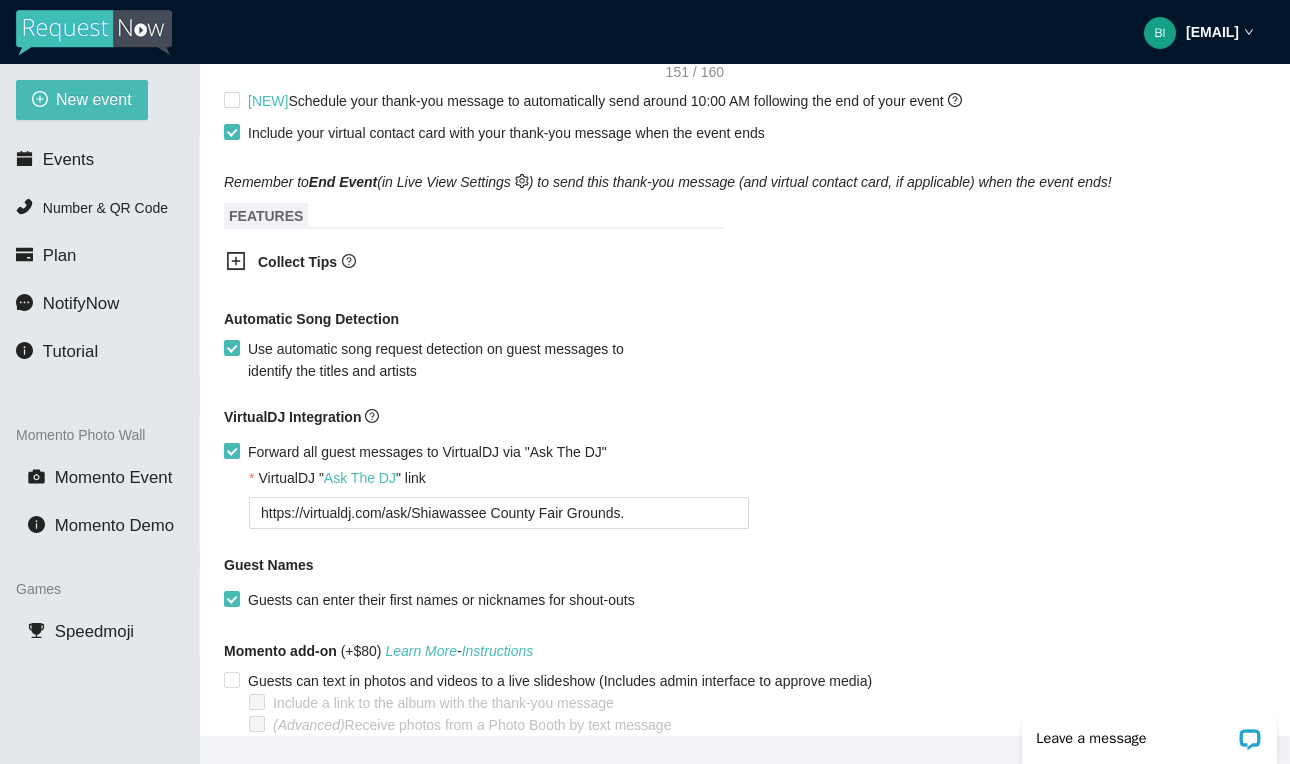 click on "Forward all guest messages to VirtualDJ via "Ask The DJ"" at bounding box center (427, 452) 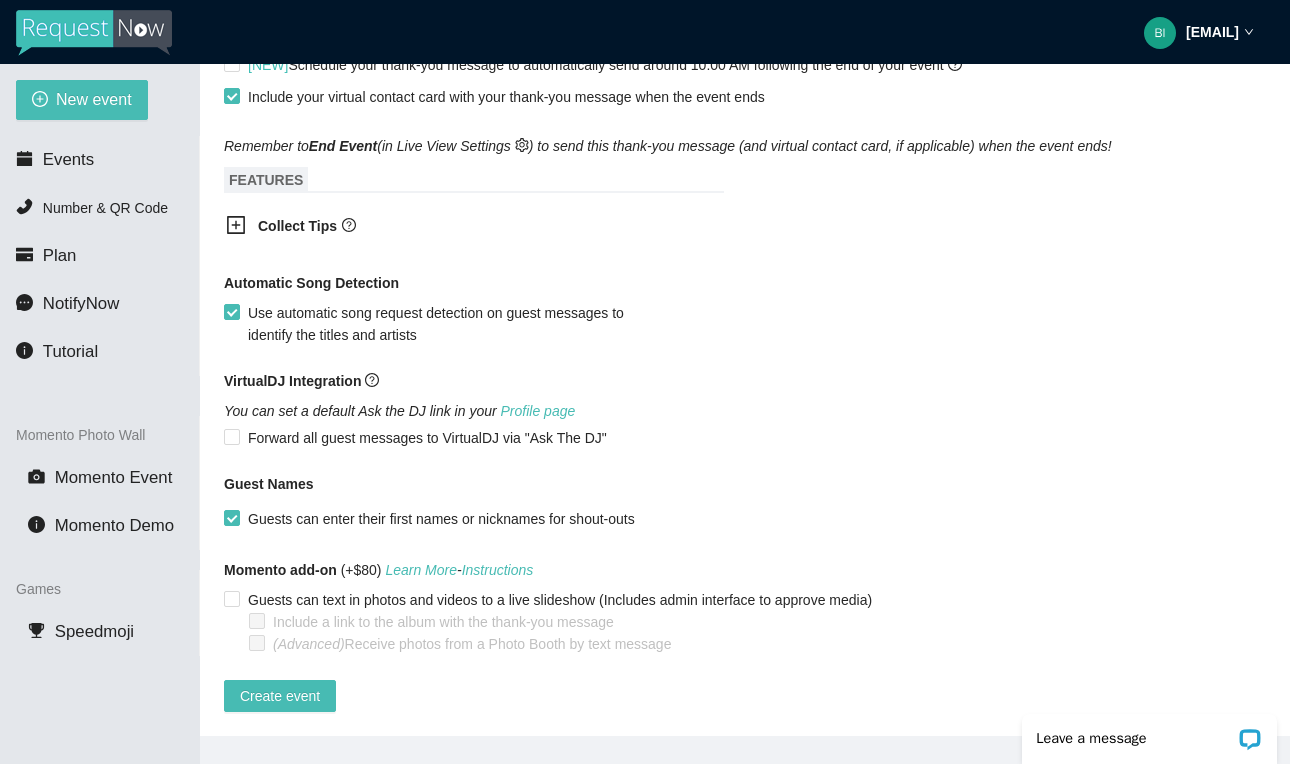 scroll, scrollTop: 1151, scrollLeft: 0, axis: vertical 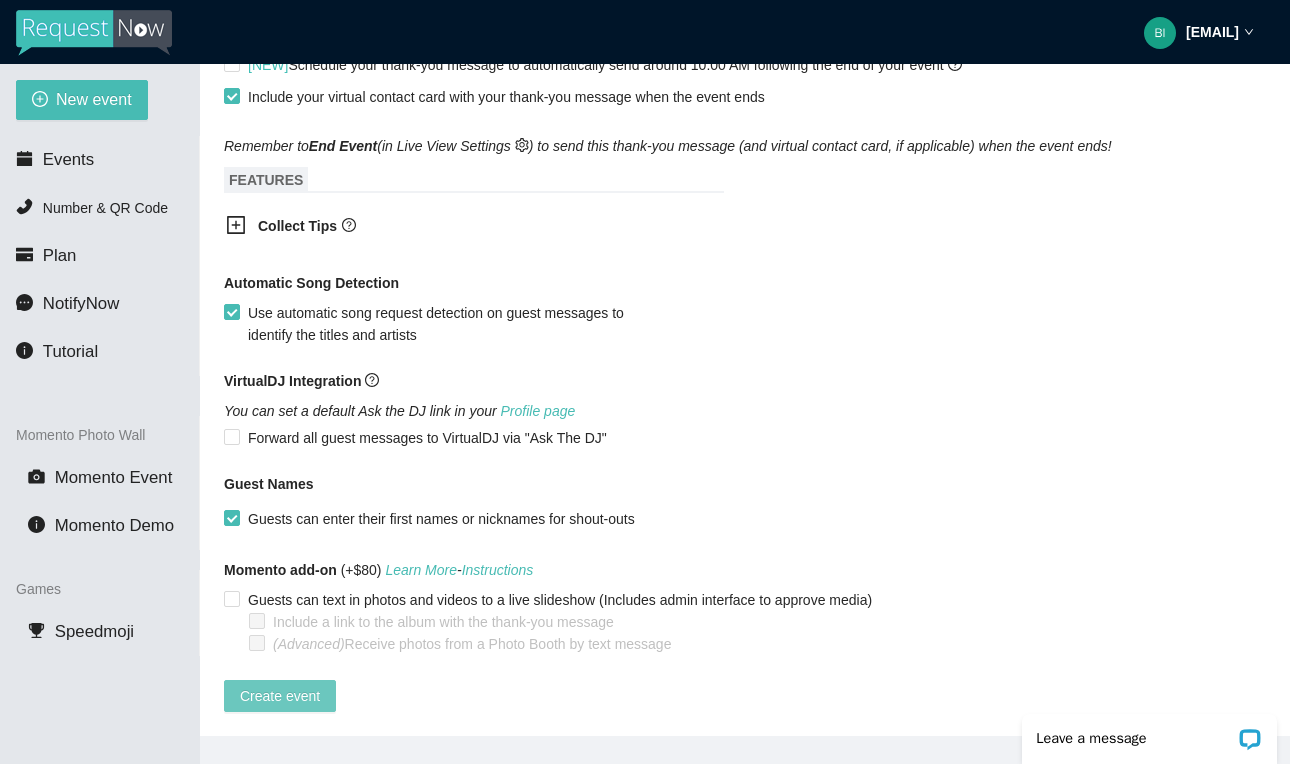 click on "Create event" at bounding box center (280, 696) 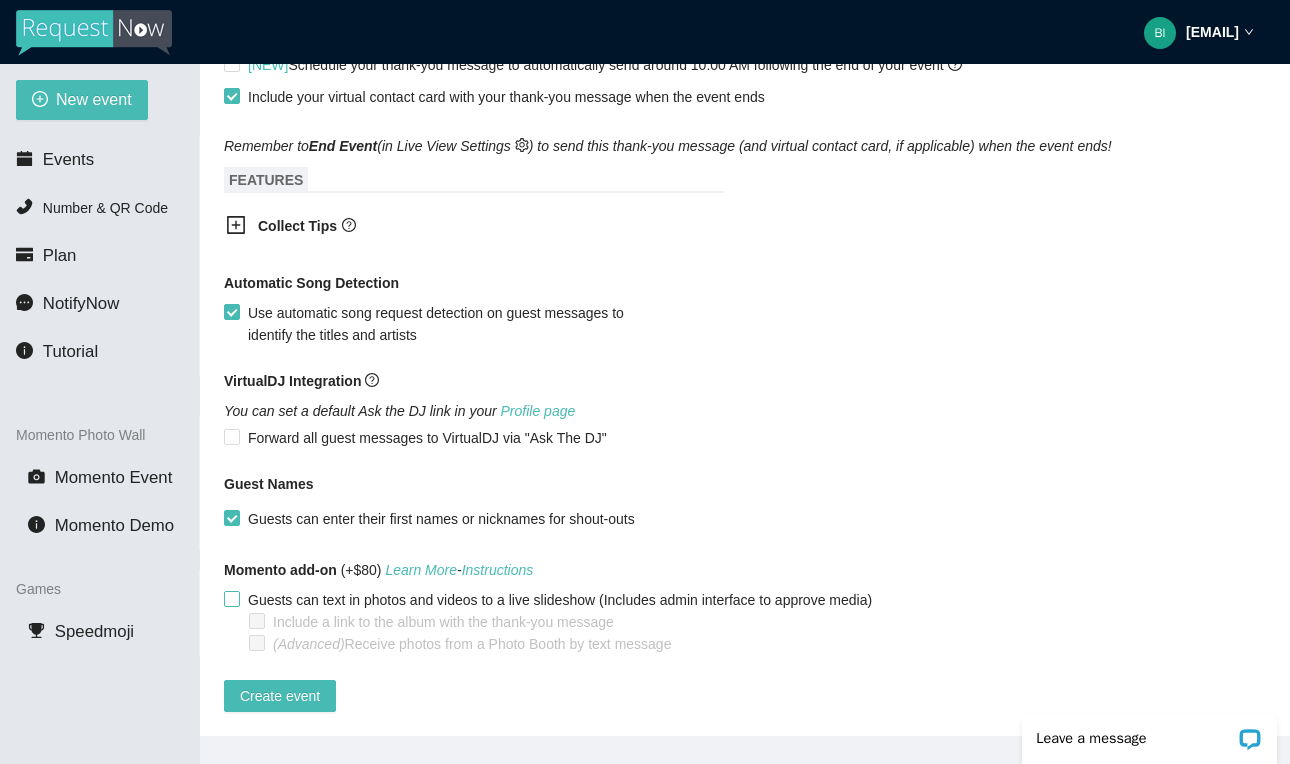 scroll, scrollTop: 1151, scrollLeft: 0, axis: vertical 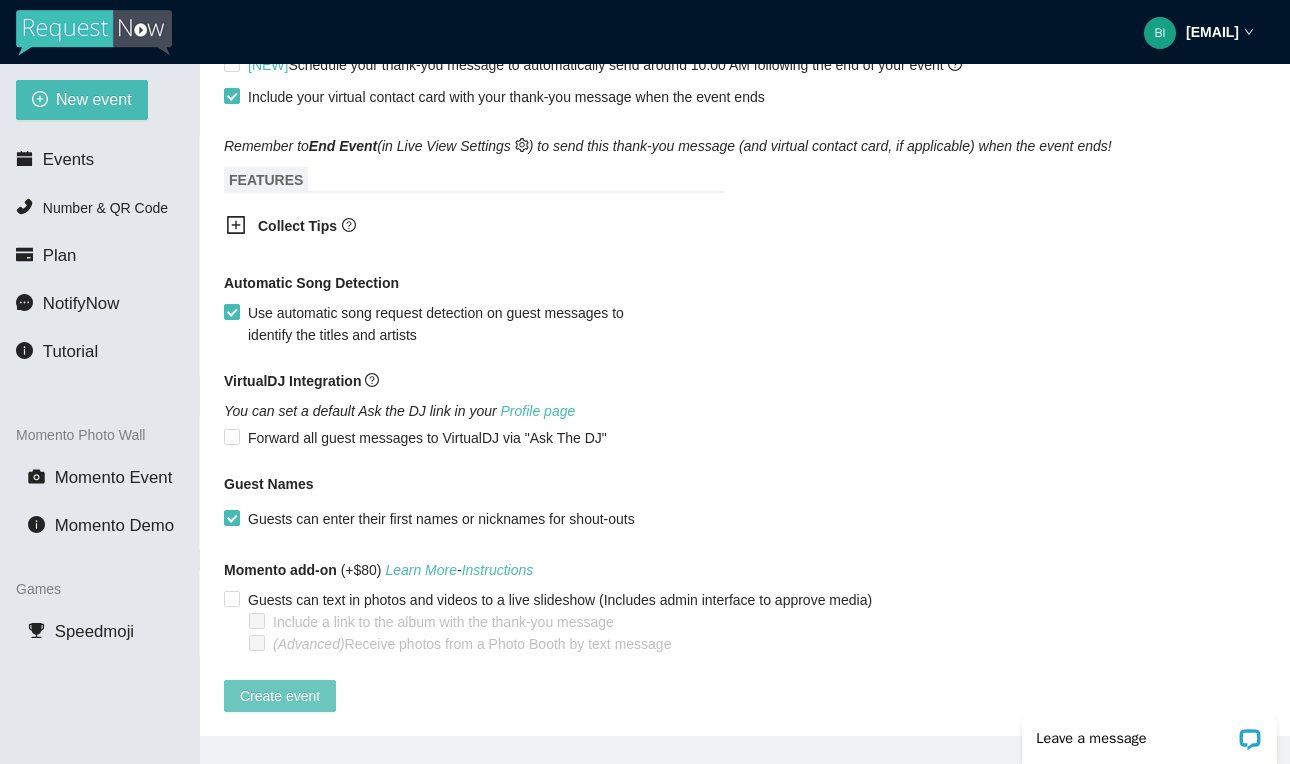 click on "Create event" at bounding box center (280, 696) 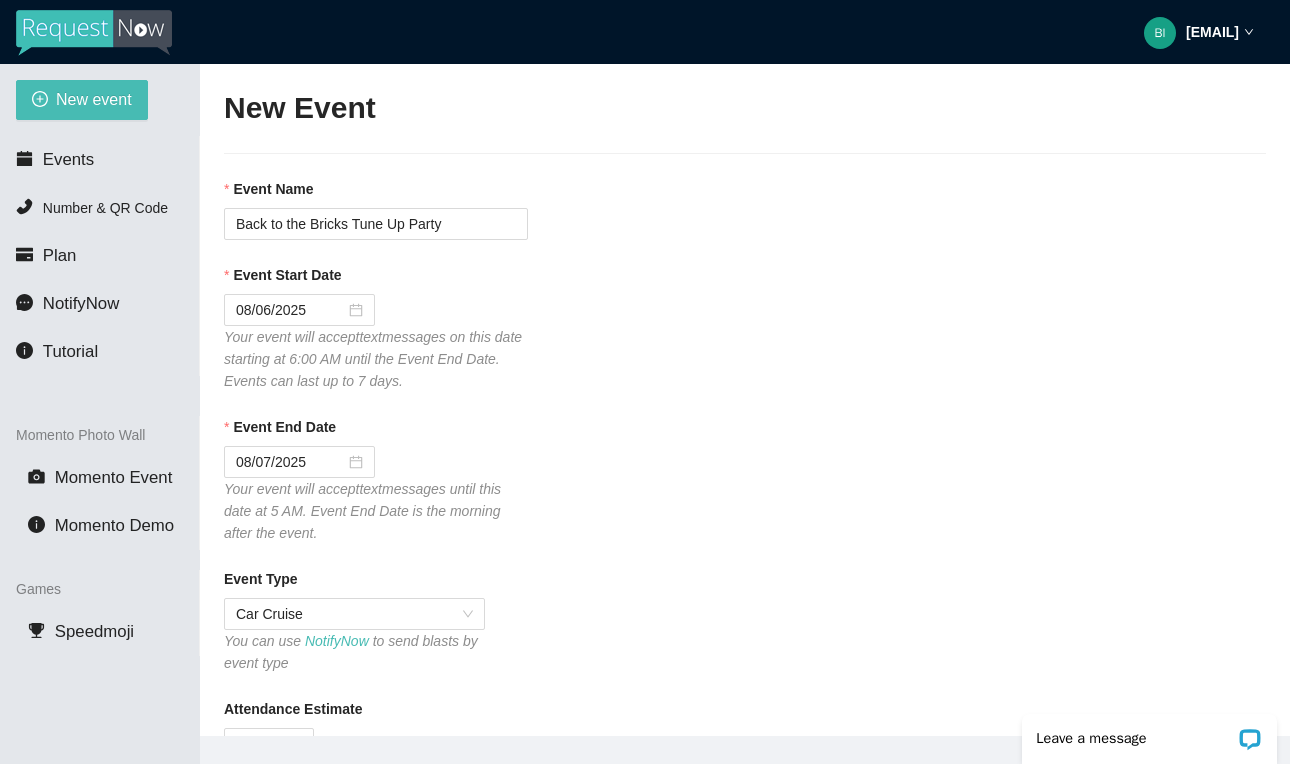 scroll, scrollTop: 0, scrollLeft: 0, axis: both 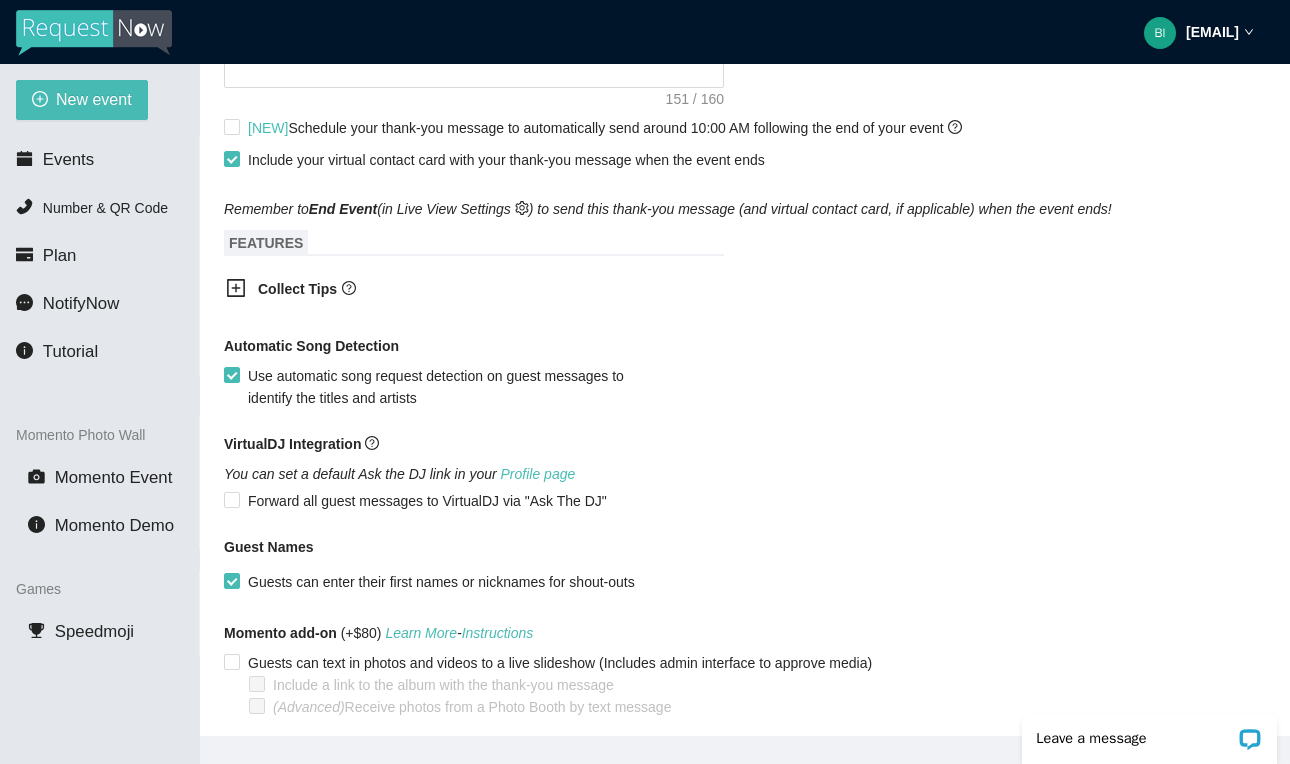 click on "[EMAIL]" at bounding box center [1212, 32] 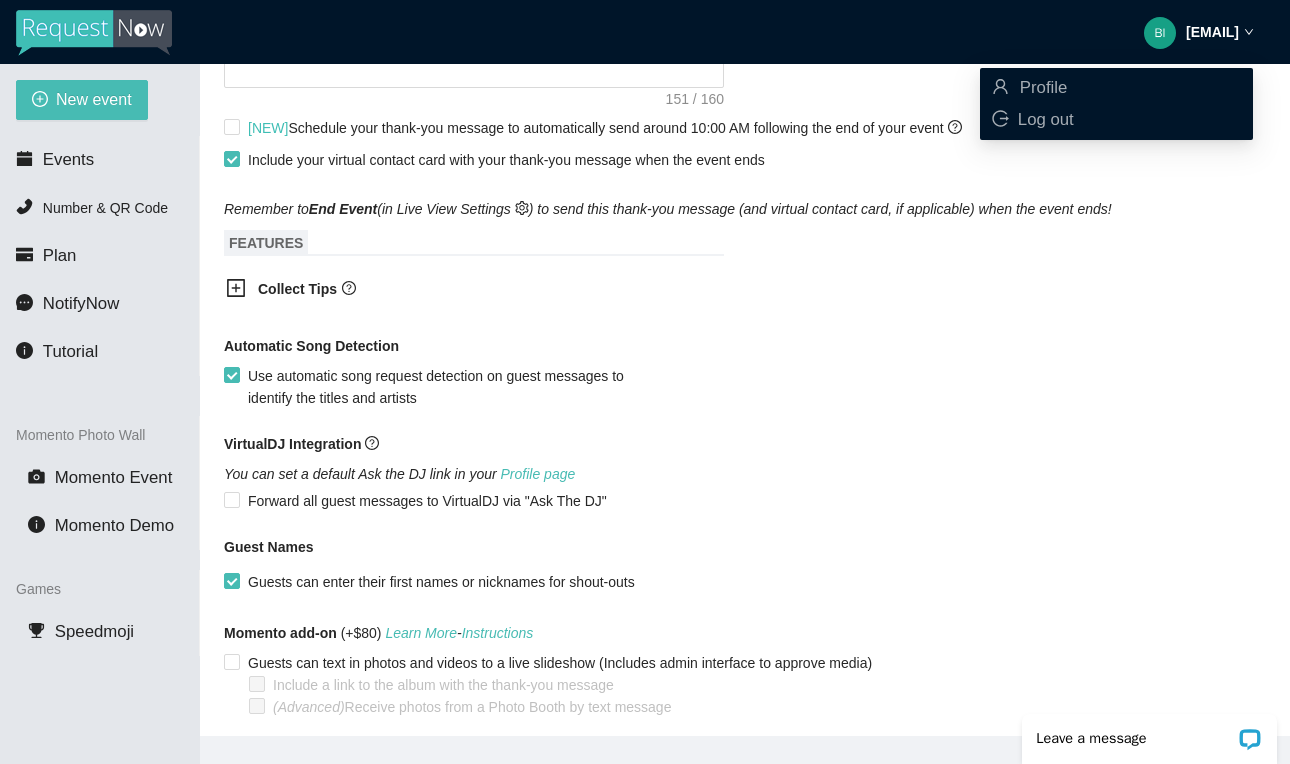drag, startPoint x: 908, startPoint y: 189, endPoint x: 889, endPoint y: 189, distance: 19 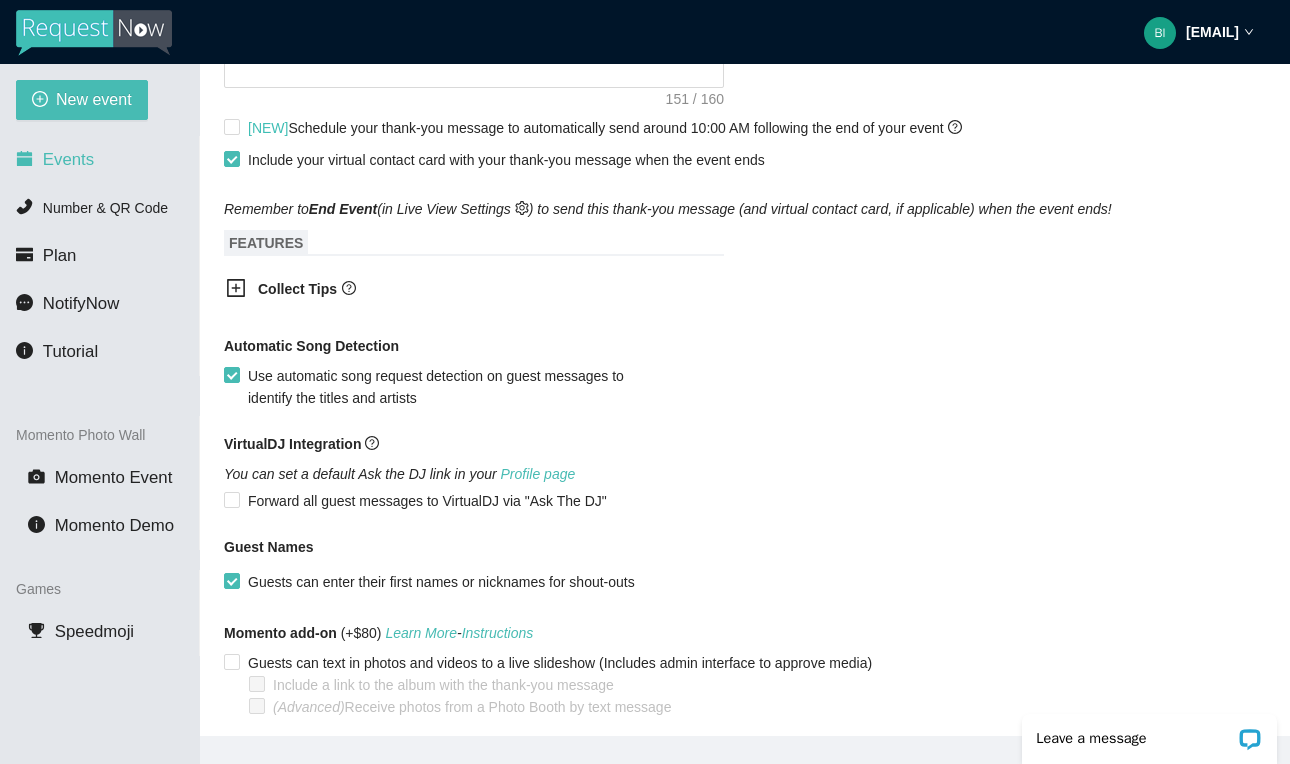 click on "Events" at bounding box center (68, 159) 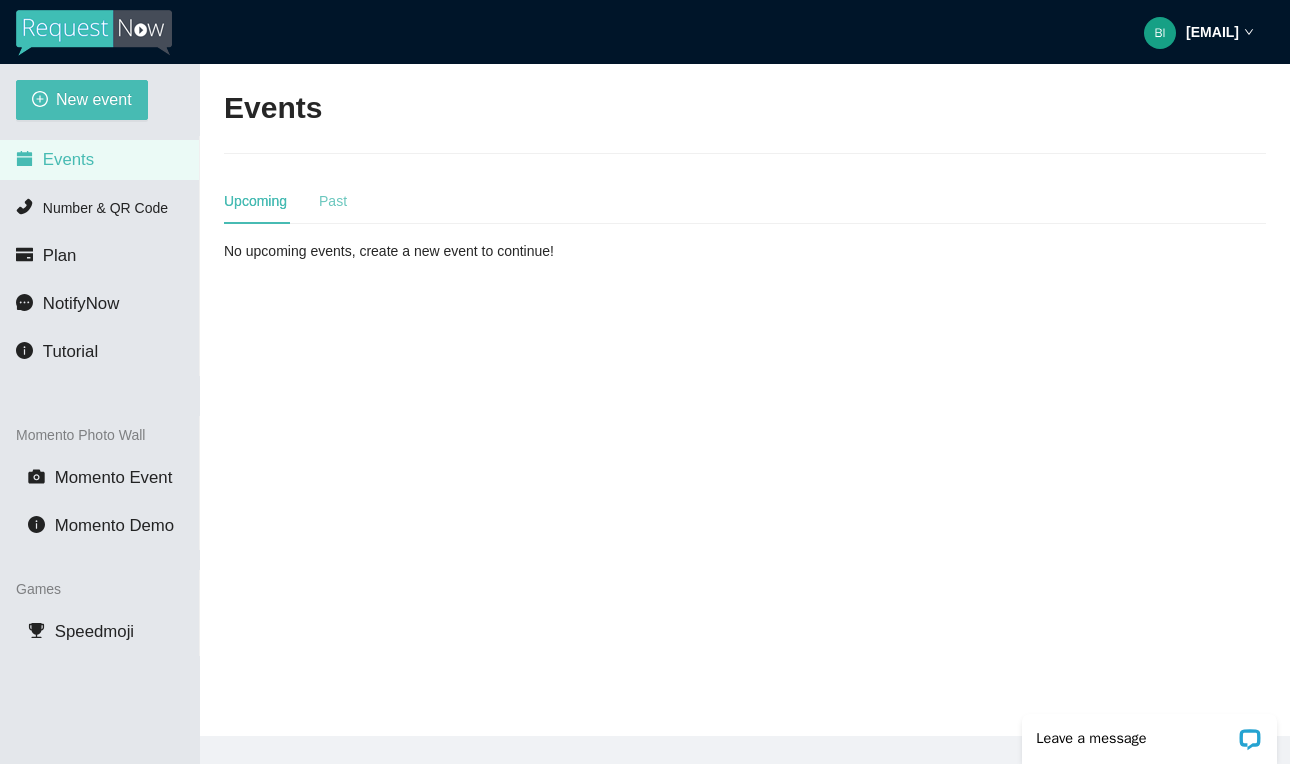 scroll, scrollTop: 0, scrollLeft: 0, axis: both 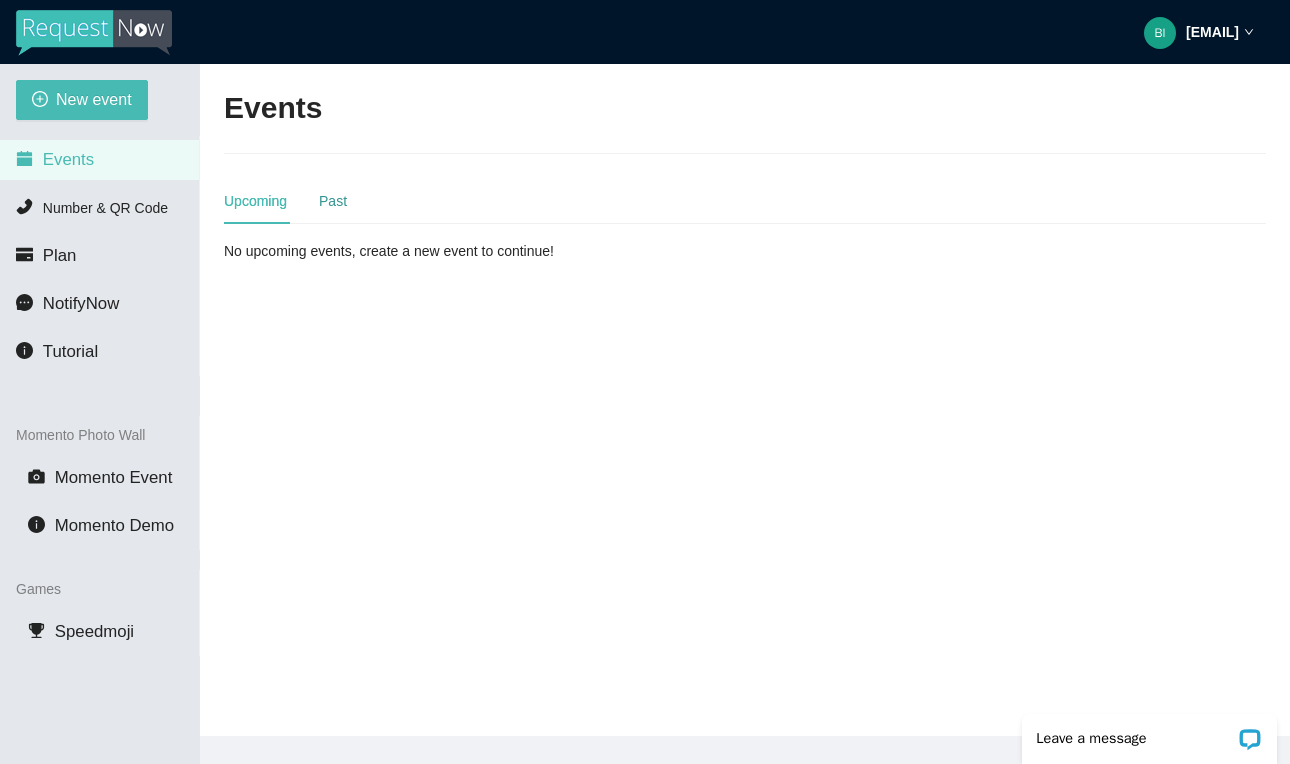 click on "Past" at bounding box center (333, 201) 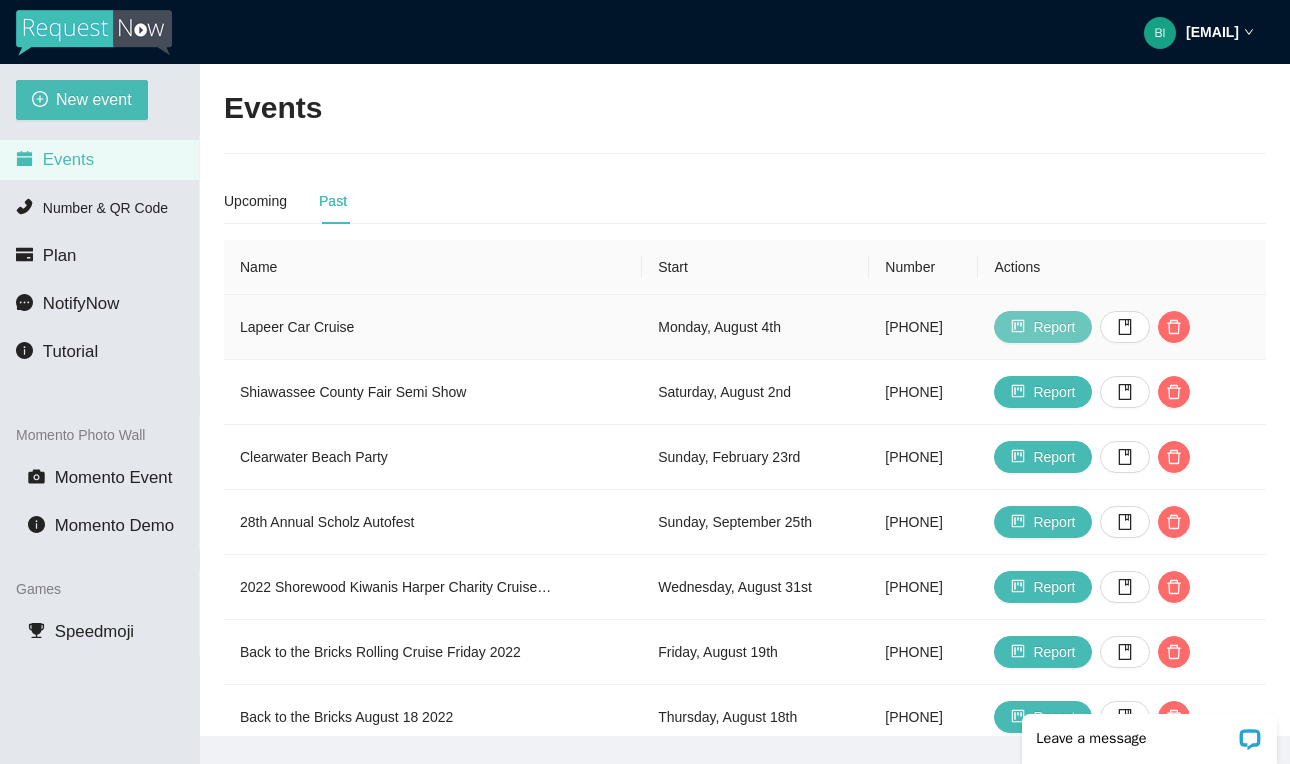 click on "Report" at bounding box center (1054, 327) 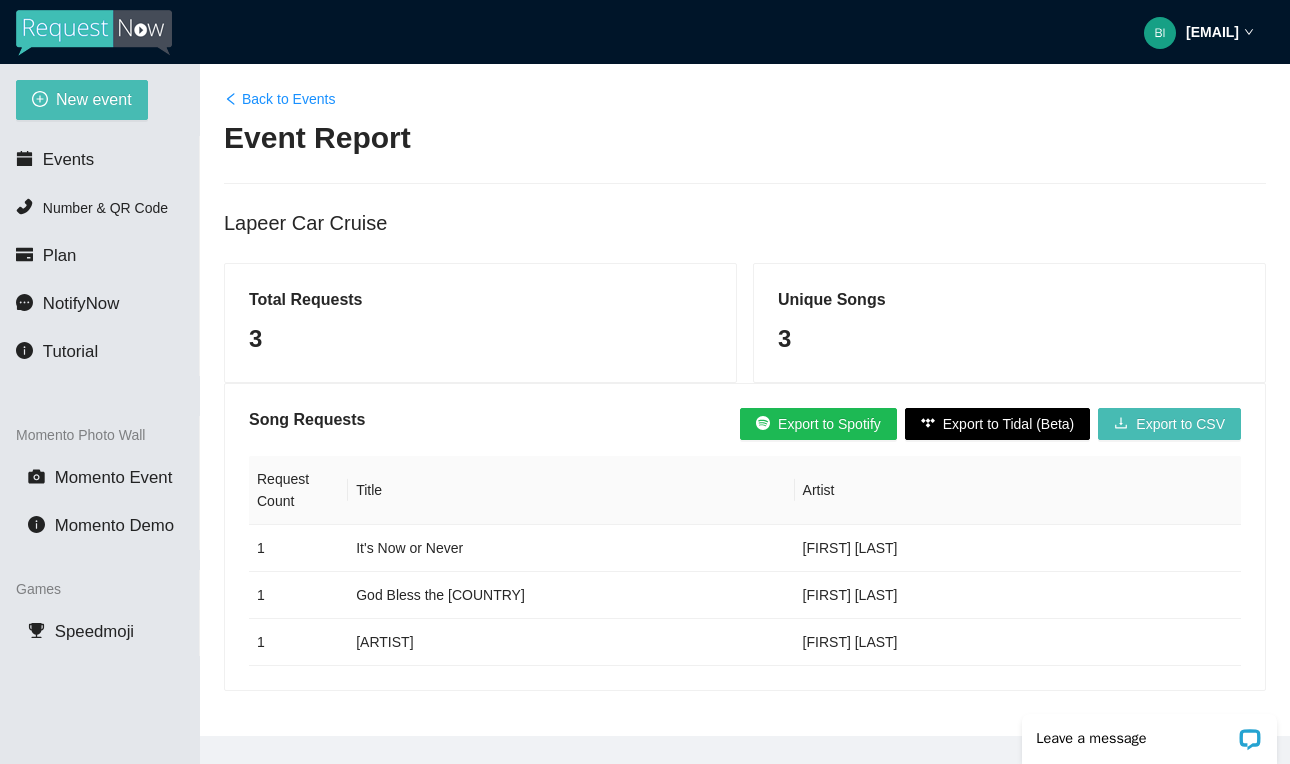 scroll, scrollTop: 0, scrollLeft: 0, axis: both 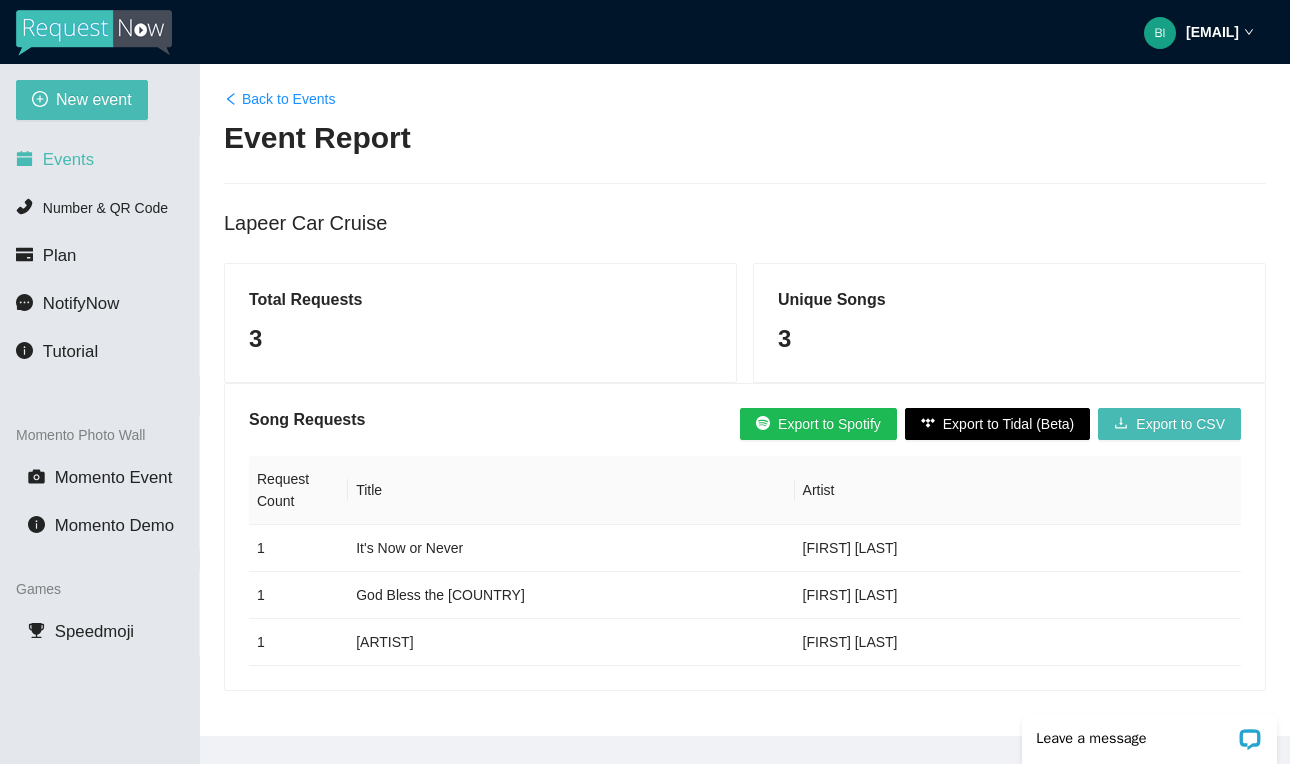 click on "Events" at bounding box center [68, 159] 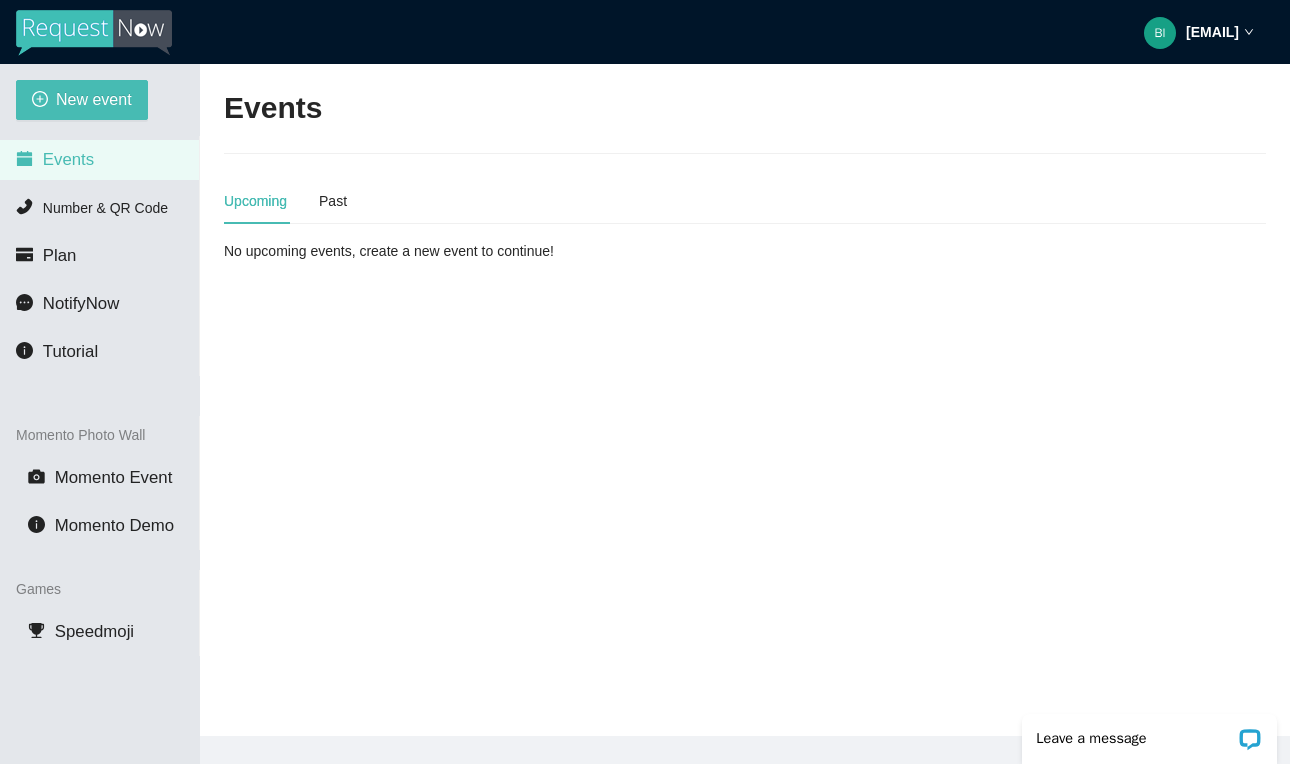 scroll, scrollTop: 0, scrollLeft: 0, axis: both 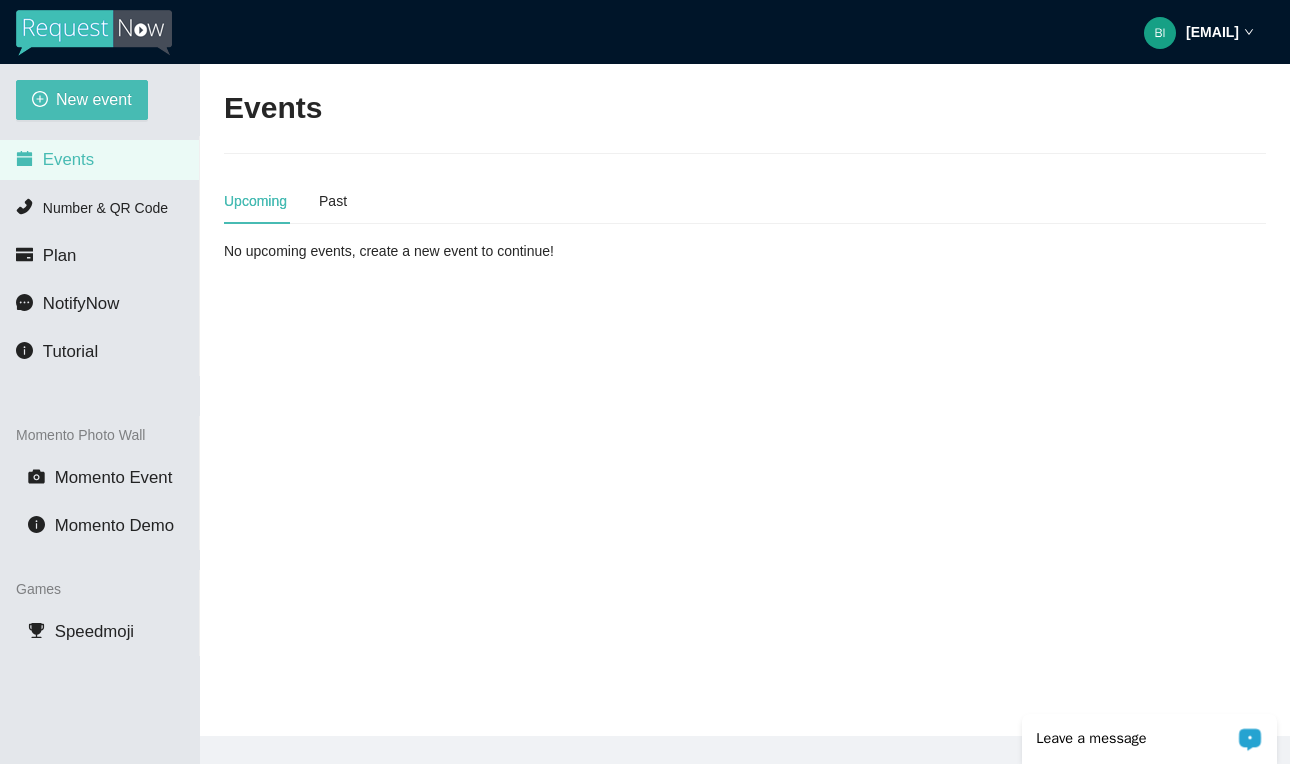 click on "Leave a message" at bounding box center [1149, 739] 